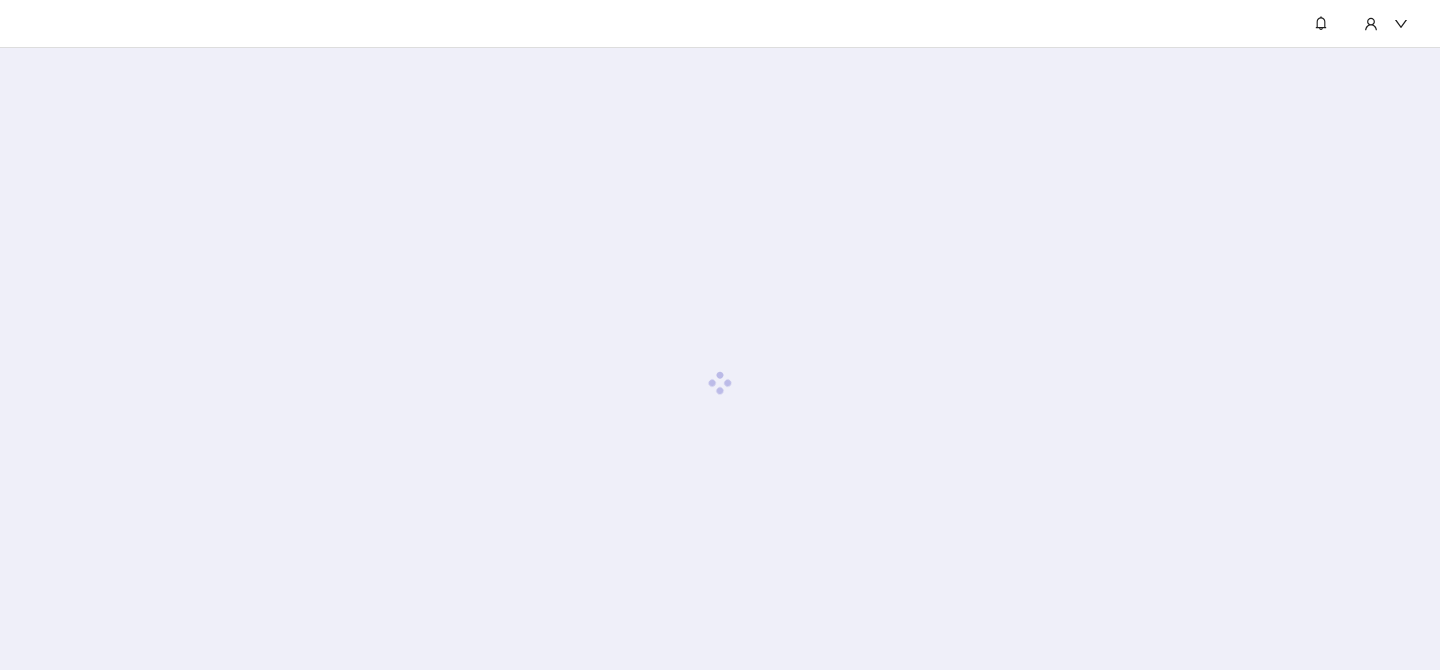 scroll, scrollTop: 0, scrollLeft: 0, axis: both 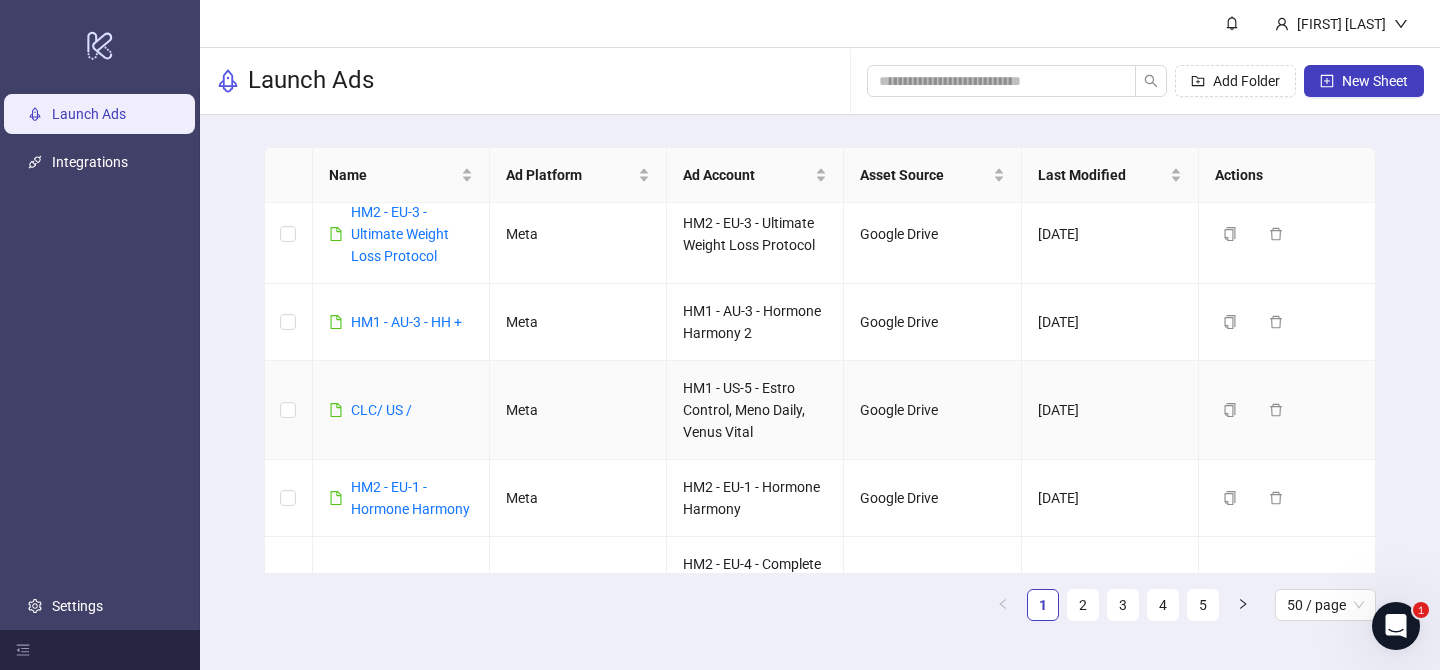 click on "CLC/ US /" at bounding box center (381, 410) 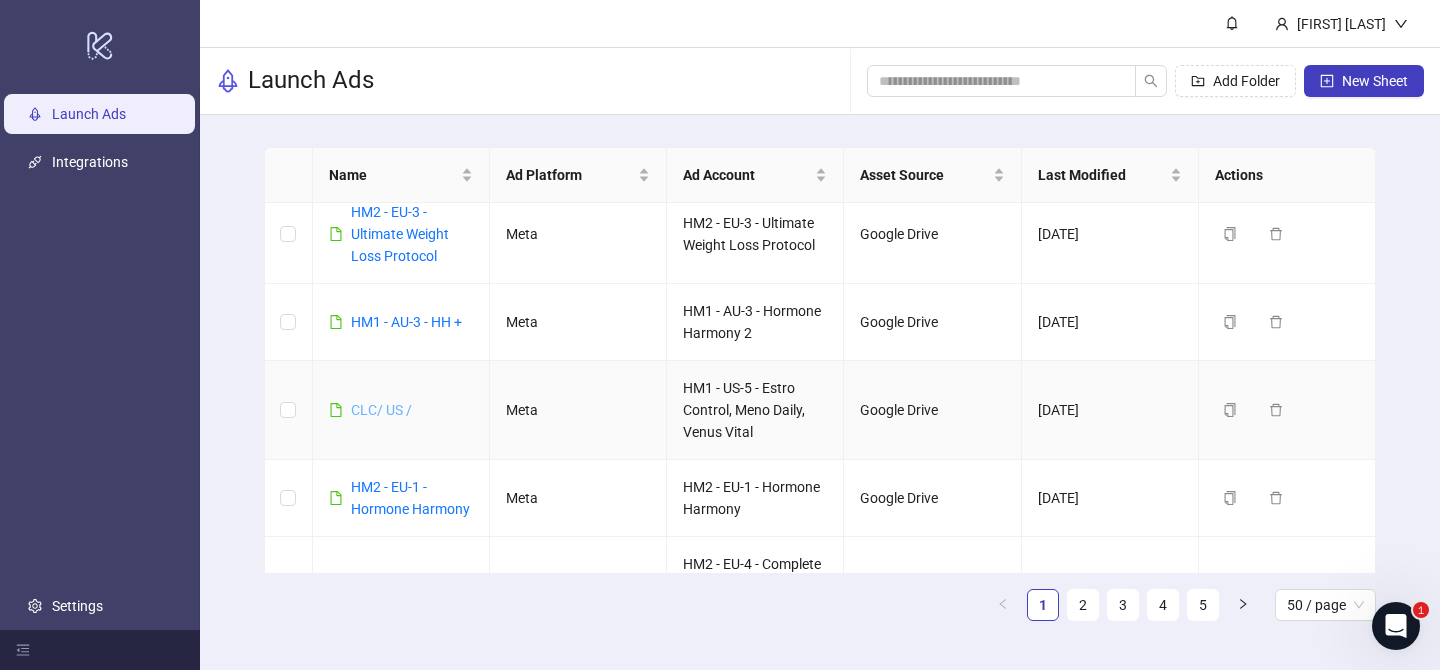 click on "CLC/ US /" at bounding box center (381, 410) 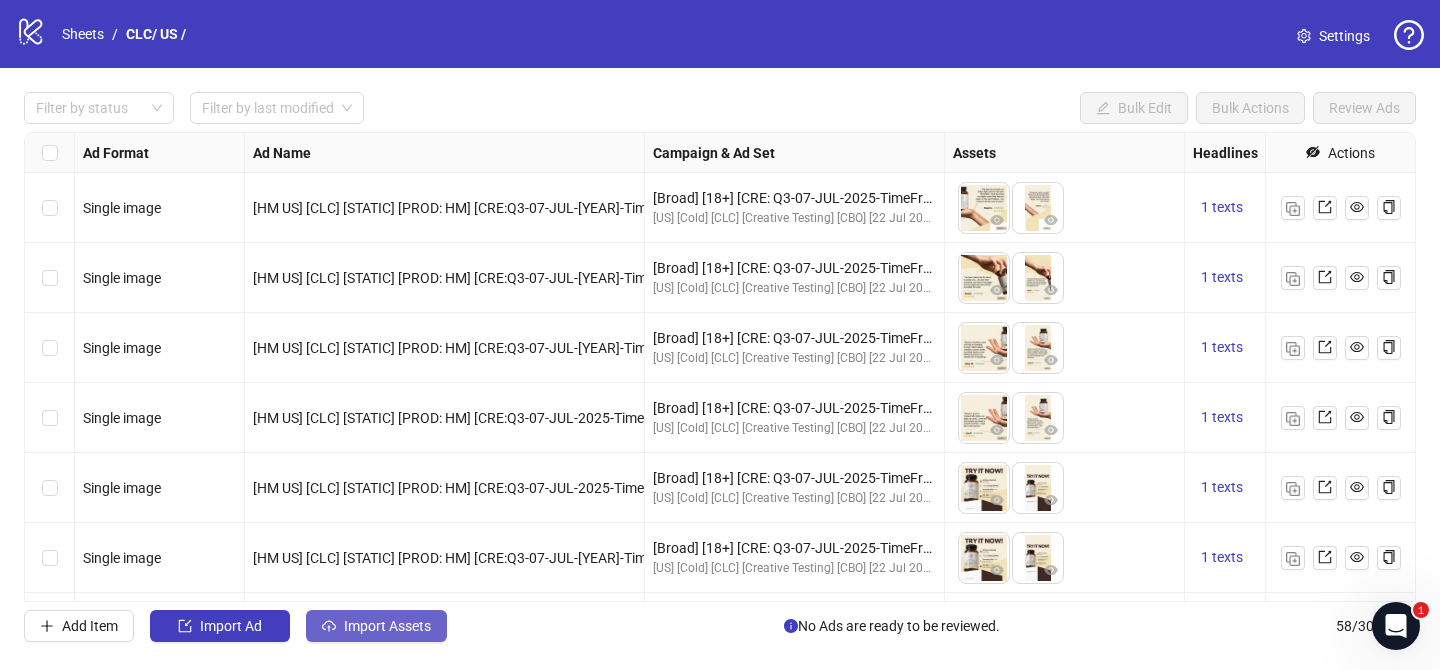 click on "Import Assets" at bounding box center [387, 626] 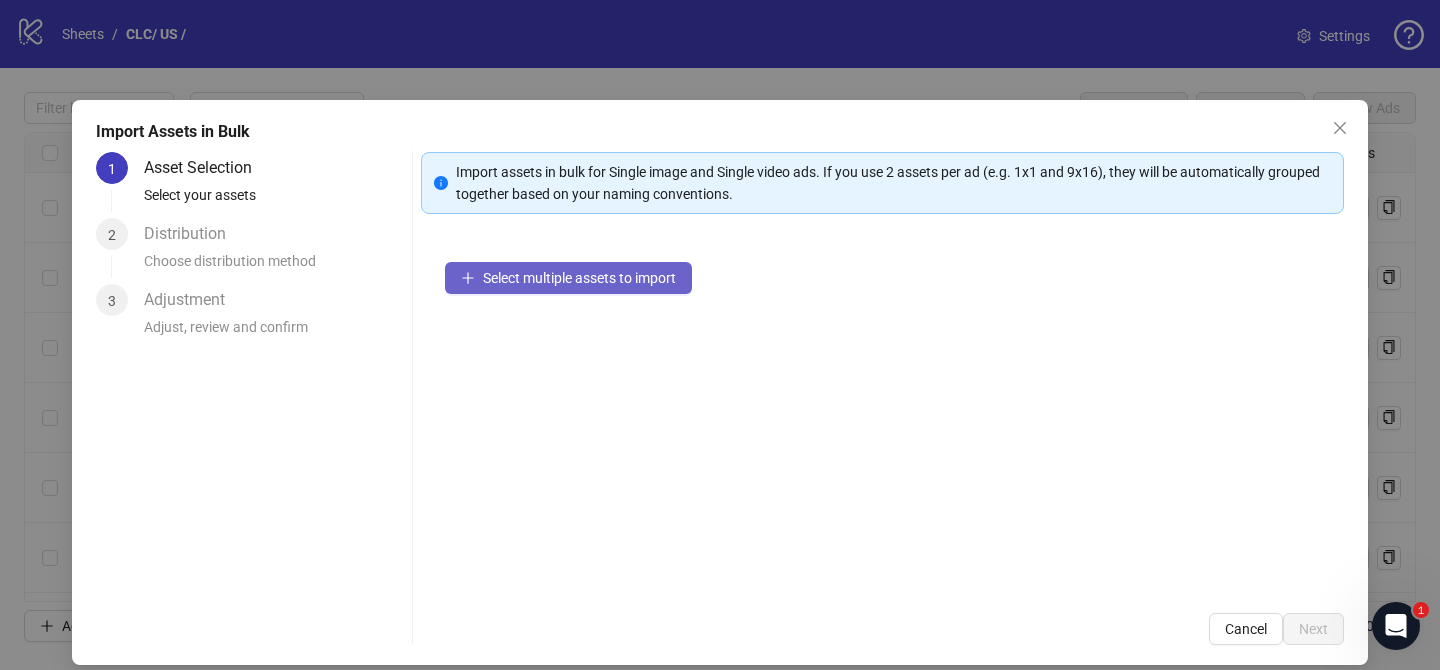 click on "Select multiple assets to import" at bounding box center [579, 278] 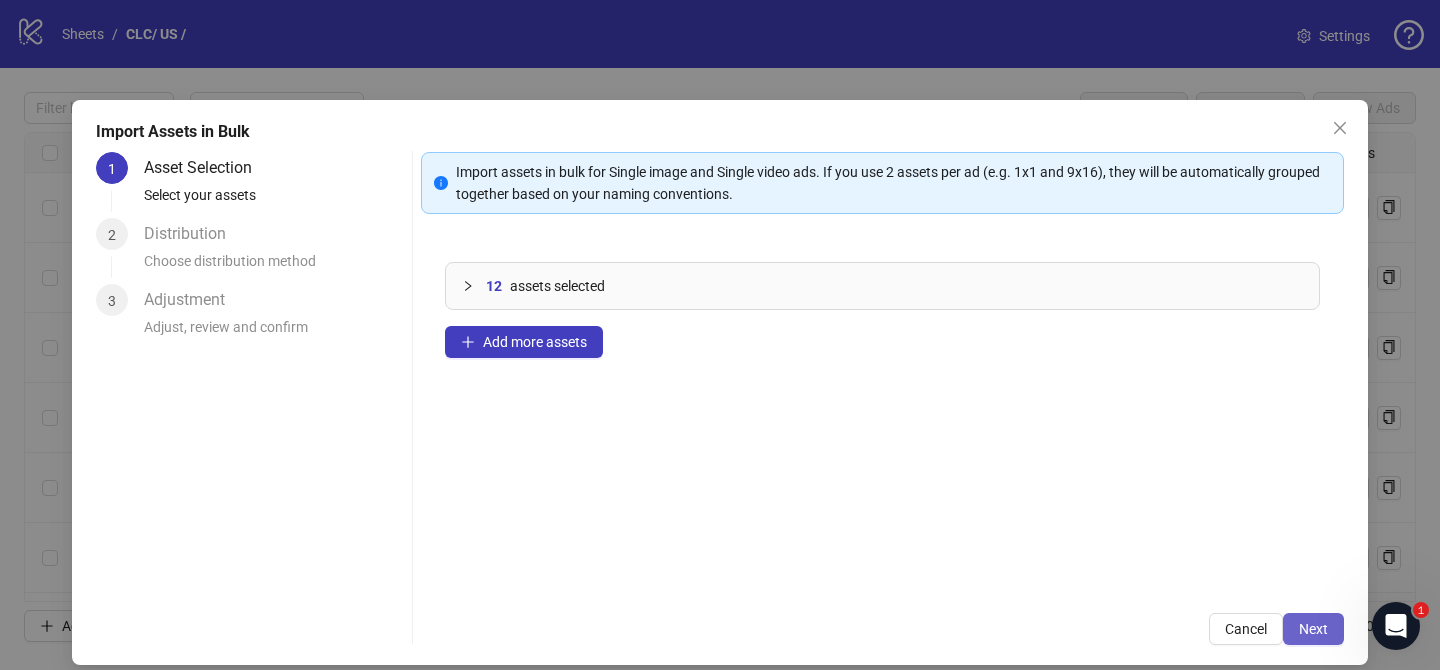 click on "Next" at bounding box center (1313, 629) 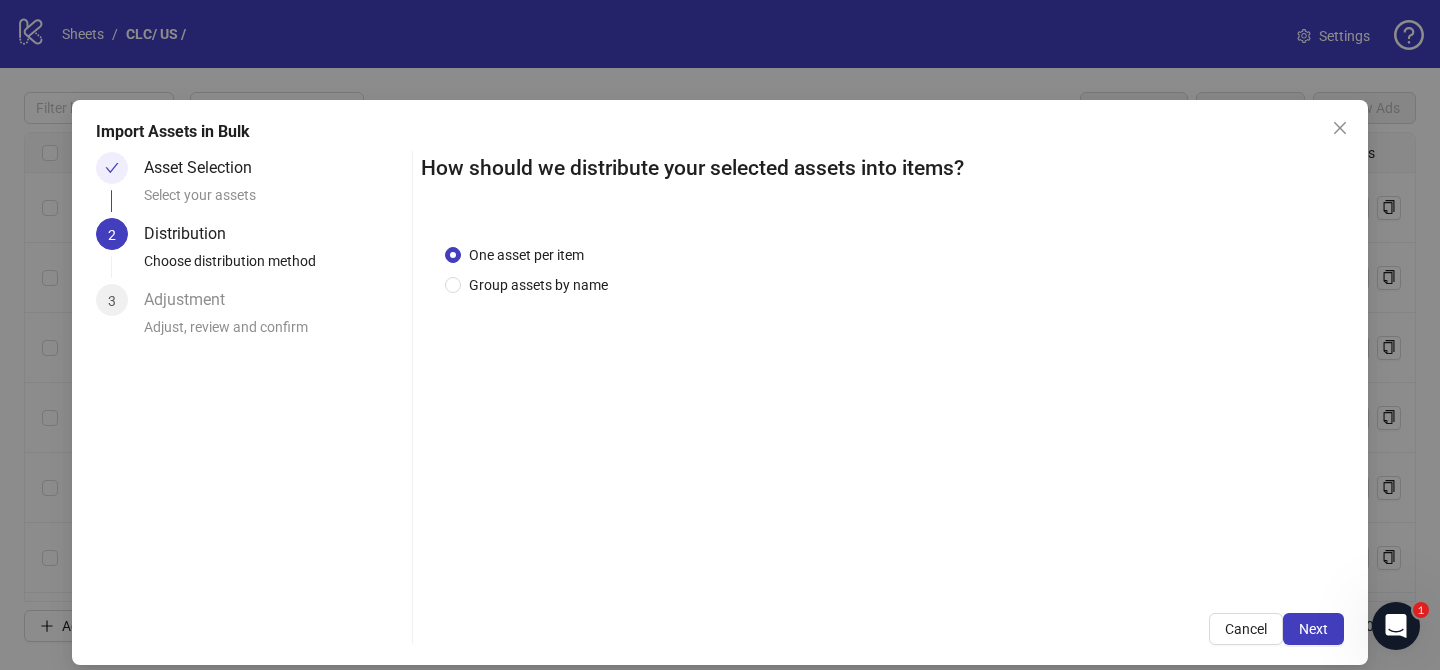 drag, startPoint x: 555, startPoint y: 282, endPoint x: 569, endPoint y: 394, distance: 112.871605 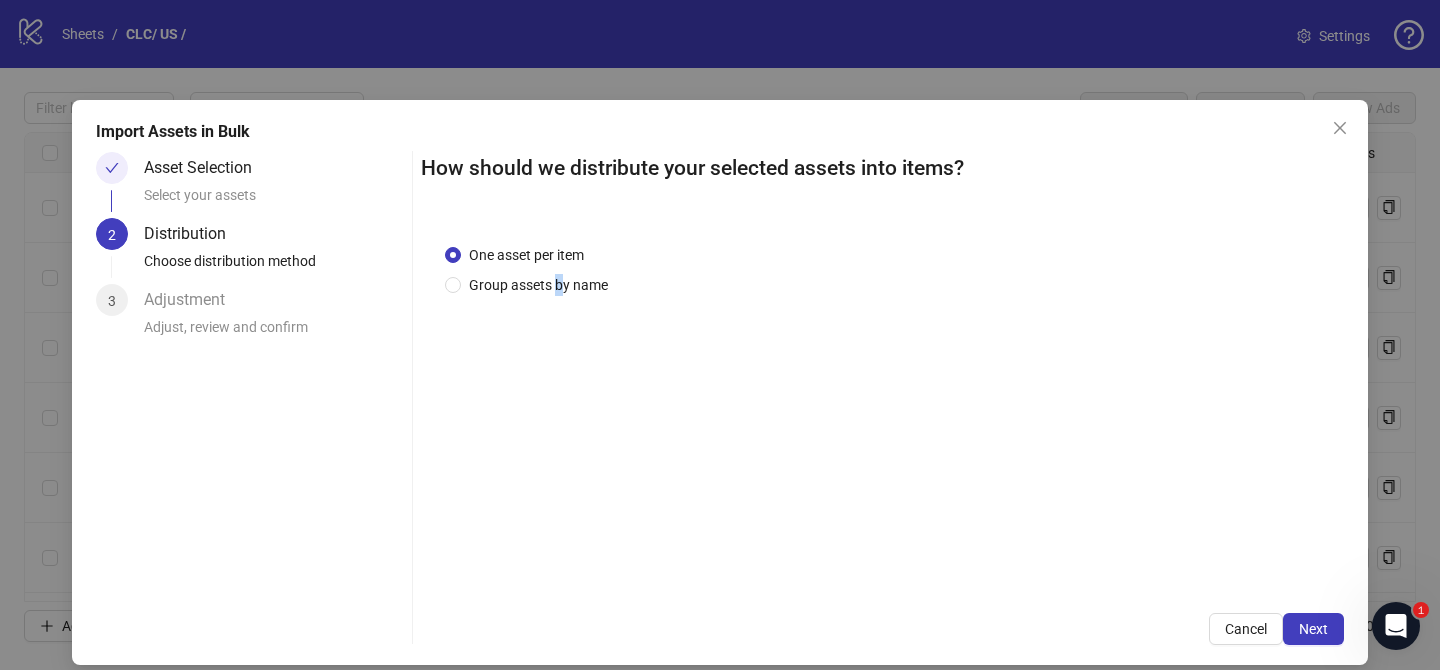 scroll, scrollTop: 19, scrollLeft: 0, axis: vertical 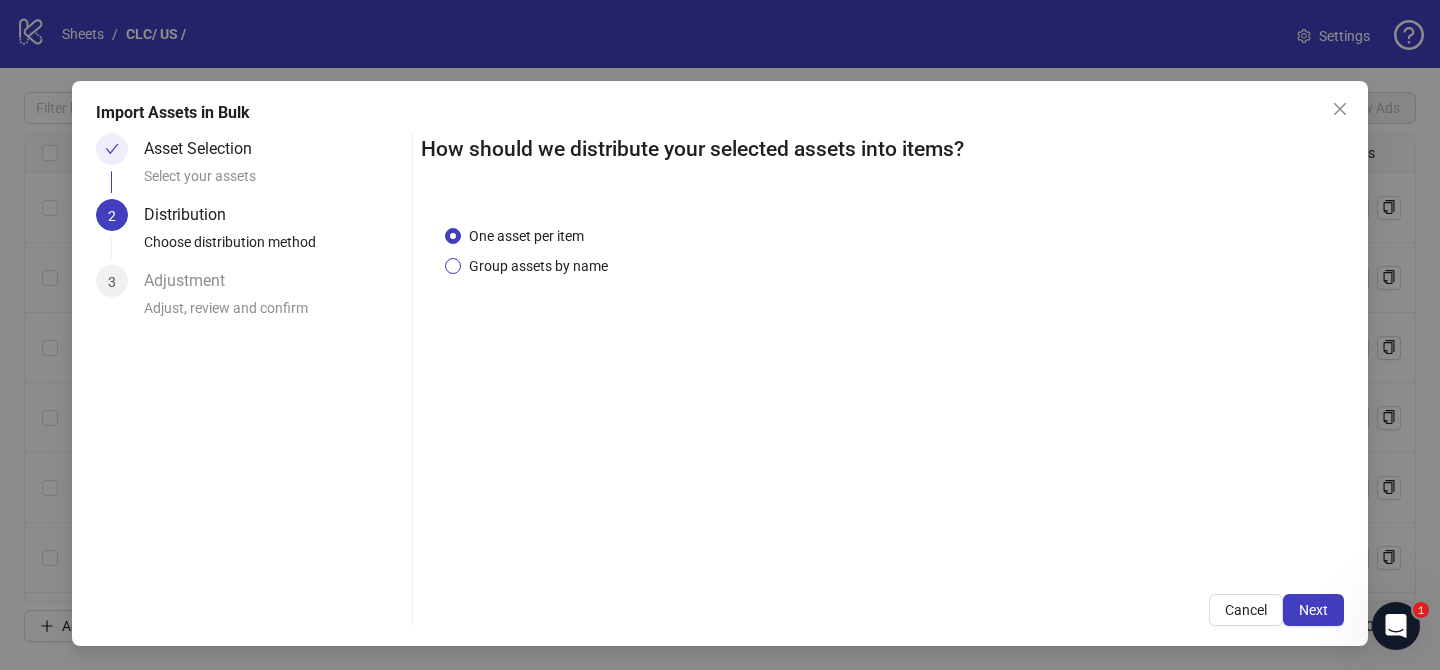 click on "Group assets by name" at bounding box center [538, 266] 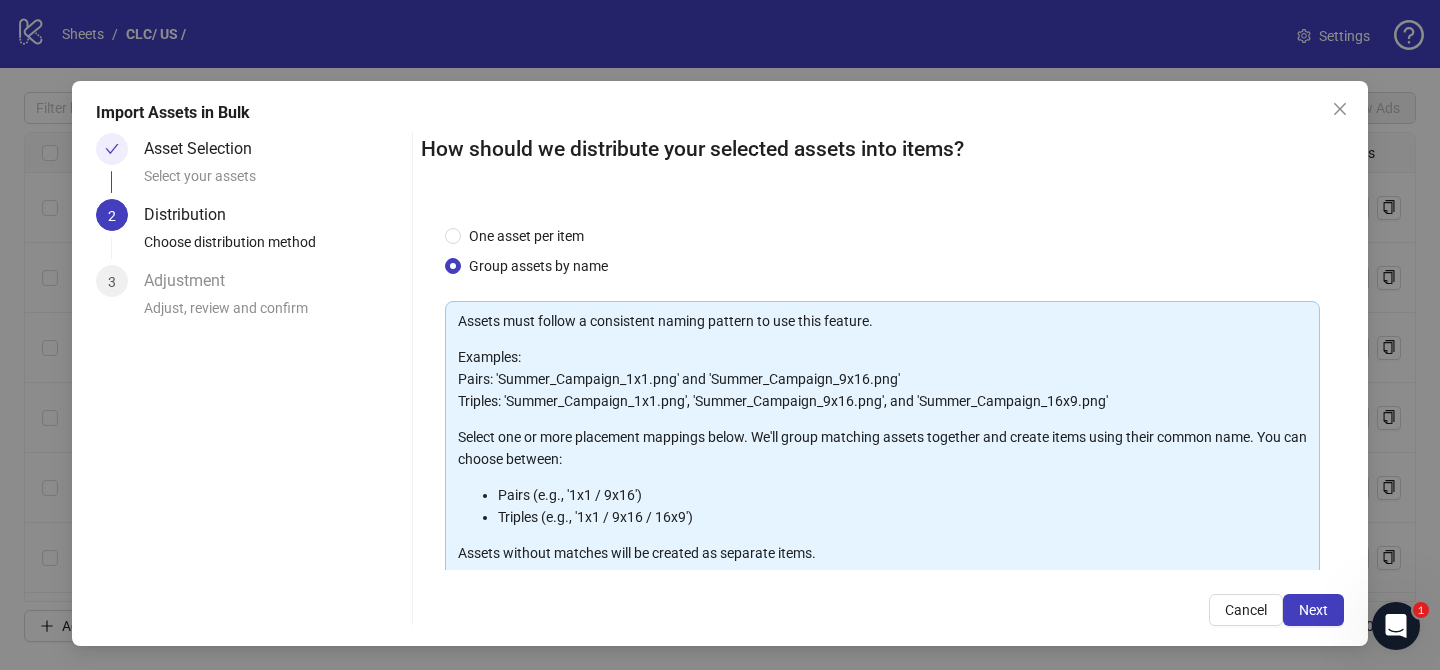 scroll, scrollTop: 216, scrollLeft: 0, axis: vertical 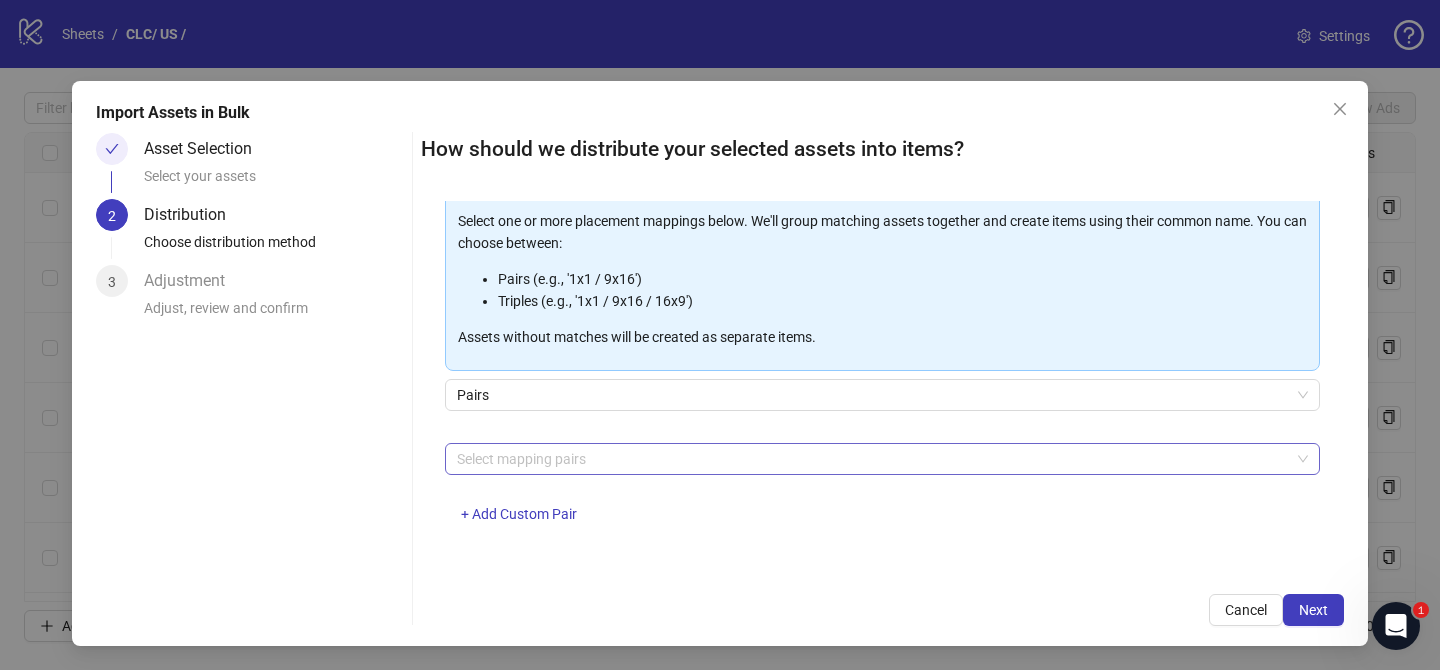 click at bounding box center (872, 459) 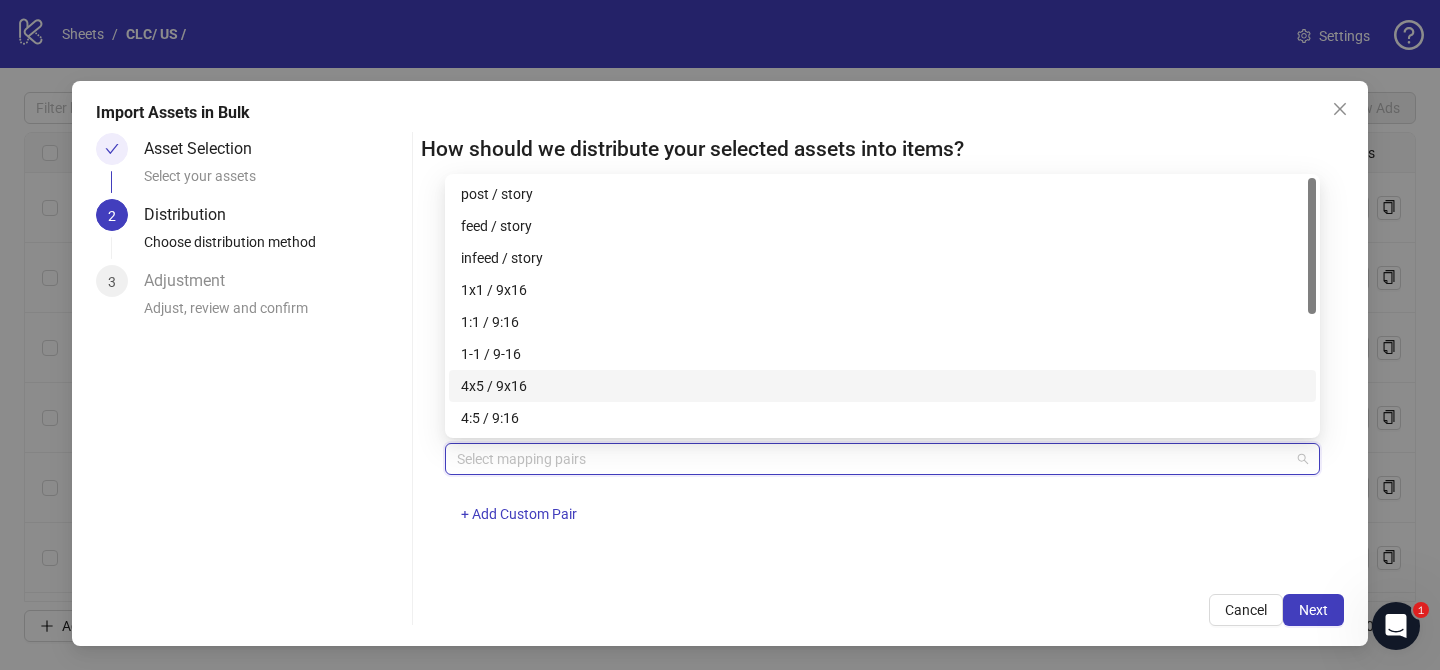 drag, startPoint x: 556, startPoint y: 381, endPoint x: 1143, endPoint y: 583, distance: 620.7842 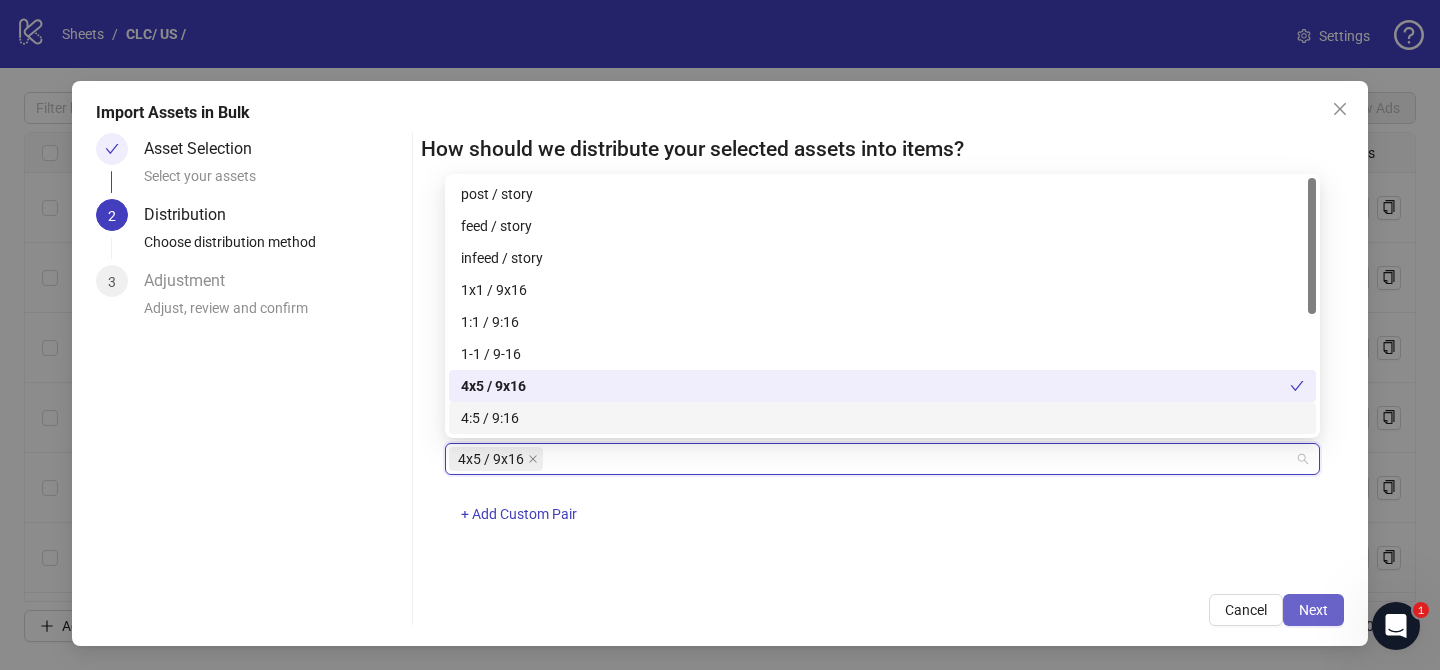click on "Next" at bounding box center [1313, 610] 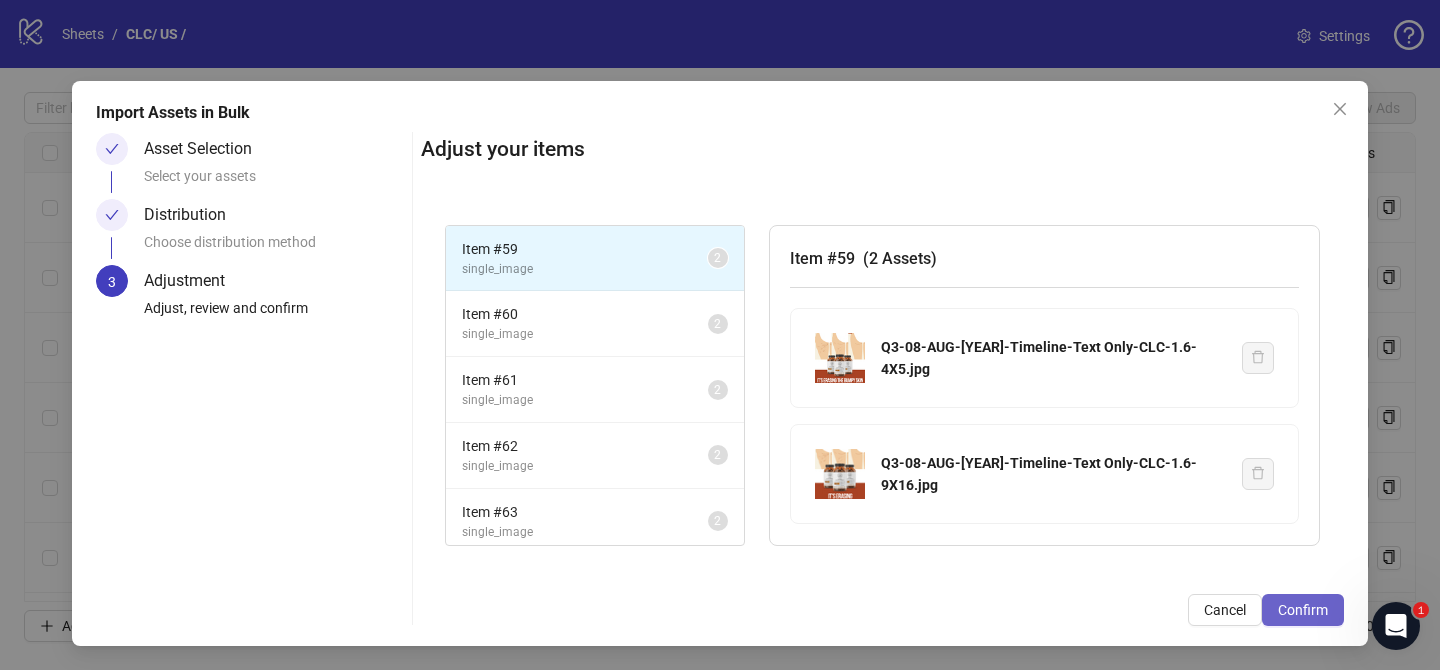 click on "Confirm" at bounding box center (1303, 610) 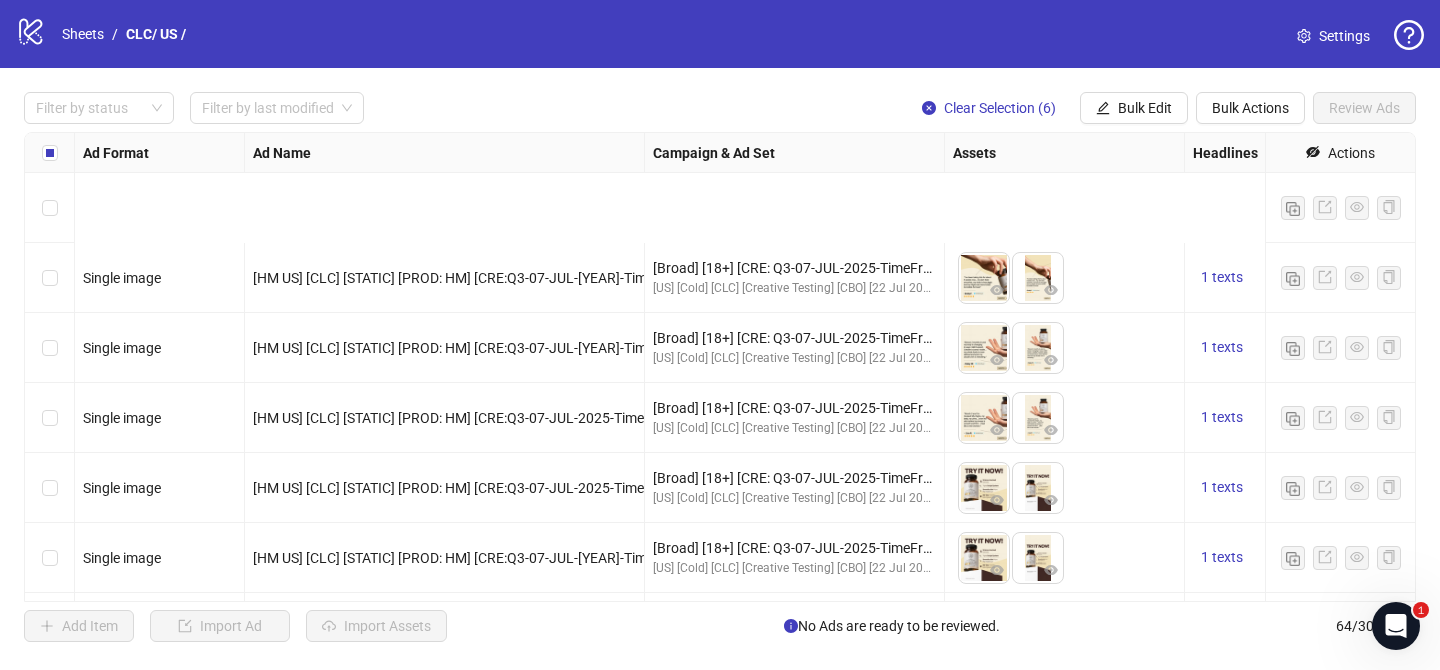 scroll, scrollTop: 1527, scrollLeft: 0, axis: vertical 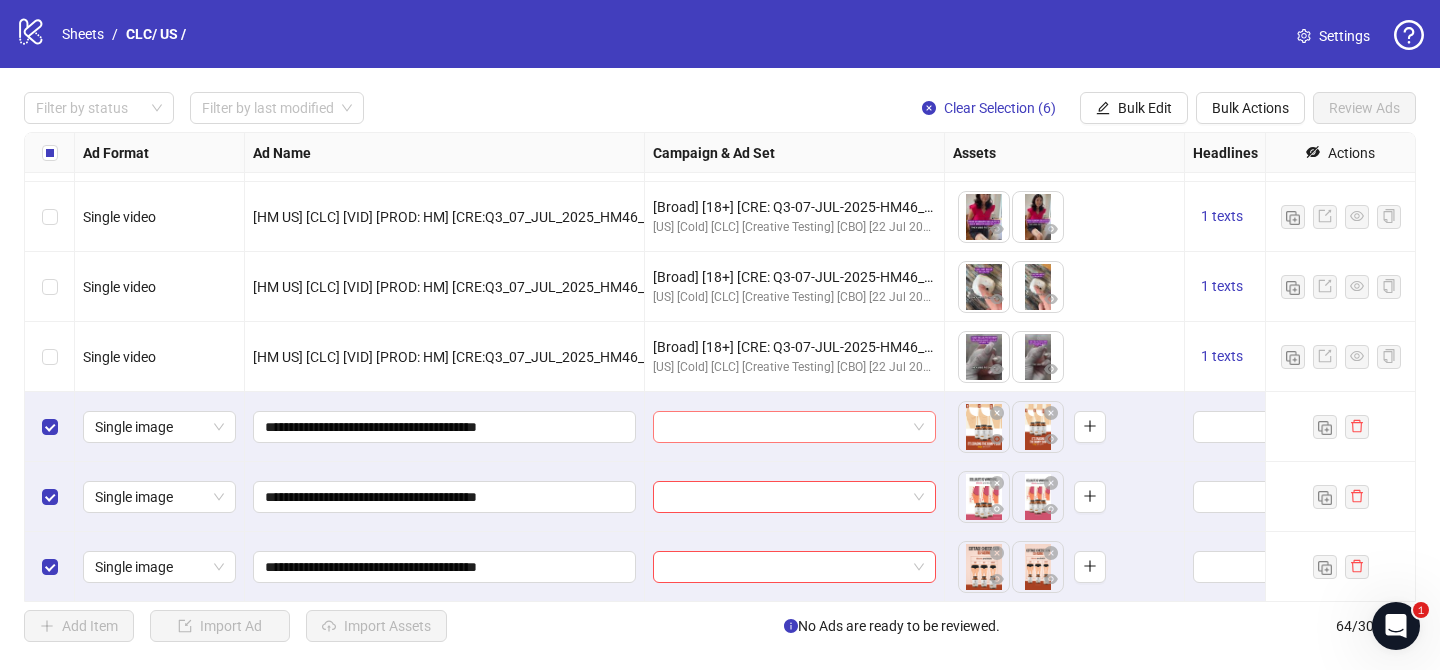 click at bounding box center [785, 427] 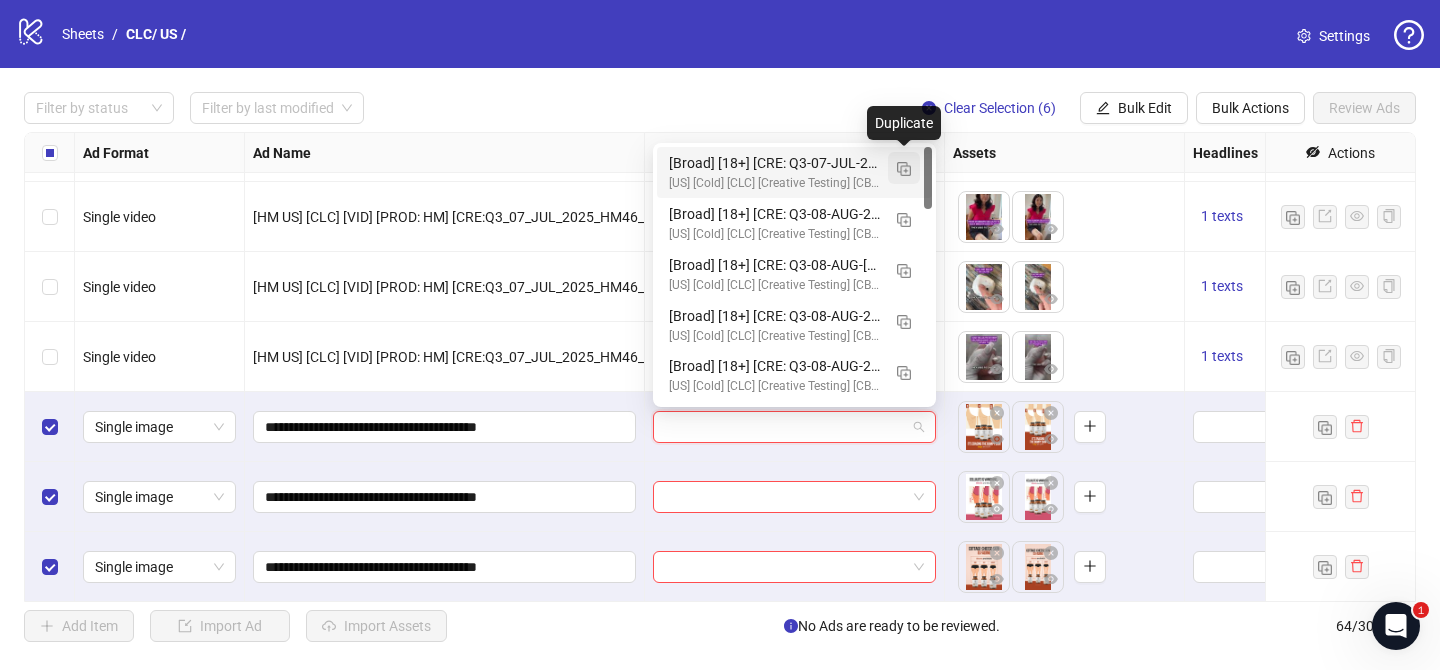 click at bounding box center (904, 169) 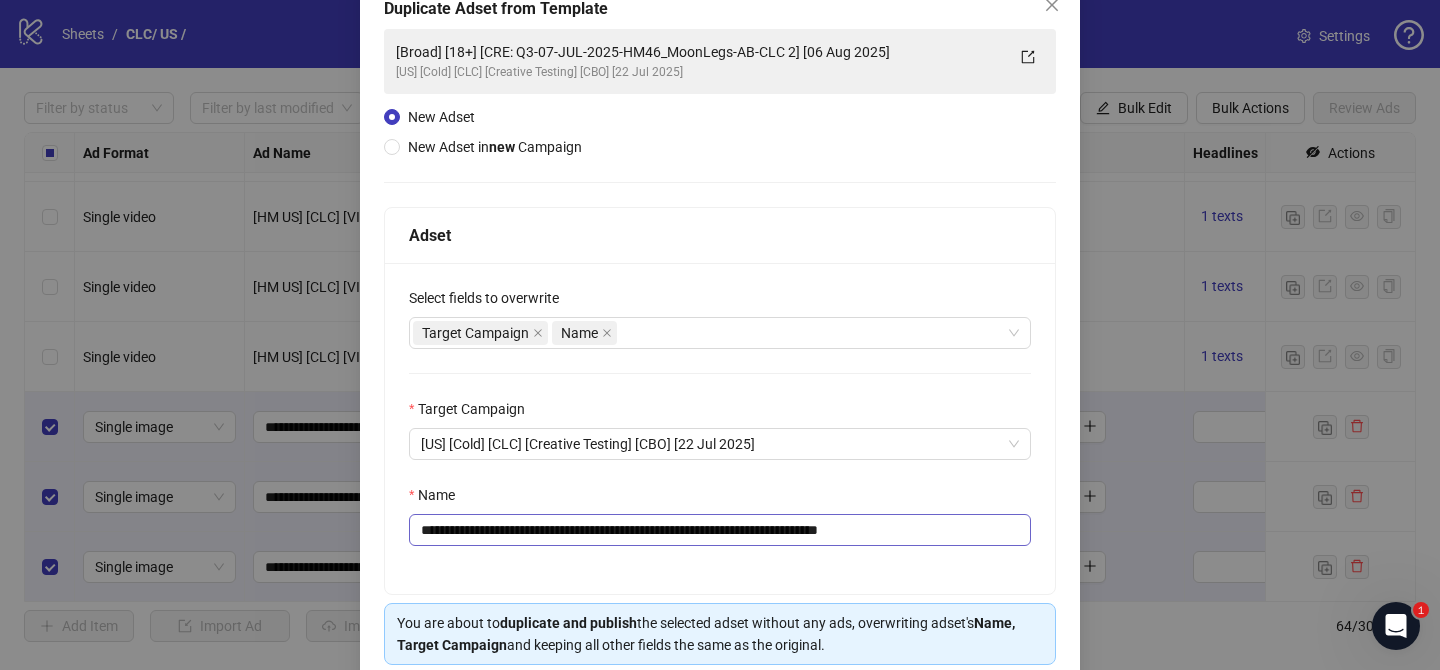 scroll, scrollTop: 119, scrollLeft: 0, axis: vertical 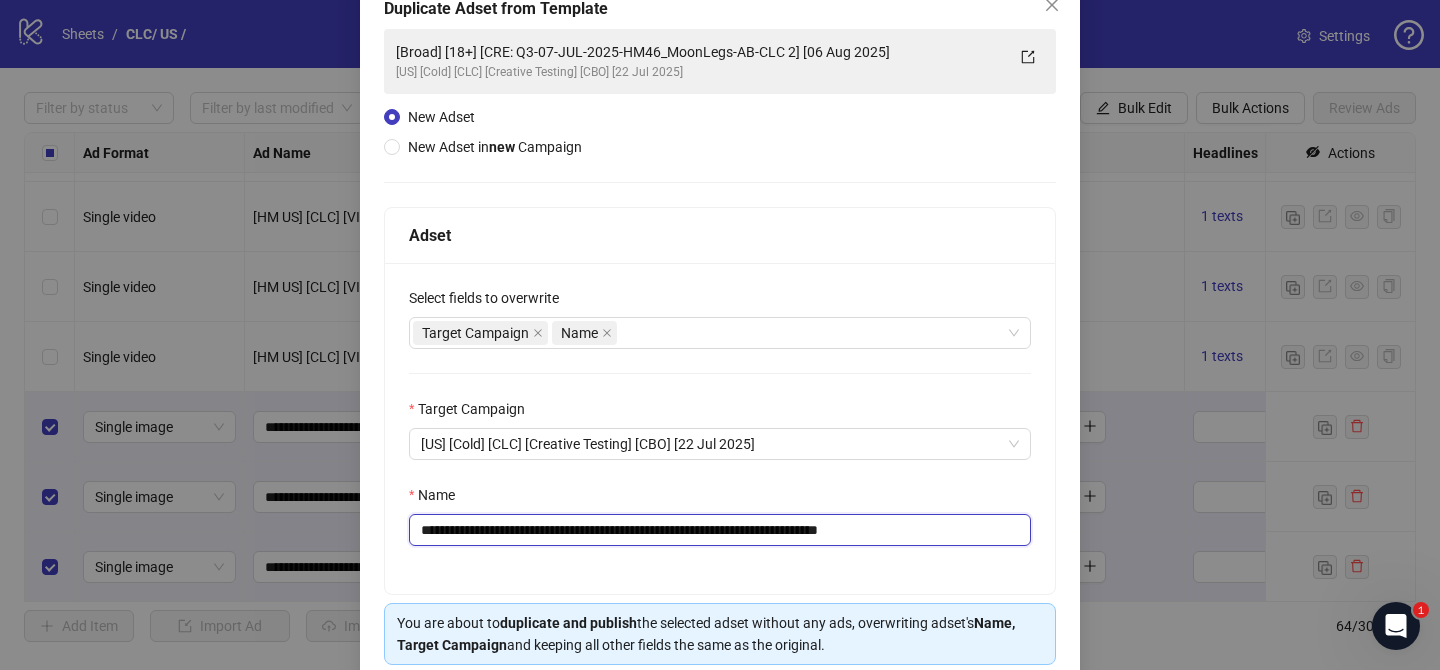 drag, startPoint x: 540, startPoint y: 533, endPoint x: 814, endPoint y: 527, distance: 274.06567 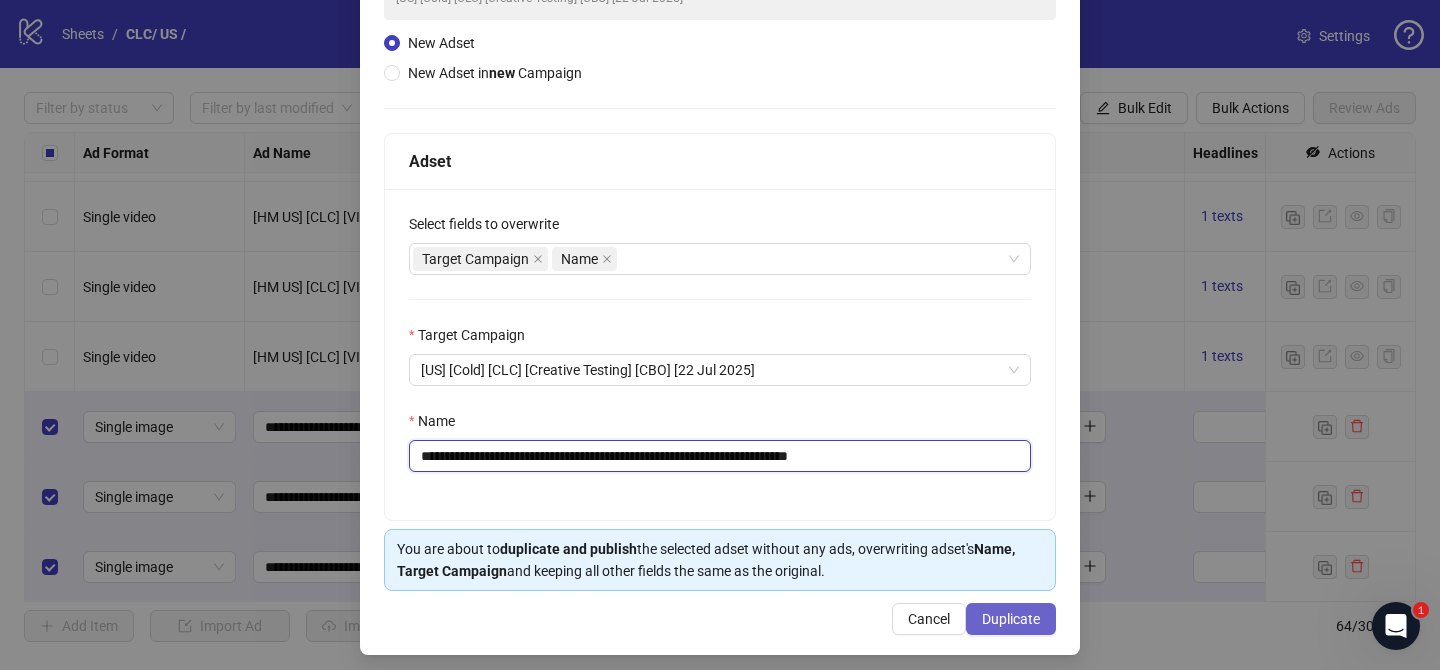 type on "**********" 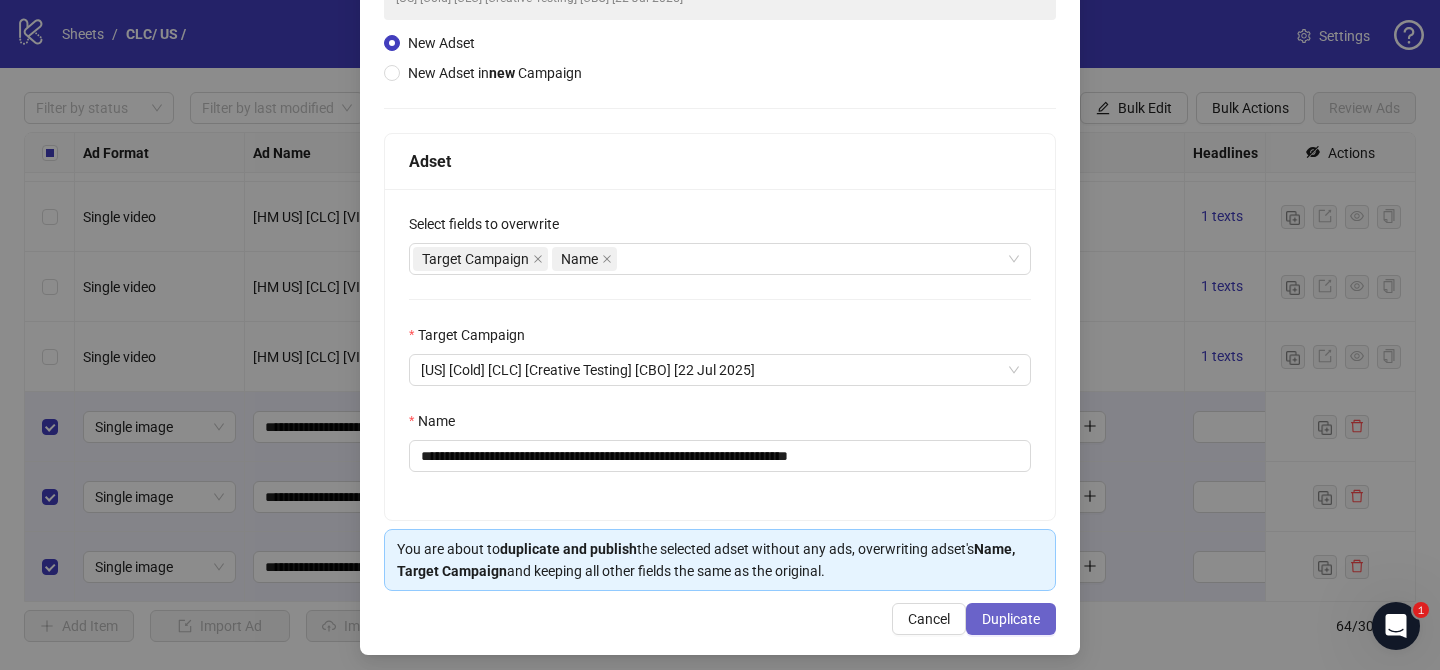 click on "Duplicate" at bounding box center (1011, 619) 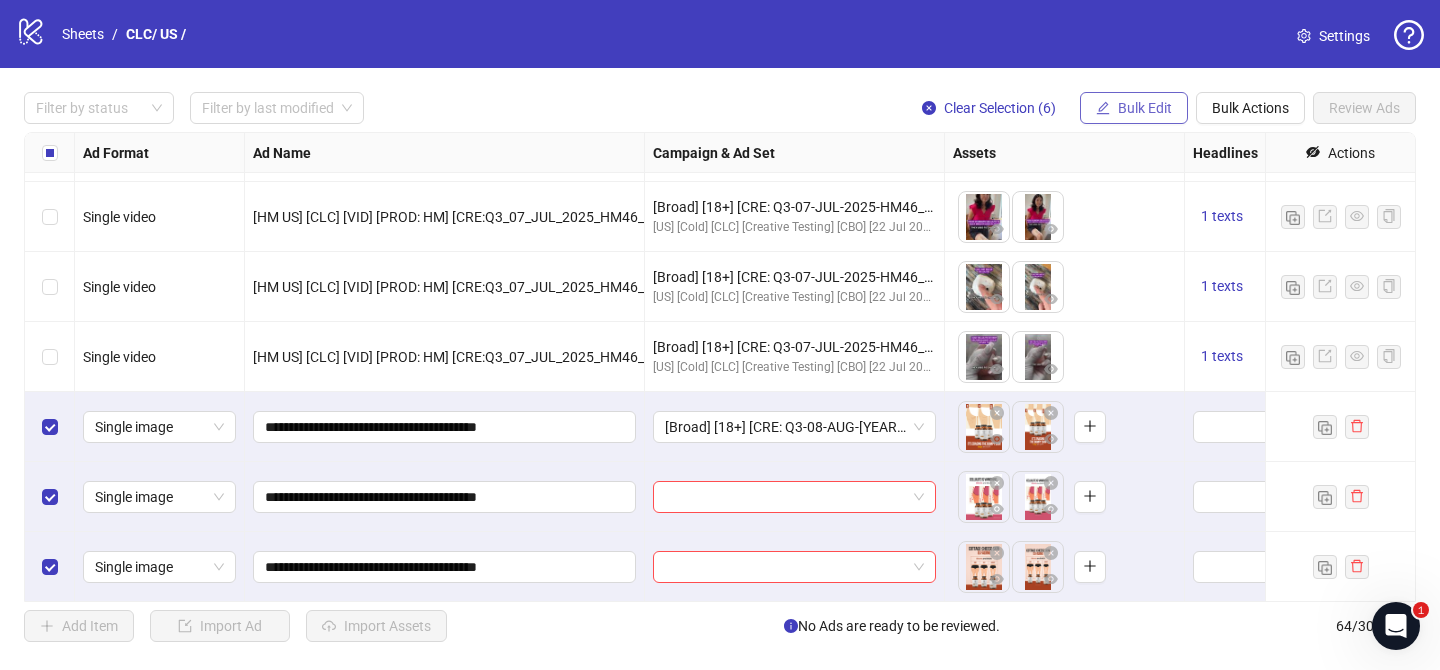 click on "Bulk Edit" at bounding box center [1145, 108] 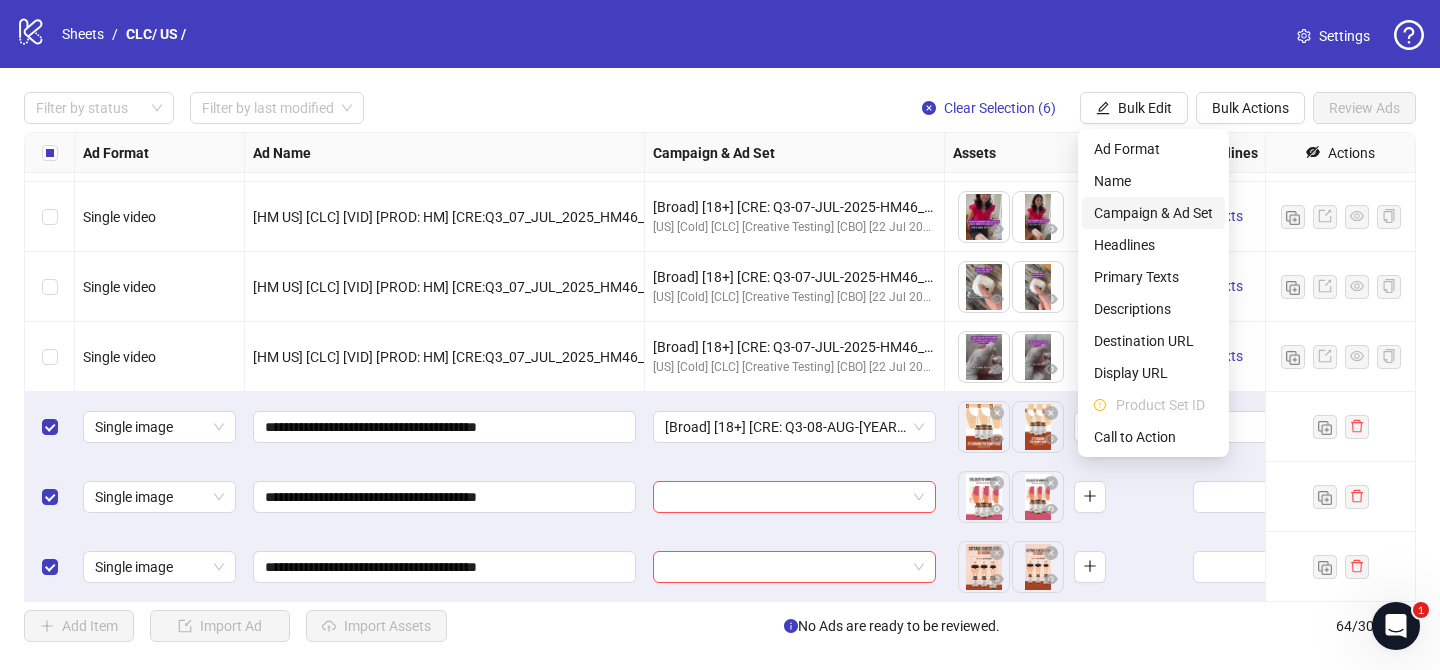 click on "Campaign & Ad Set" at bounding box center (1153, 213) 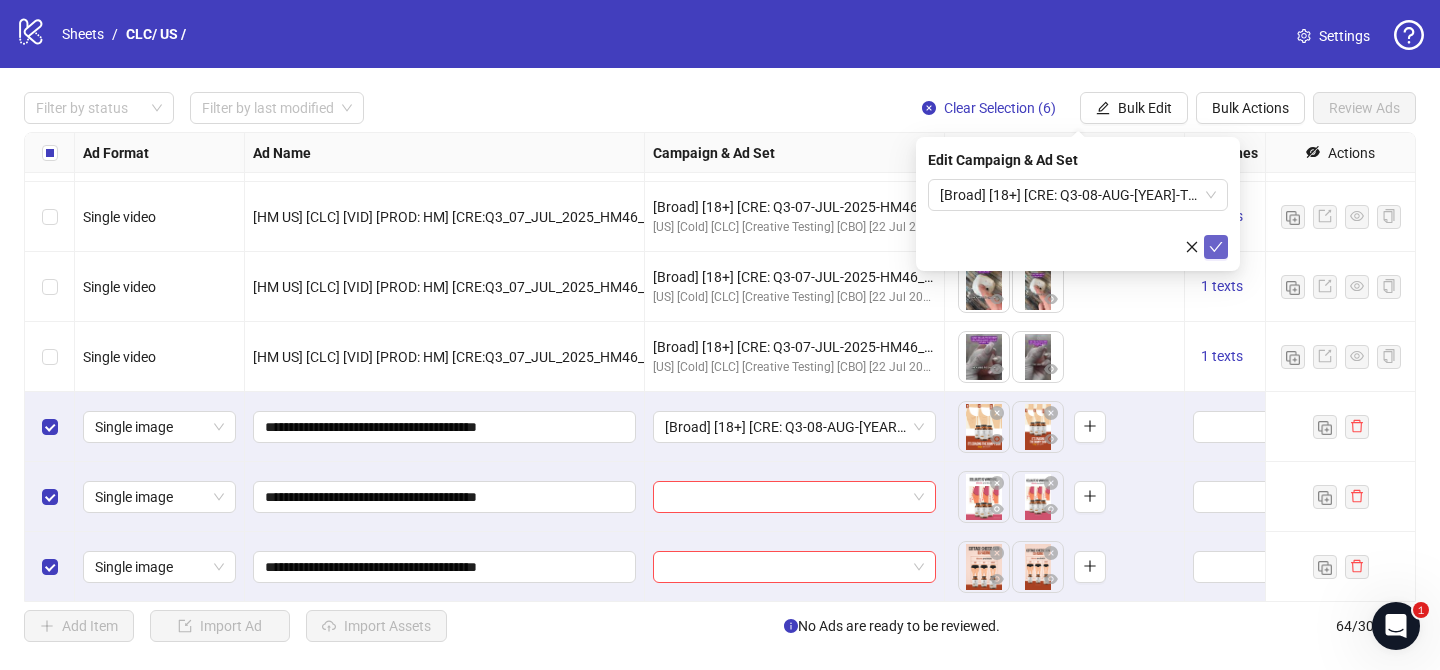 click 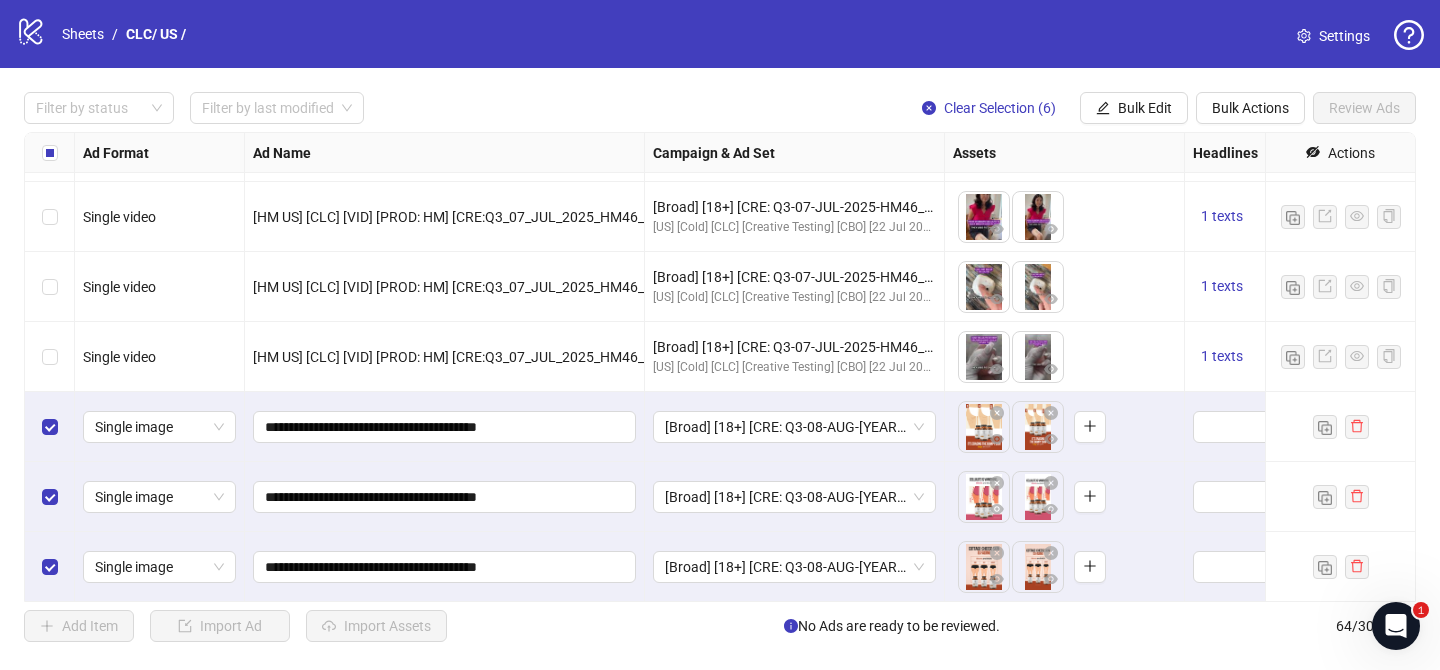 scroll, scrollTop: 4052, scrollLeft: 0, axis: vertical 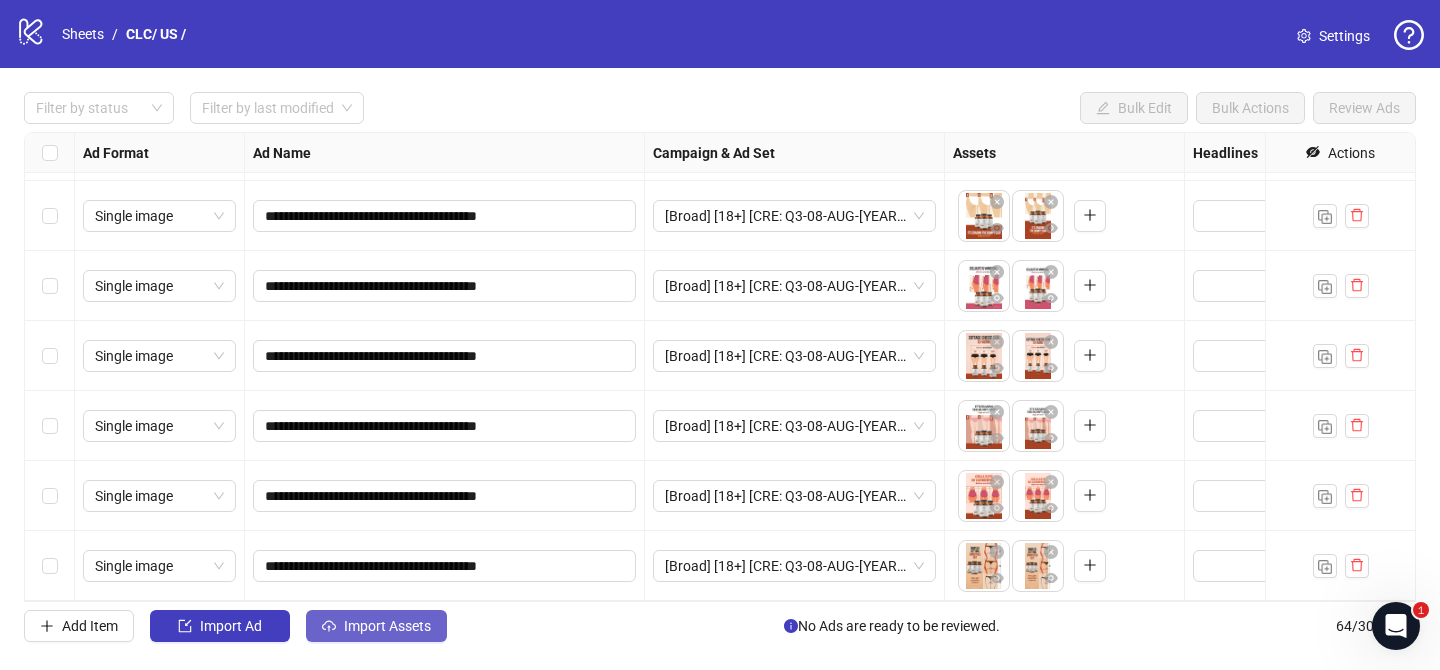 click on "Import Assets" at bounding box center (387, 626) 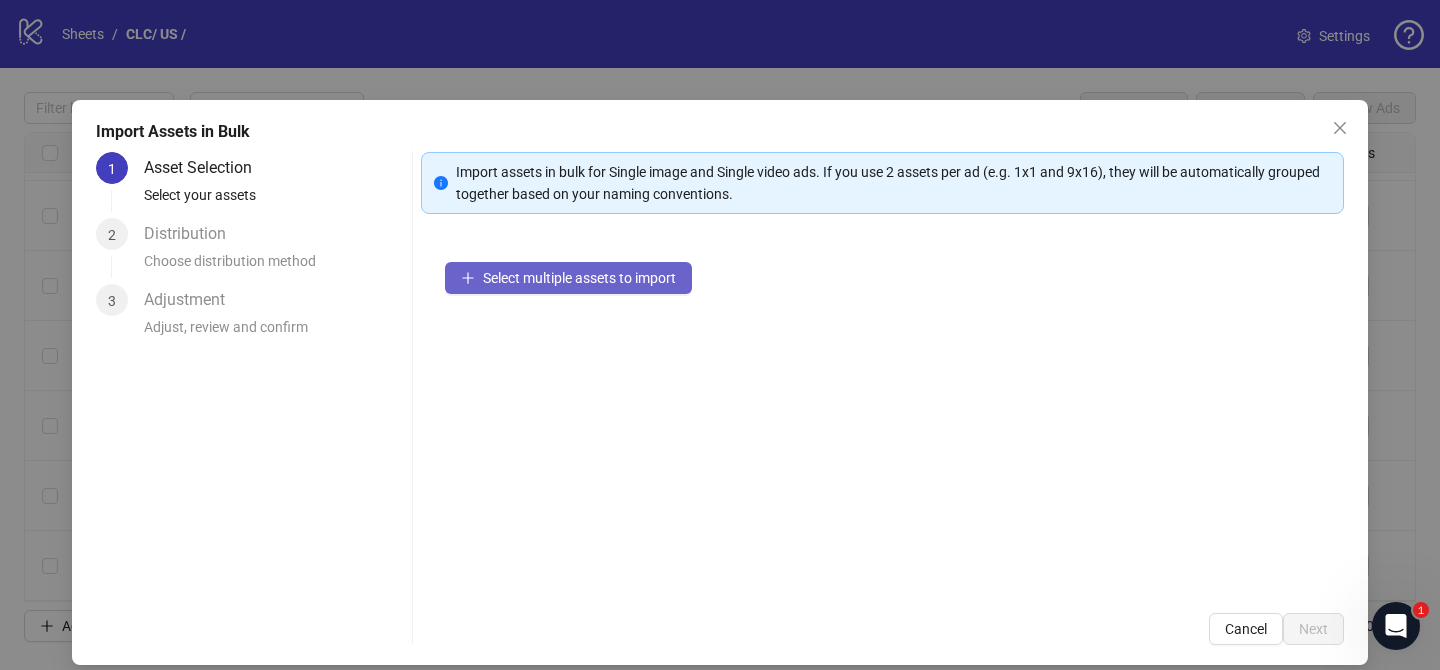 click on "Select multiple assets to import" at bounding box center (579, 278) 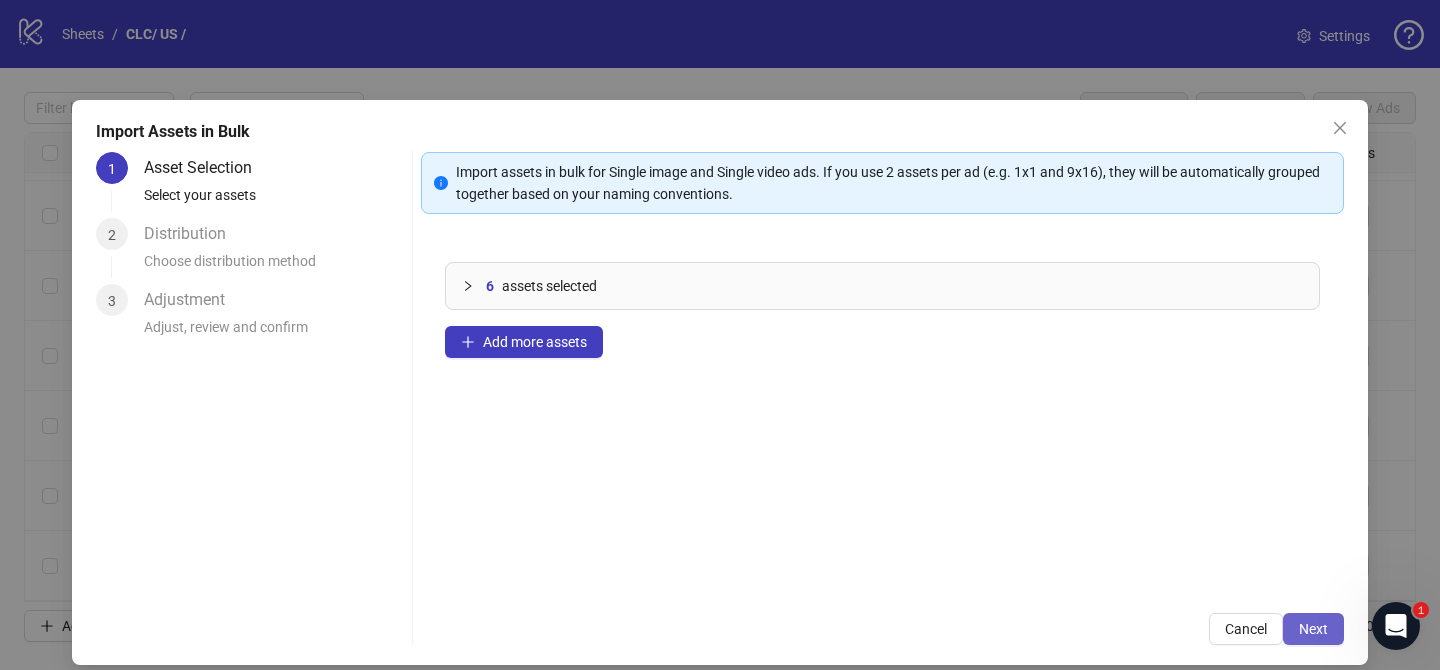 click on "Next" at bounding box center [1313, 629] 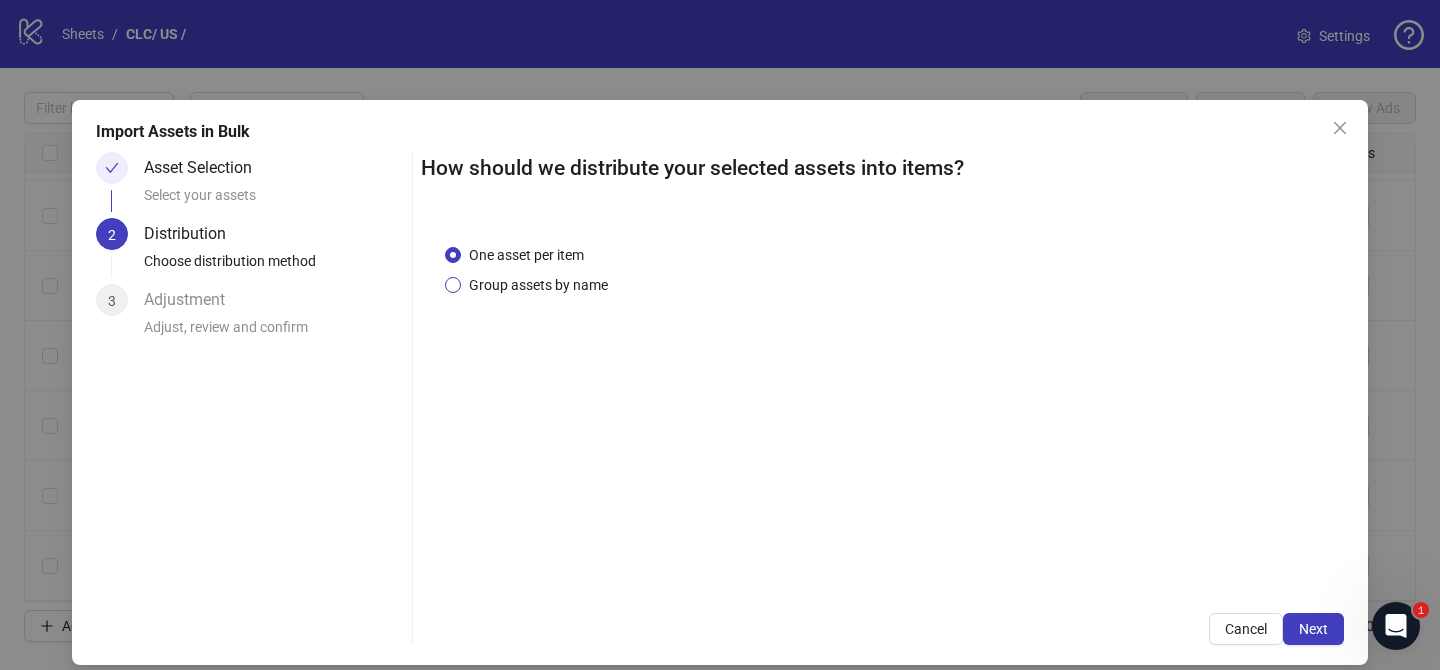 click on "Group assets by name" at bounding box center (538, 285) 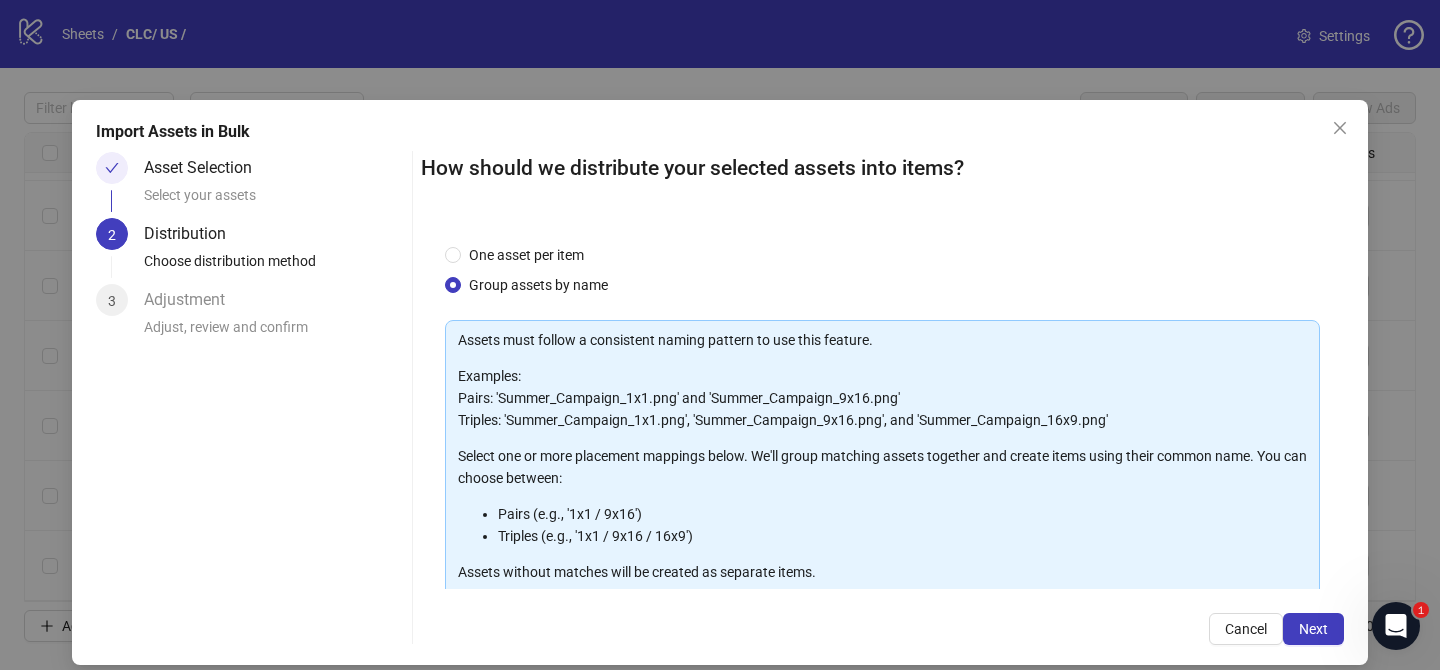 scroll, scrollTop: 216, scrollLeft: 0, axis: vertical 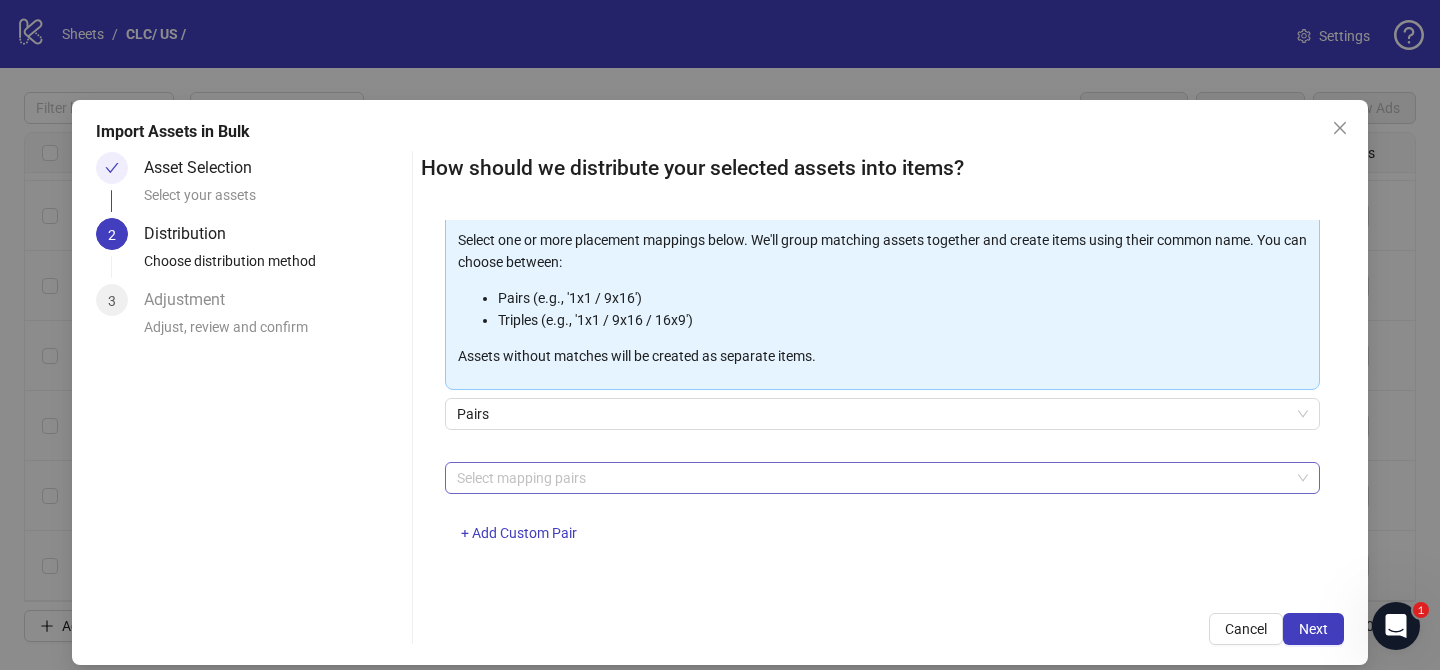 click at bounding box center (872, 478) 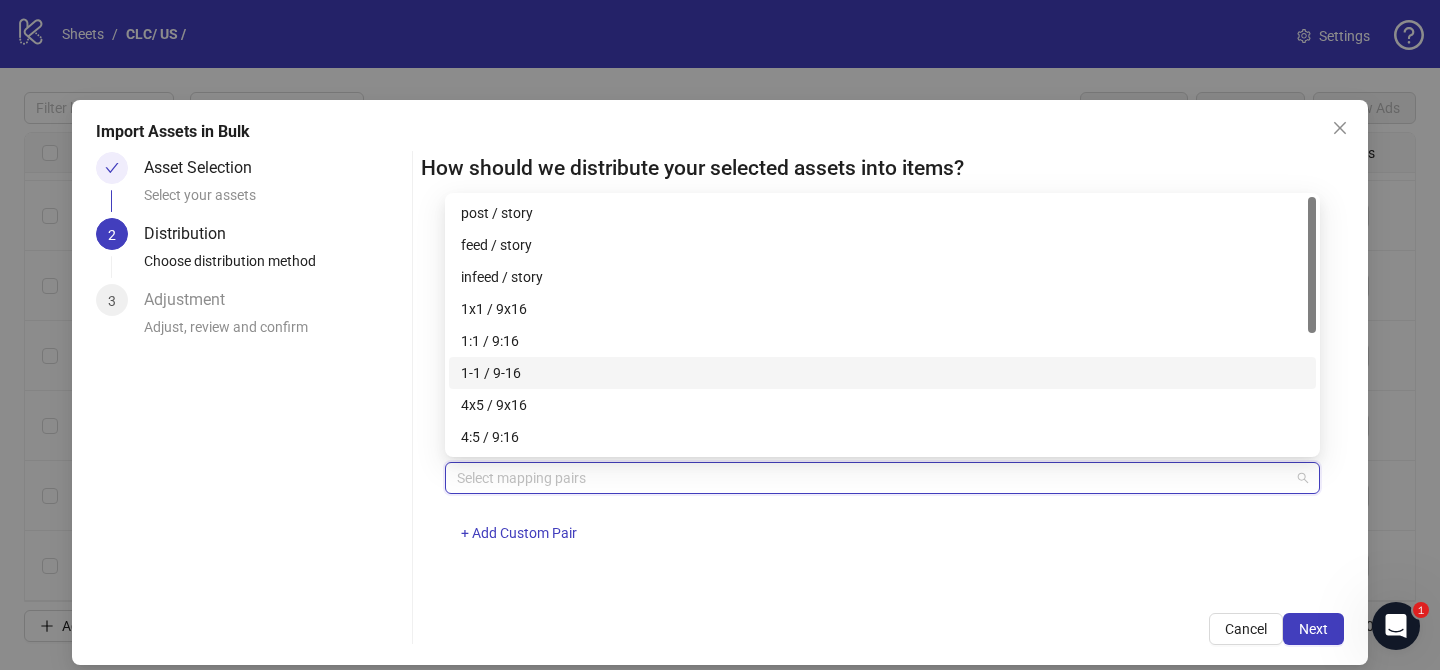 click on "1-1 / 9-16" at bounding box center [882, 373] 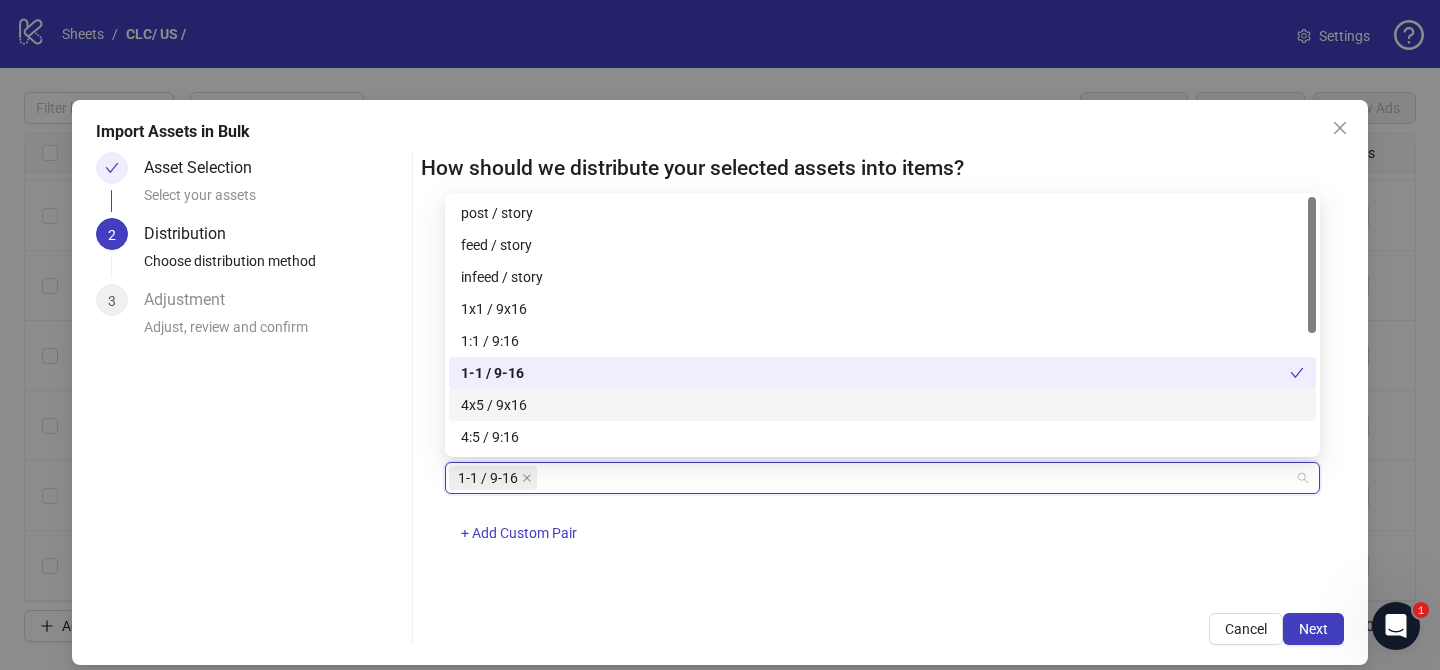 click on "4x5 / 9x16" at bounding box center [882, 405] 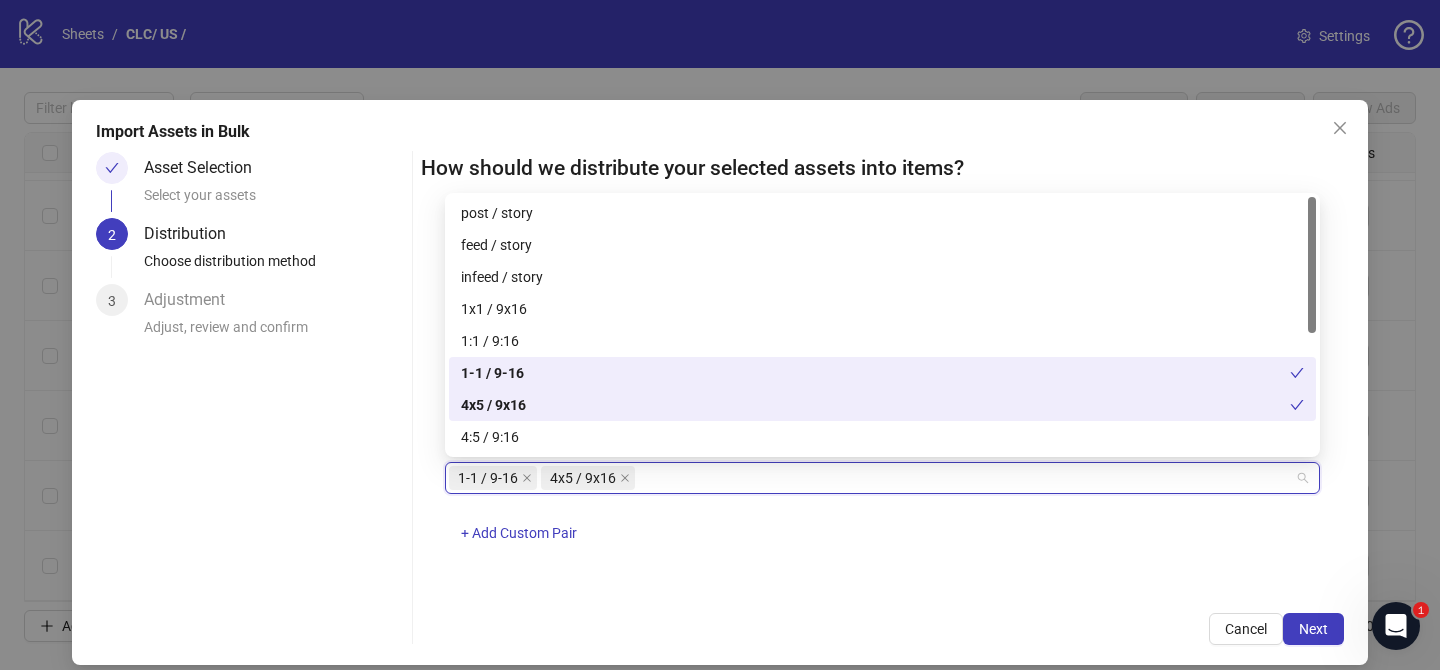 click on "1-1 / 9-16" at bounding box center (875, 373) 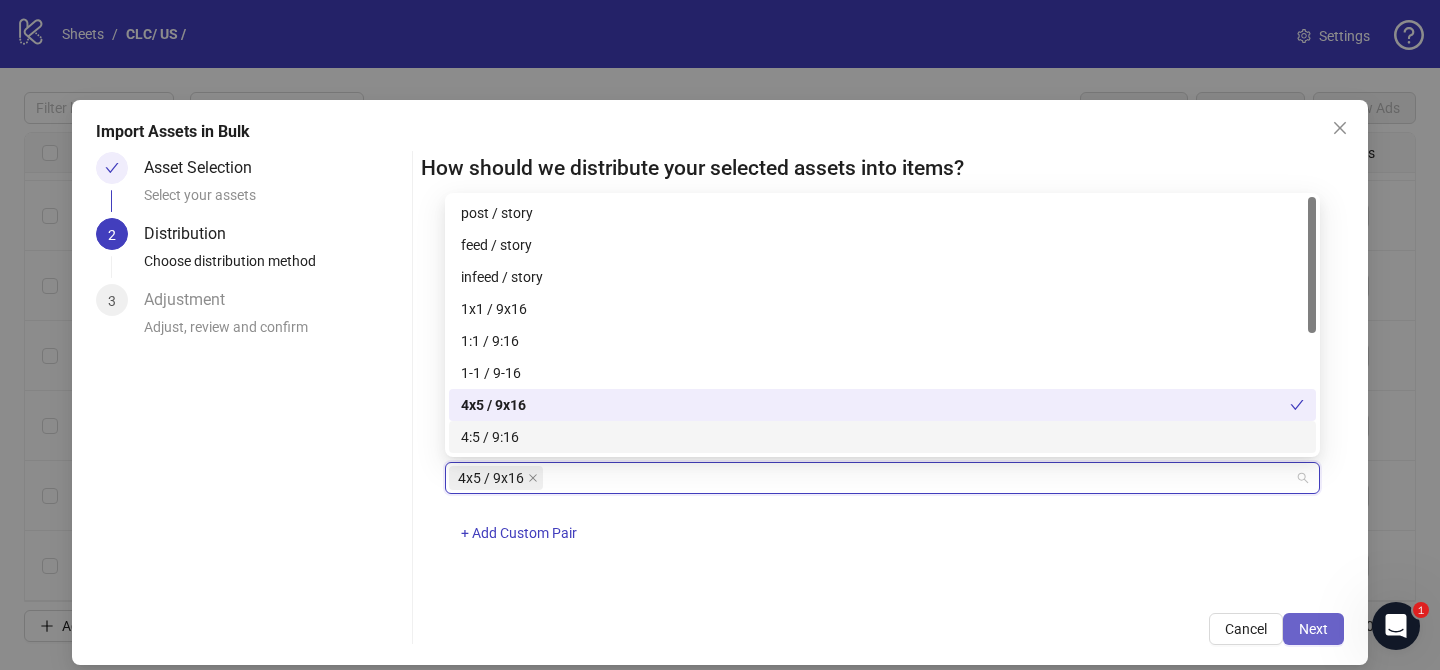 click on "Next" at bounding box center (1313, 629) 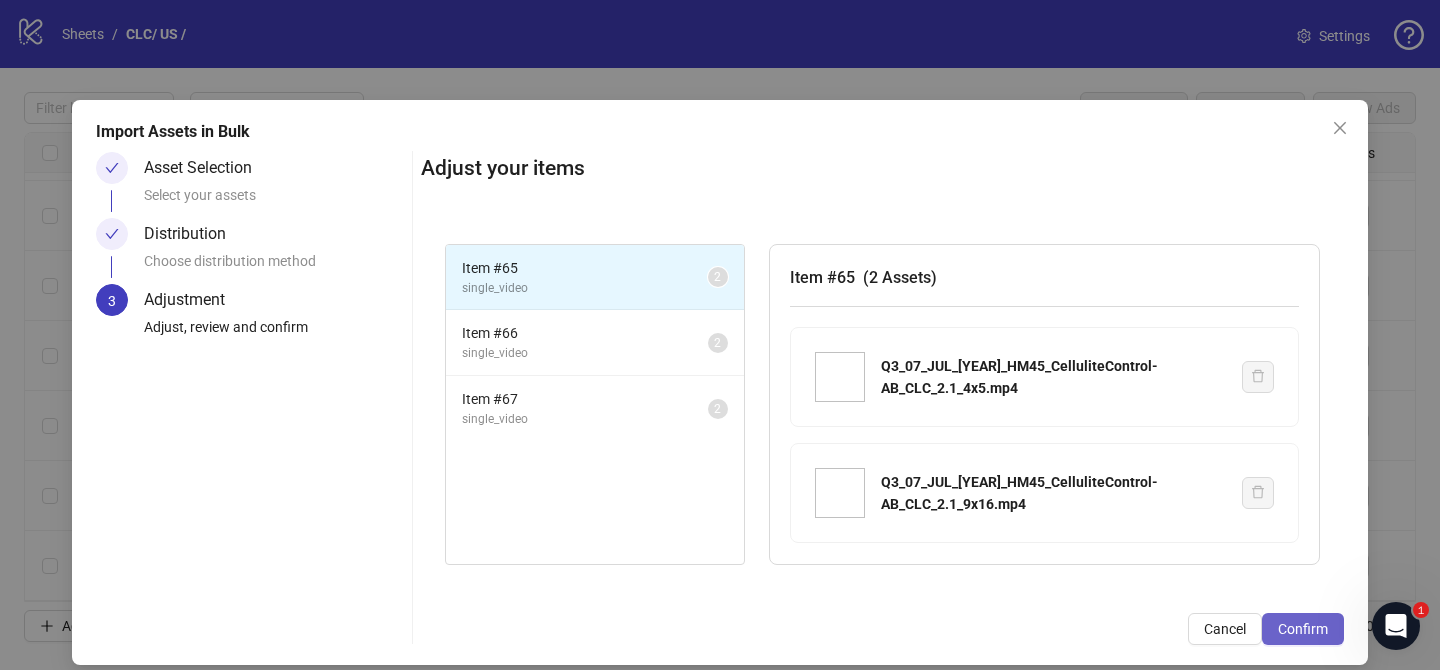 click on "Confirm" at bounding box center (1303, 629) 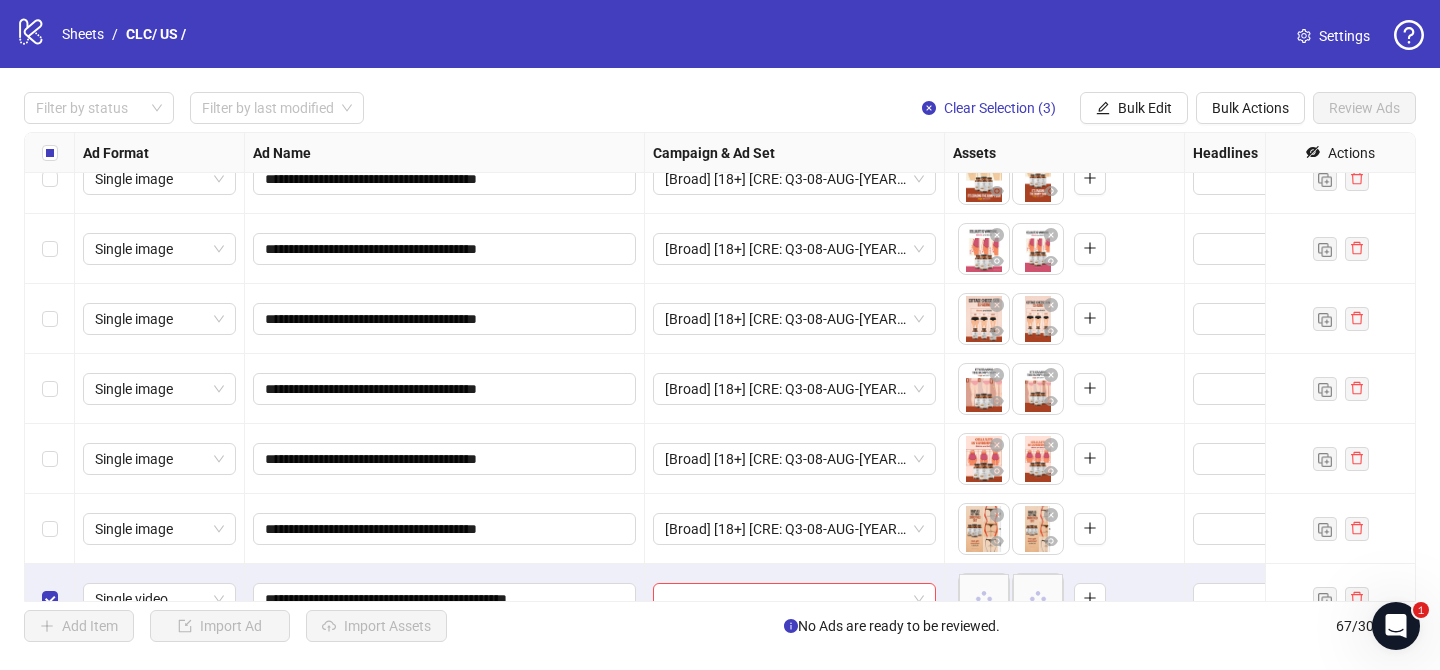 scroll, scrollTop: 4262, scrollLeft: 0, axis: vertical 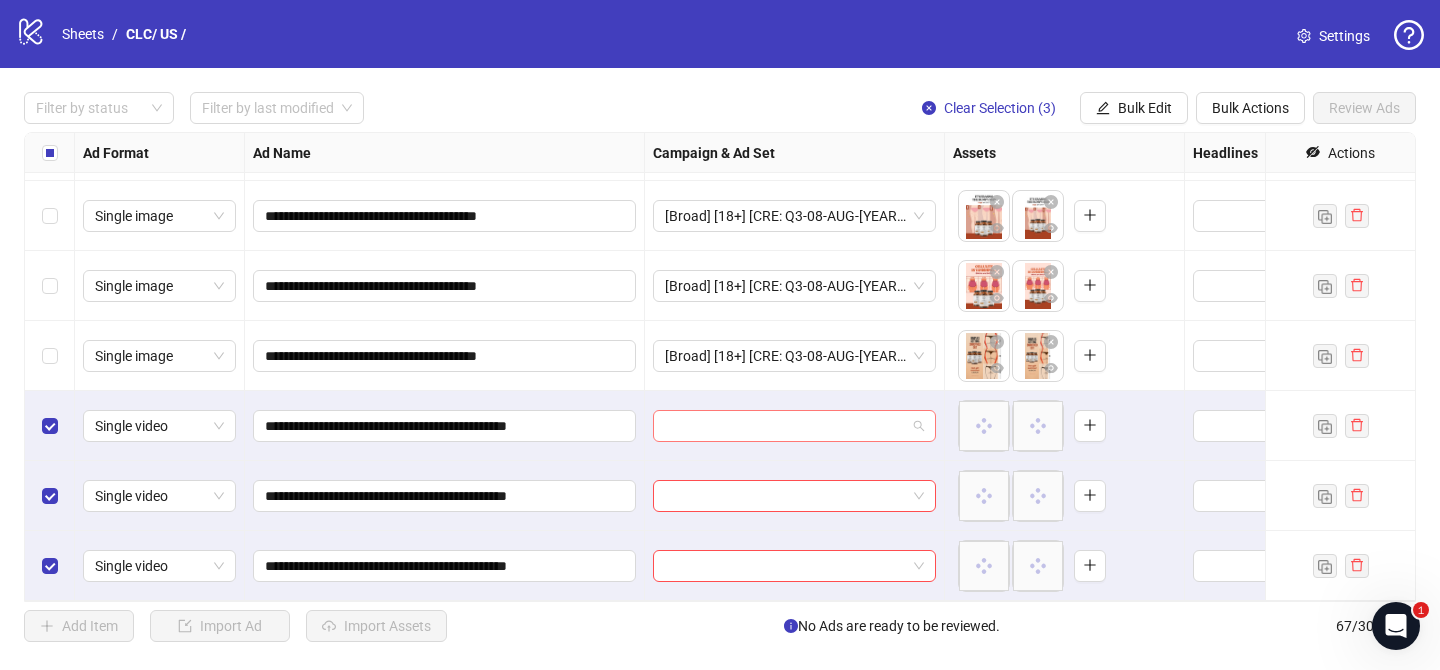 click at bounding box center (785, 426) 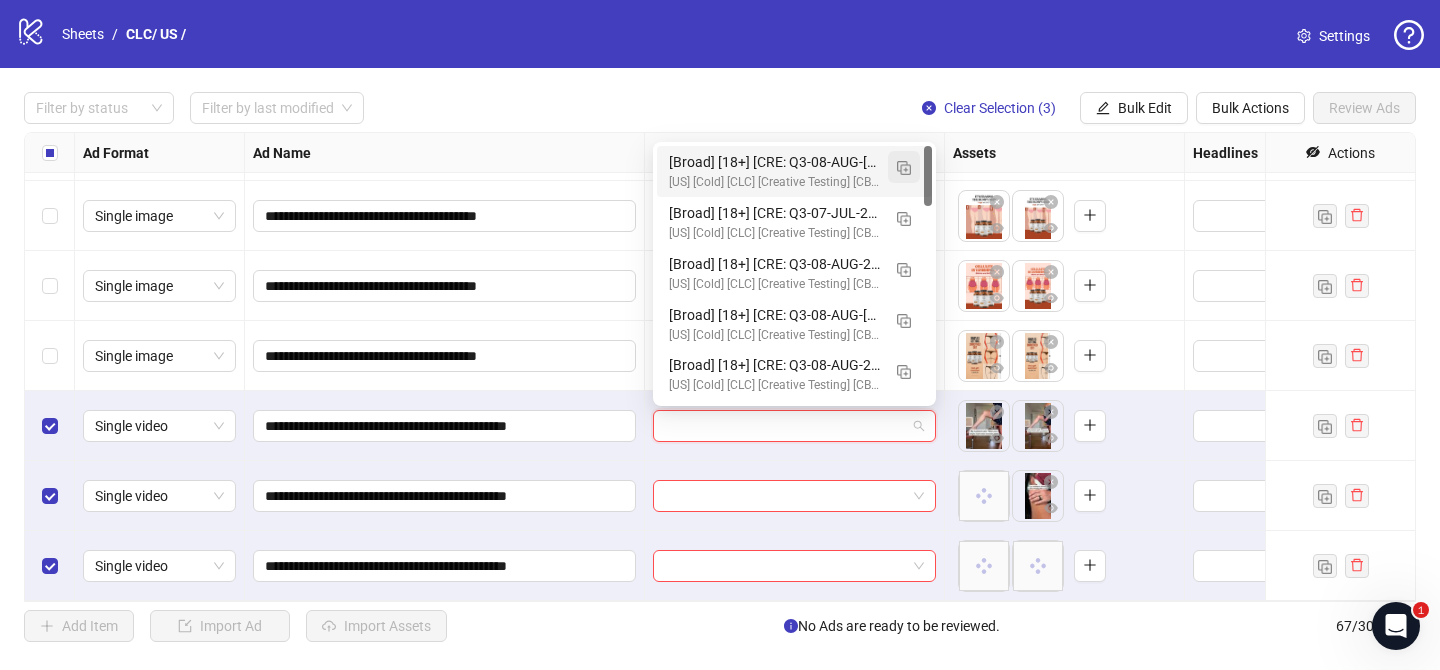 click at bounding box center (904, 168) 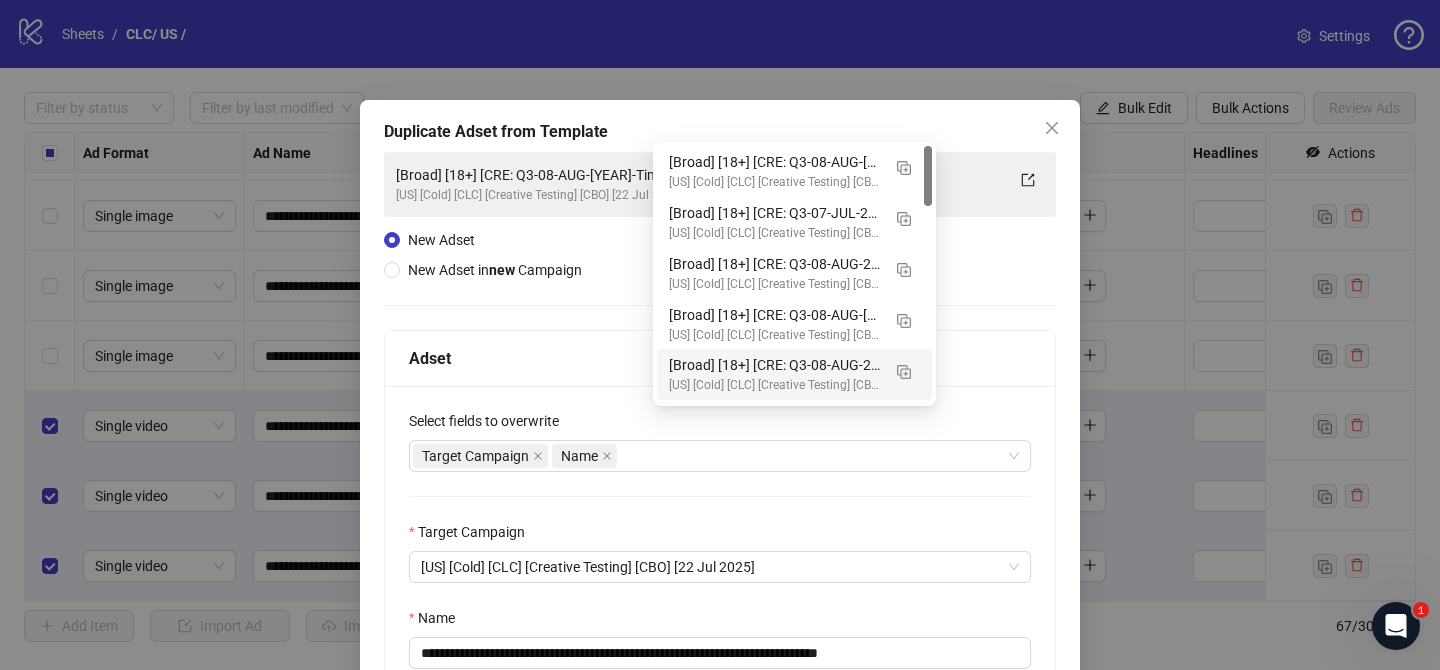 scroll, scrollTop: 131, scrollLeft: 0, axis: vertical 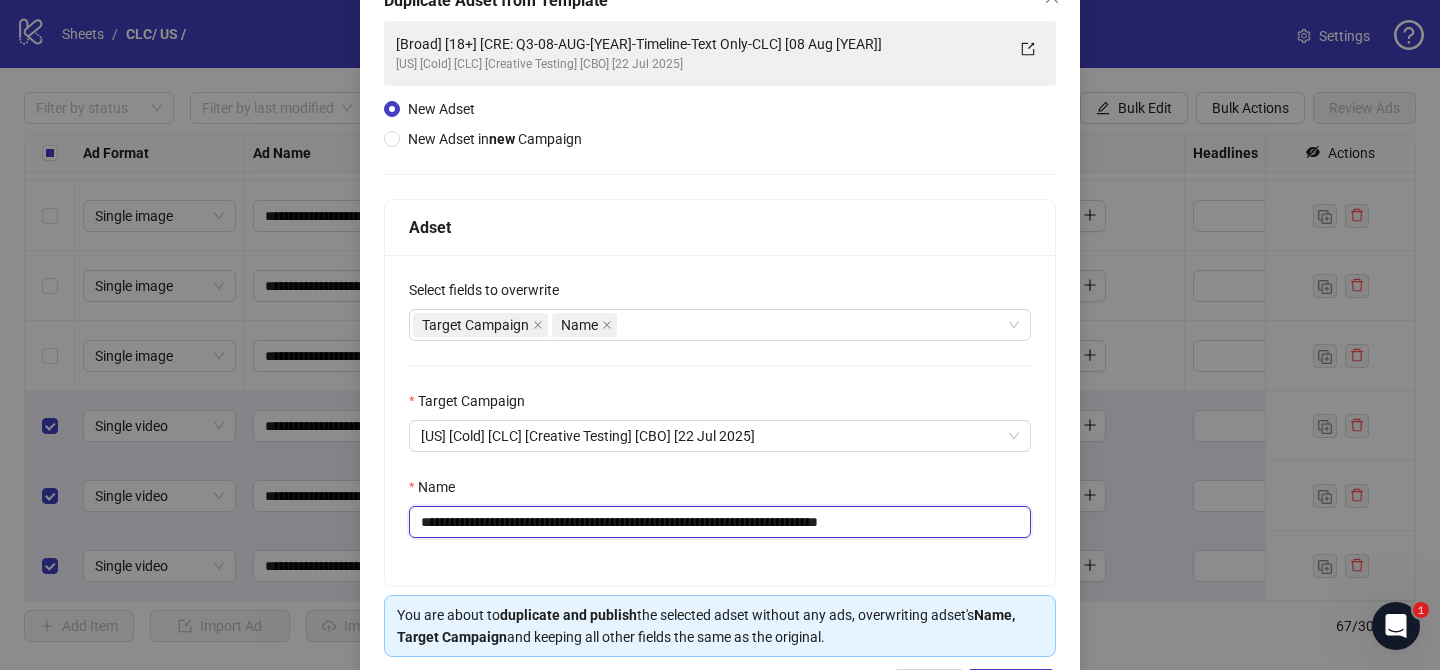drag, startPoint x: 541, startPoint y: 523, endPoint x: 790, endPoint y: 518, distance: 249.0502 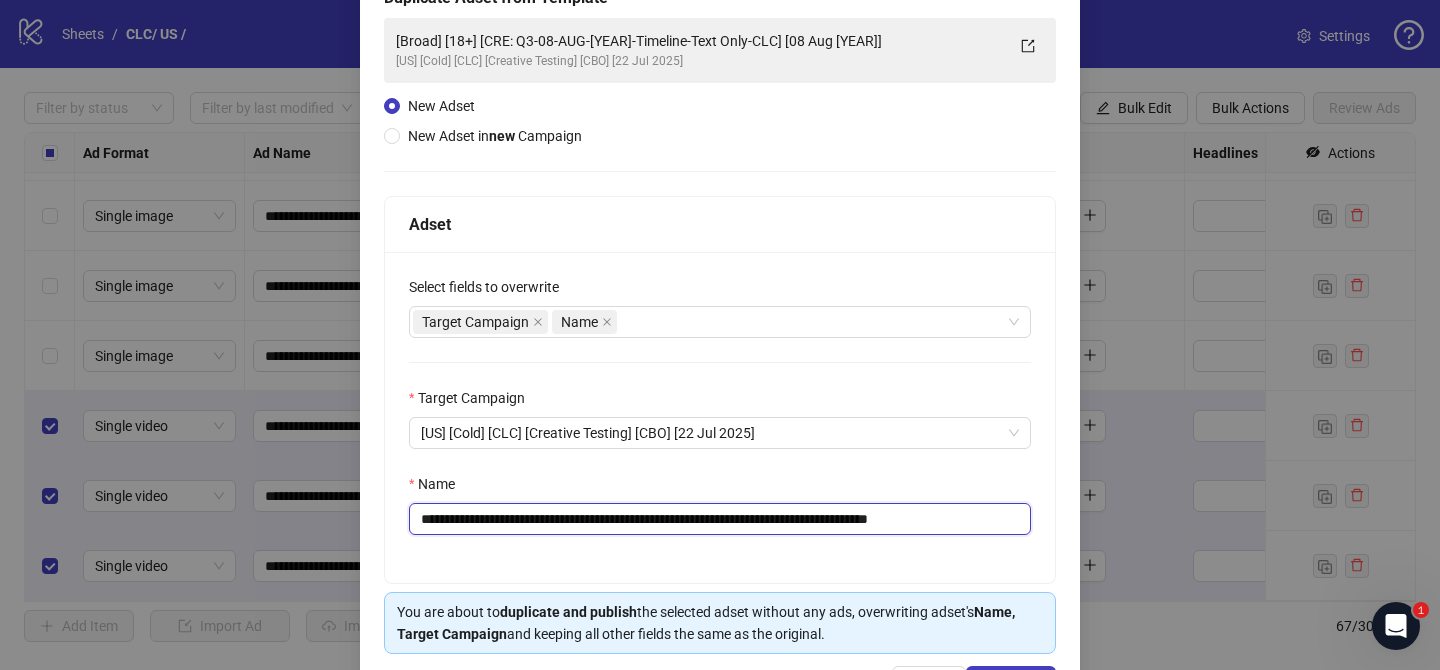 drag, startPoint x: 955, startPoint y: 524, endPoint x: 1010, endPoint y: 517, distance: 55.443665 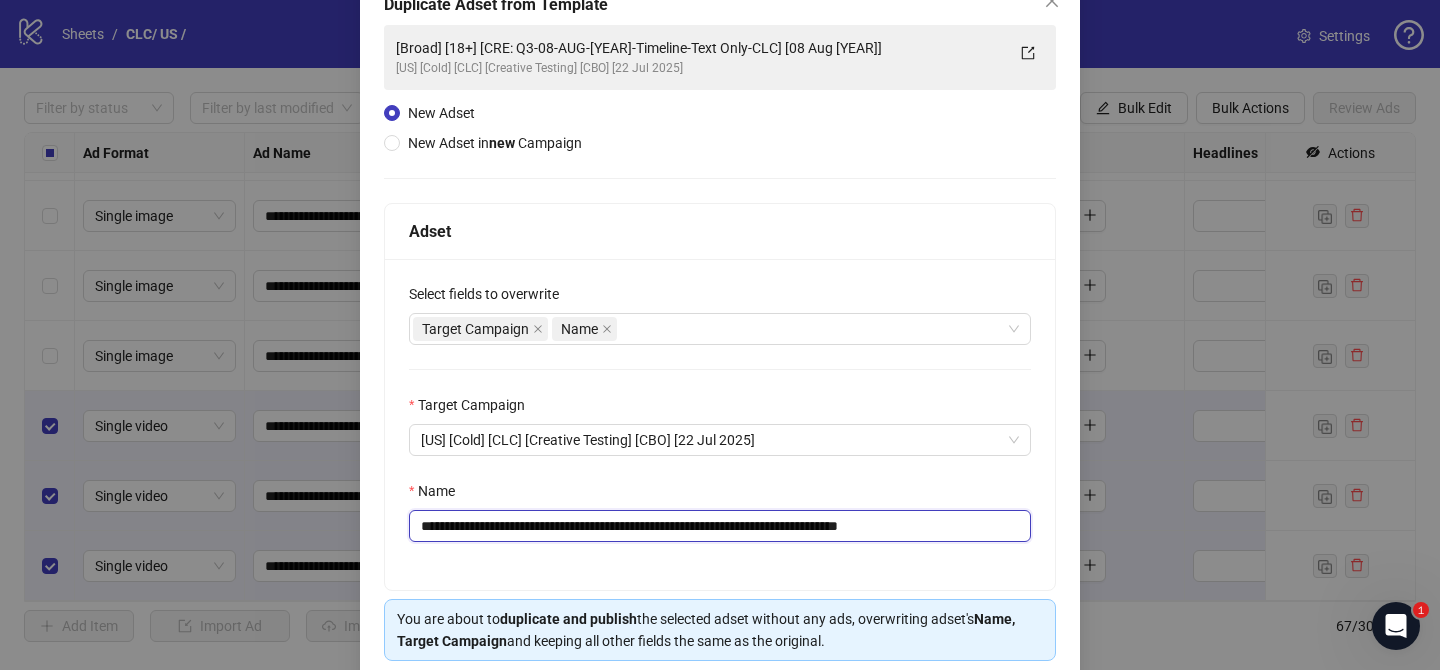 scroll, scrollTop: 207, scrollLeft: 0, axis: vertical 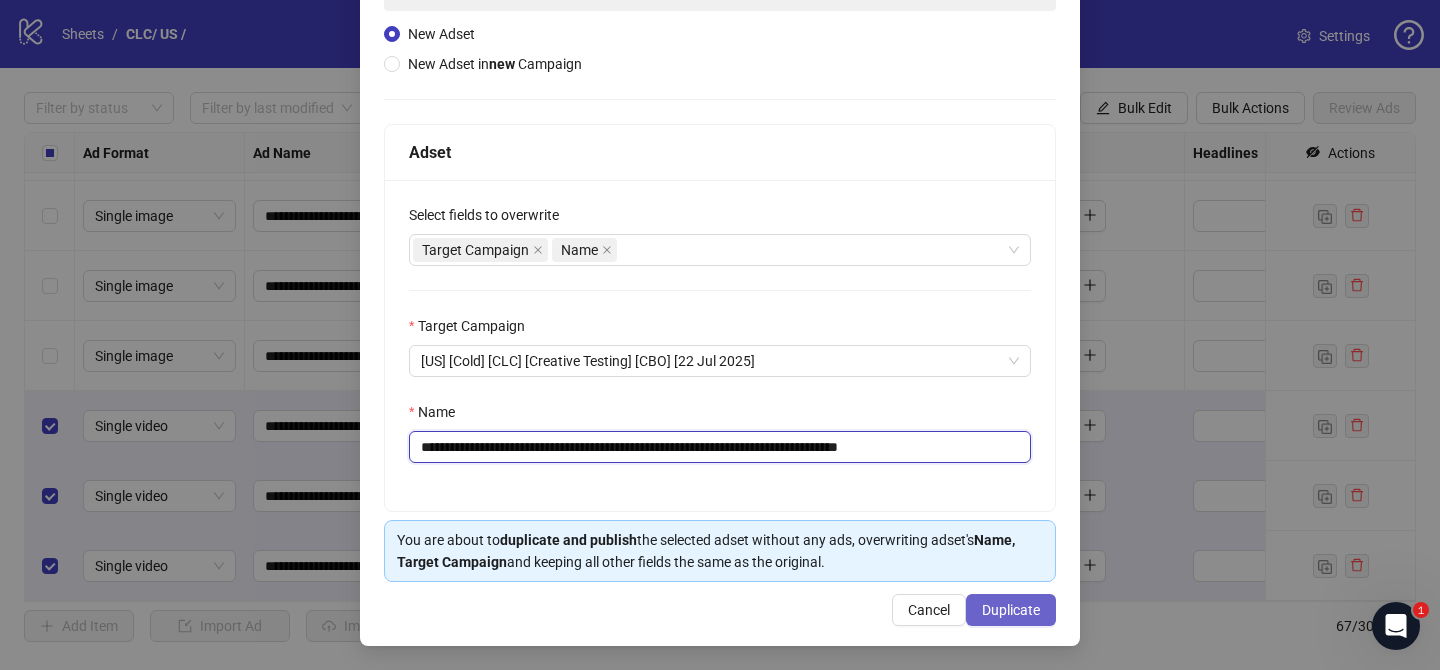 type on "**********" 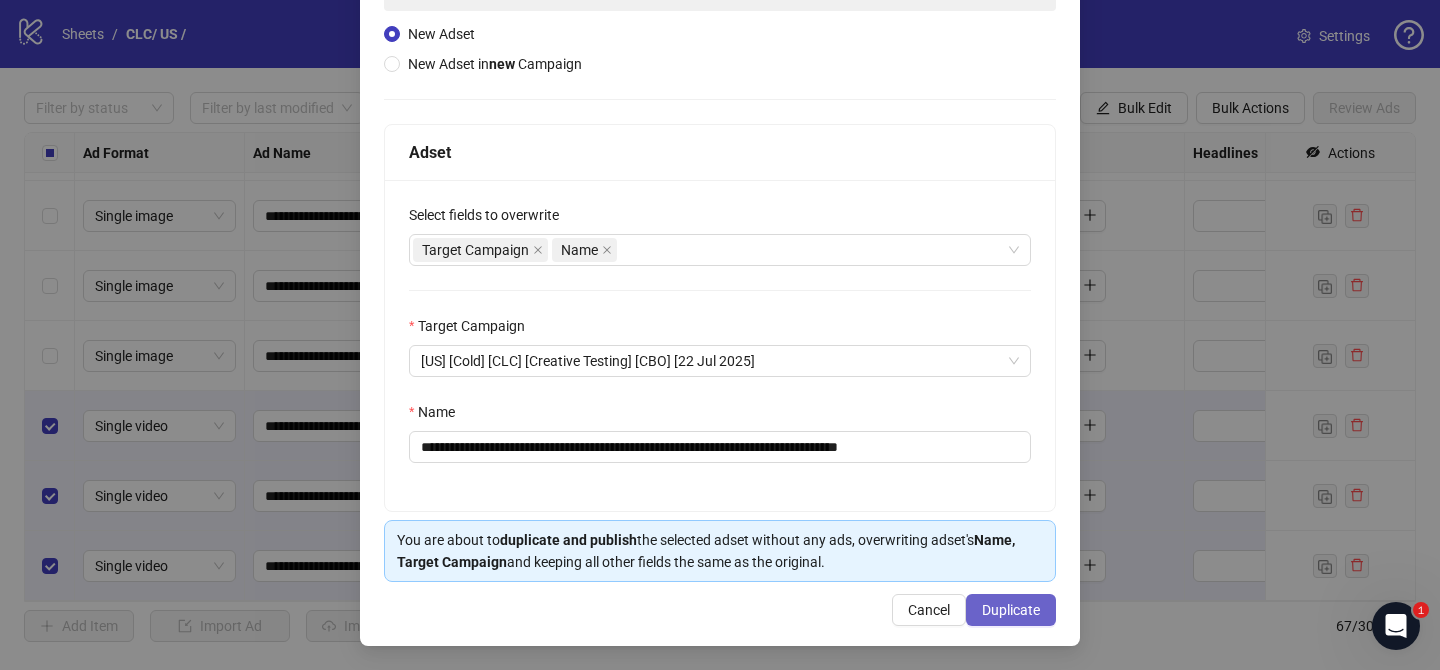 click on "Duplicate" at bounding box center (1011, 610) 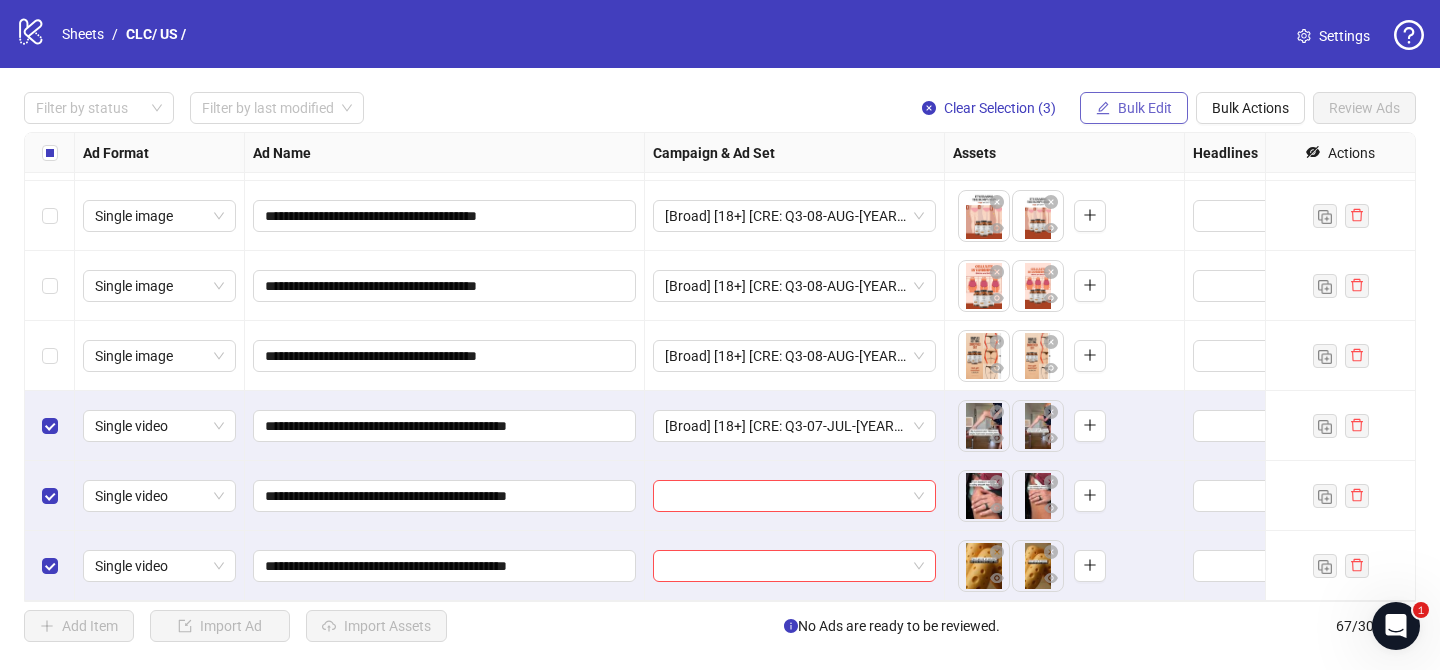click on "Bulk Edit" at bounding box center (1134, 108) 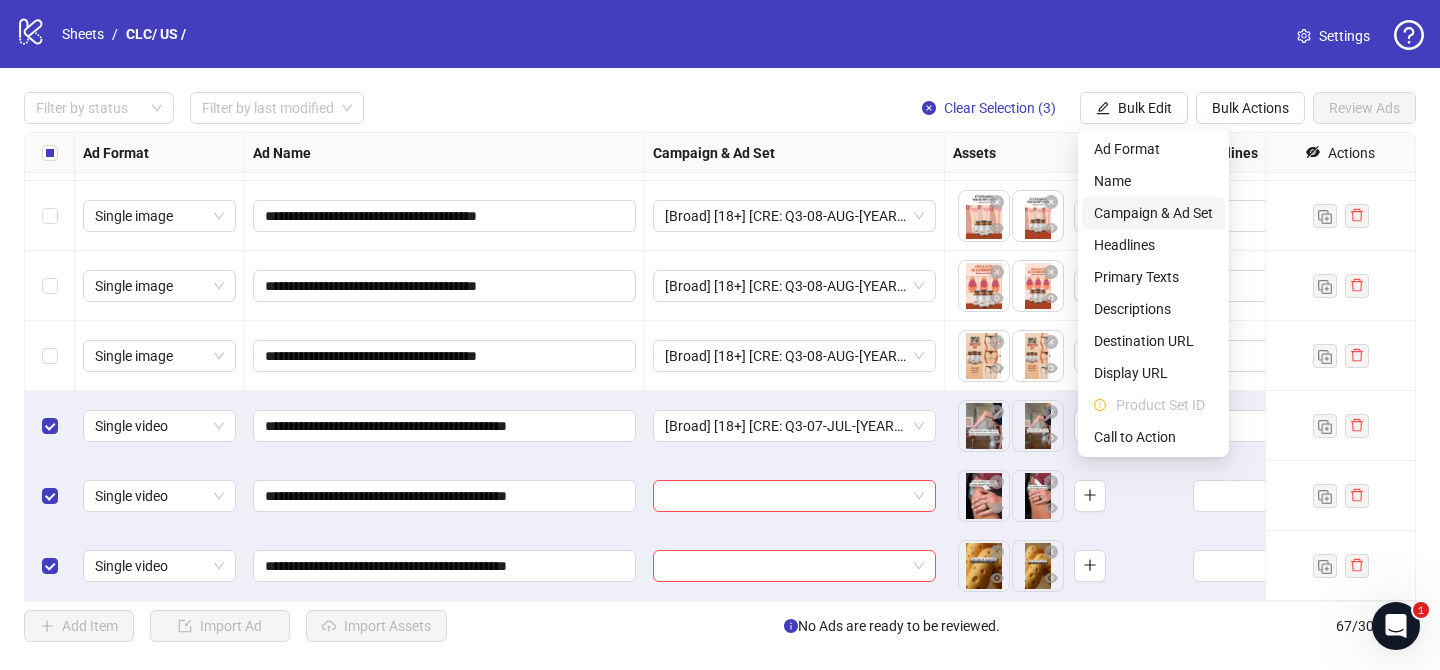 click on "Campaign & Ad Set" at bounding box center [1153, 213] 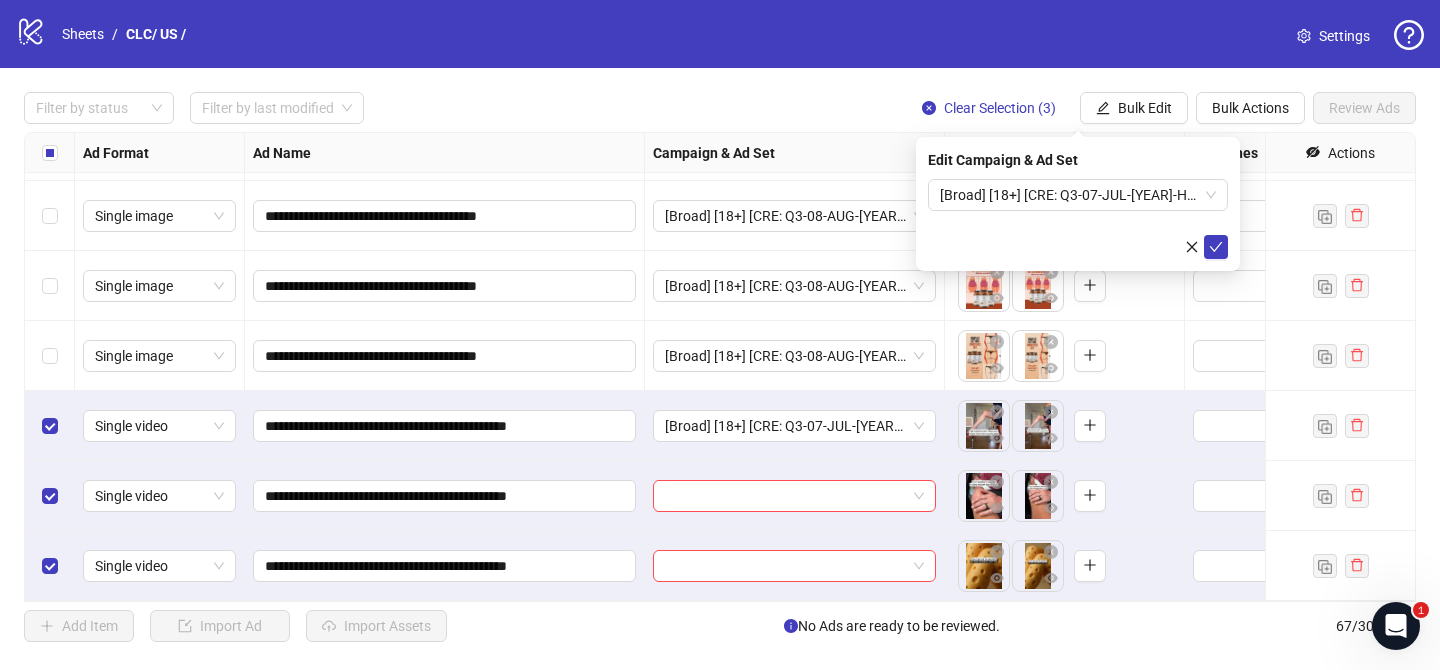 drag, startPoint x: 1216, startPoint y: 246, endPoint x: 1060, endPoint y: 247, distance: 156.0032 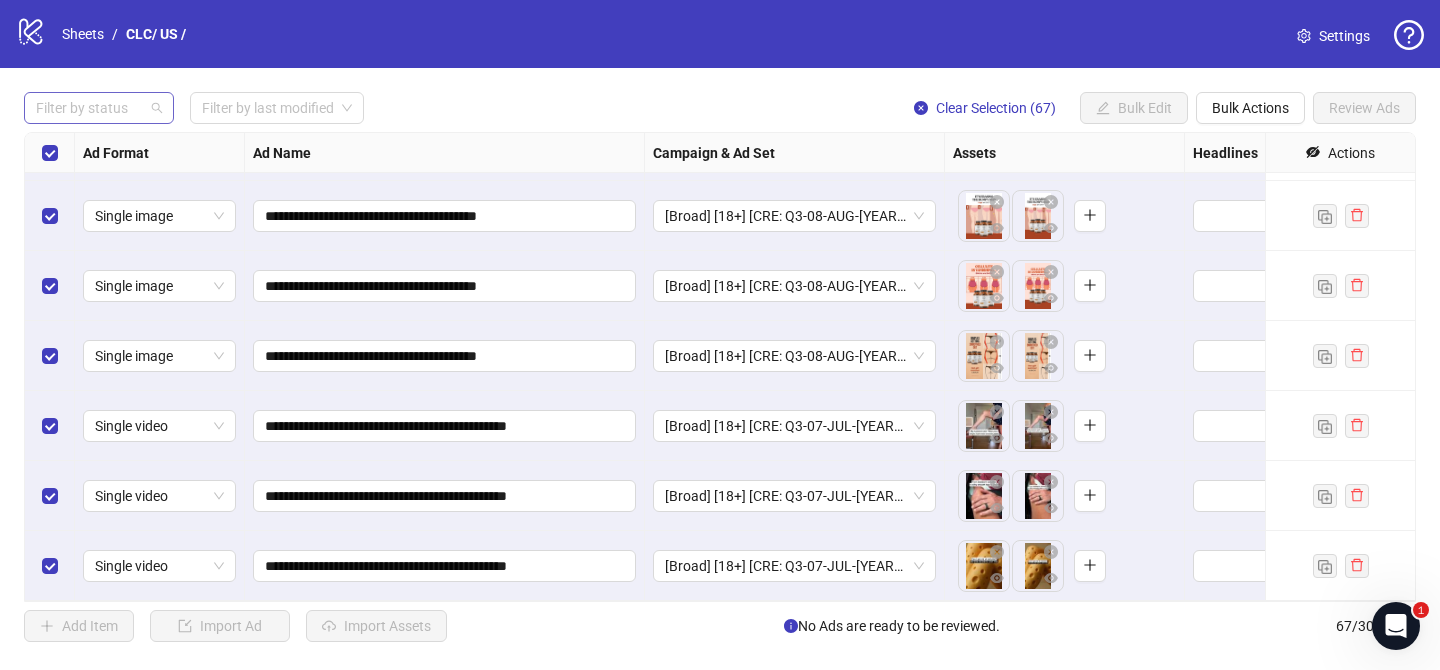 click at bounding box center (88, 108) 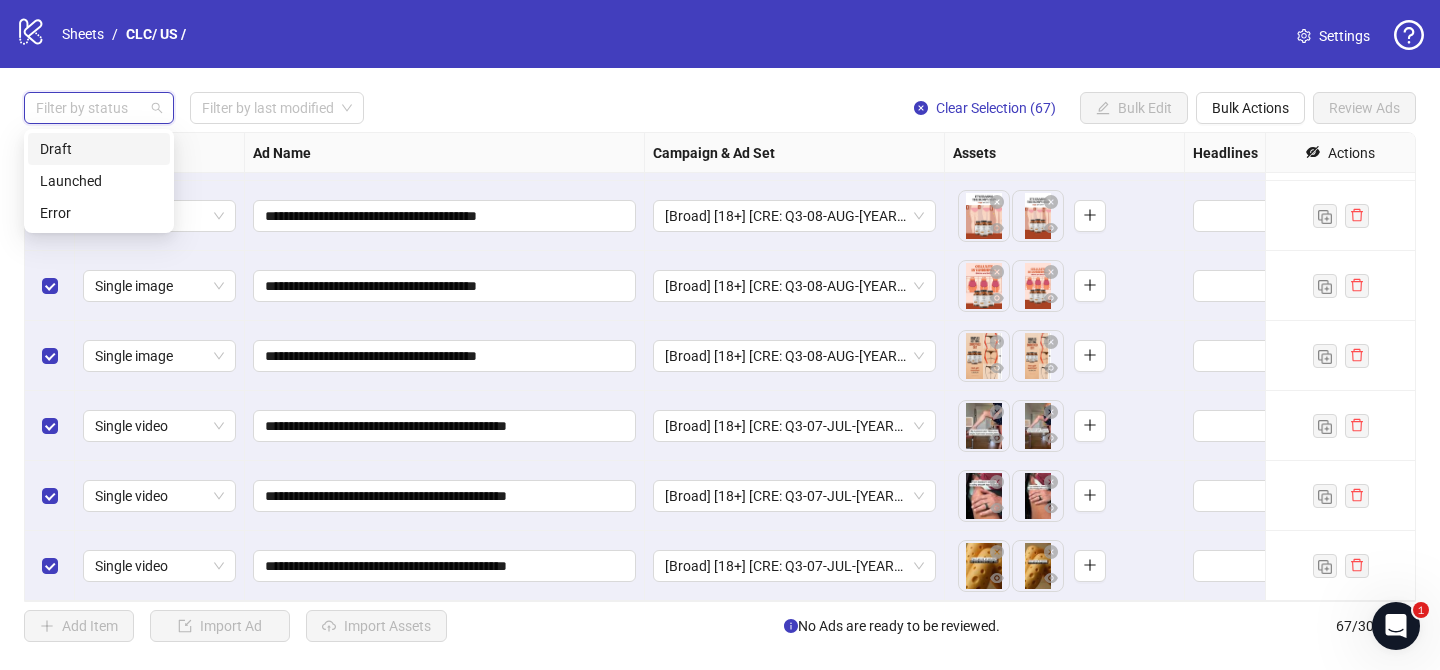 click on "Draft" at bounding box center [99, 149] 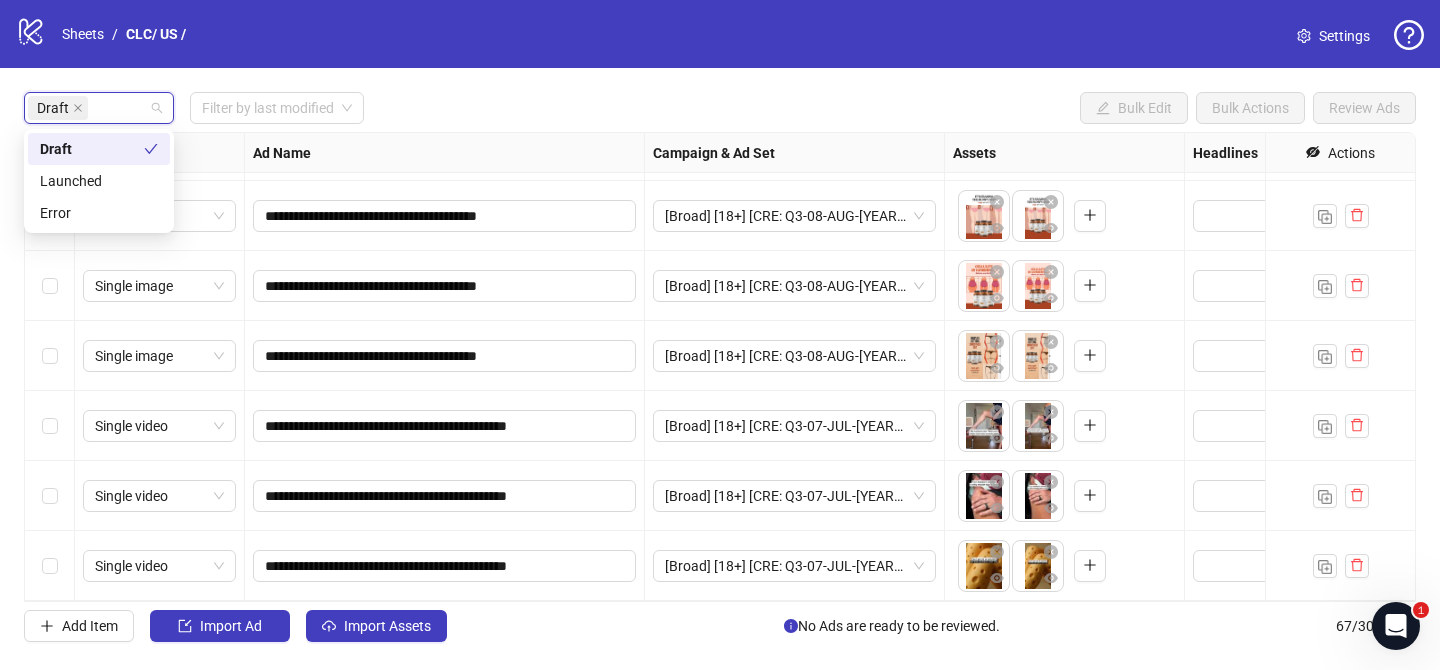 scroll, scrollTop: 202, scrollLeft: 0, axis: vertical 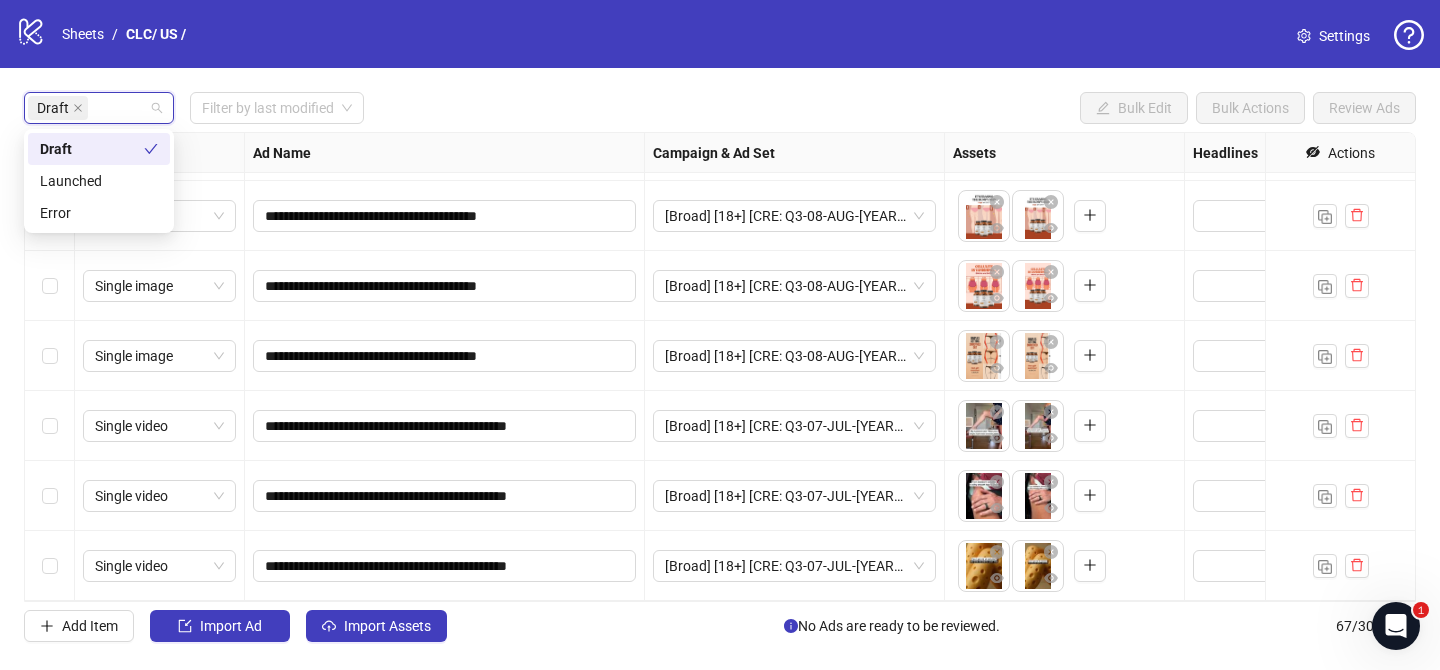 click on "Draft   Filter by last modified Bulk Edit Bulk Actions Review Ads" at bounding box center [720, 108] 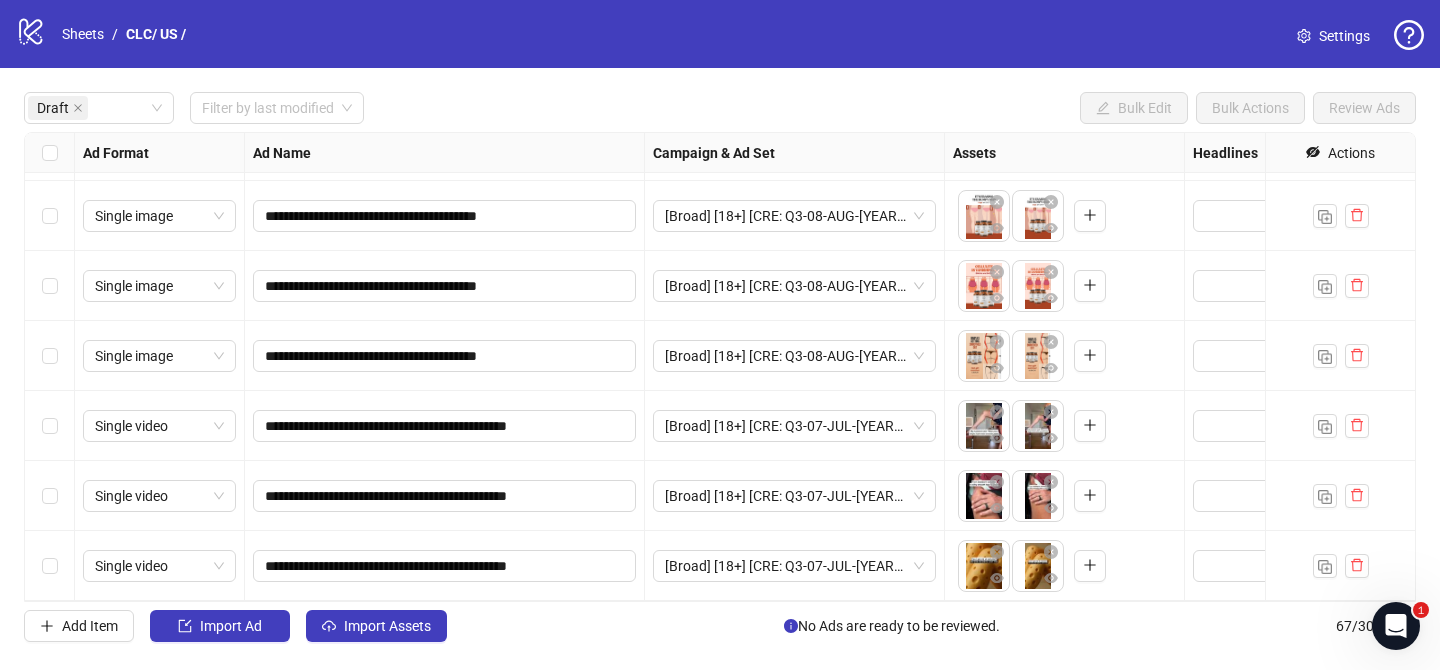 click at bounding box center (50, 153) 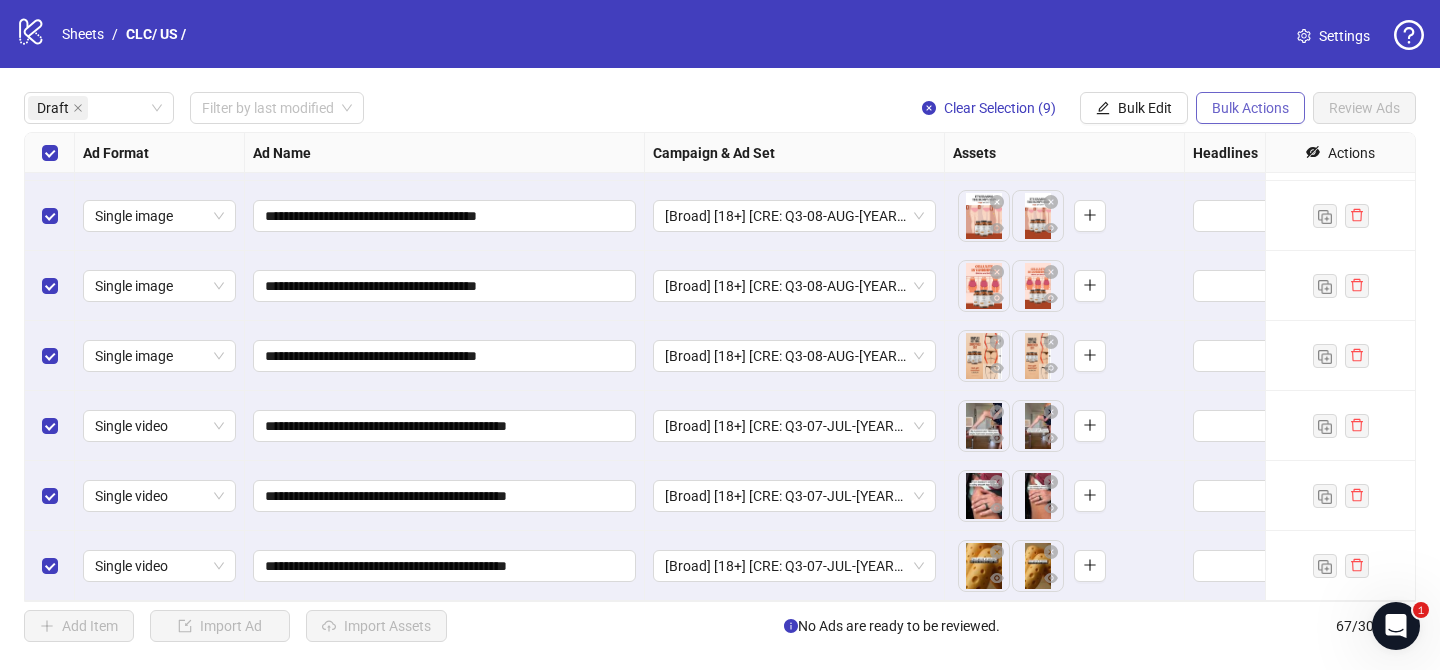click on "Bulk Actions" at bounding box center (1250, 108) 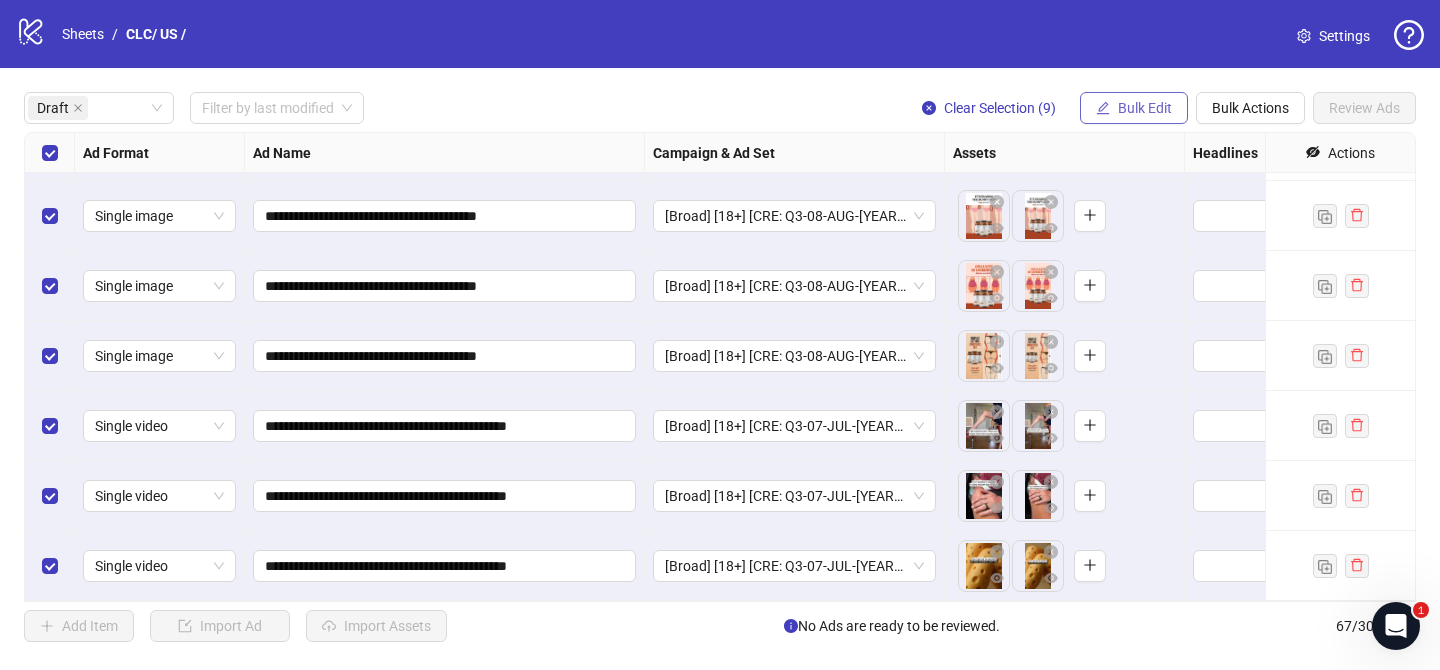 click on "Bulk Edit" at bounding box center [1145, 108] 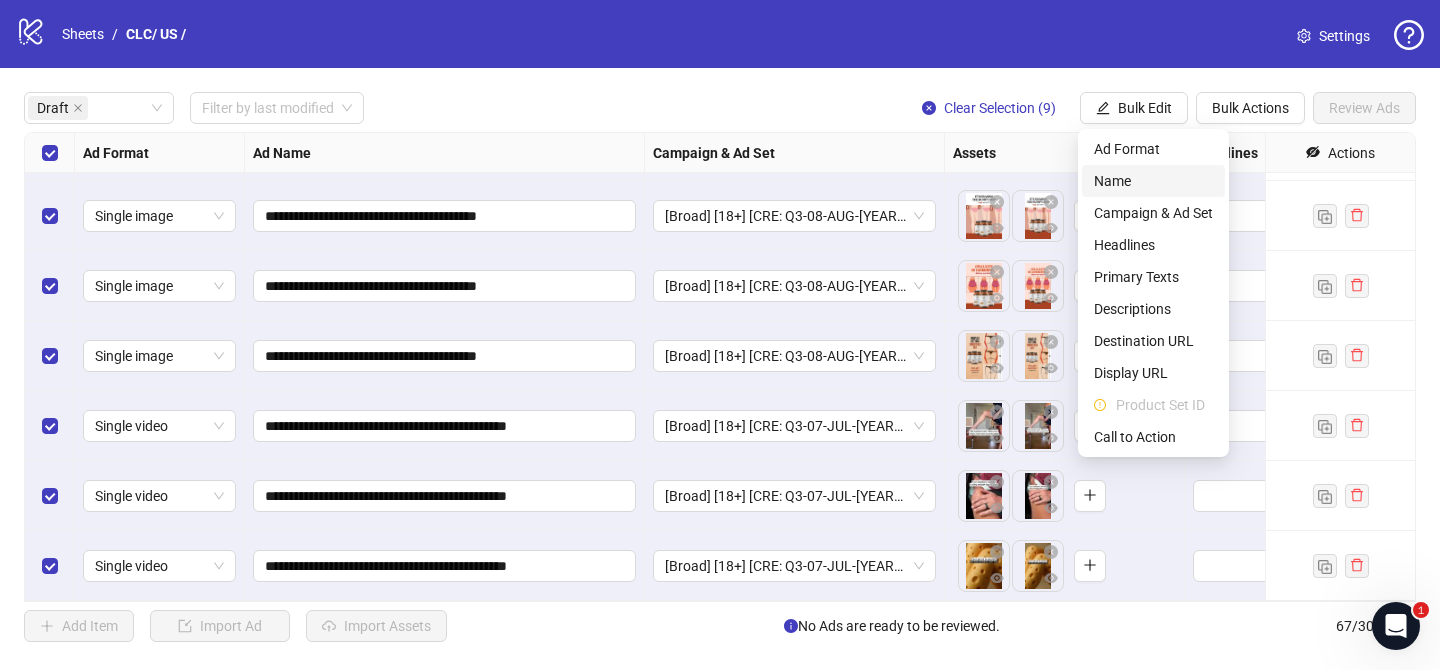 click on "Name" at bounding box center (1153, 181) 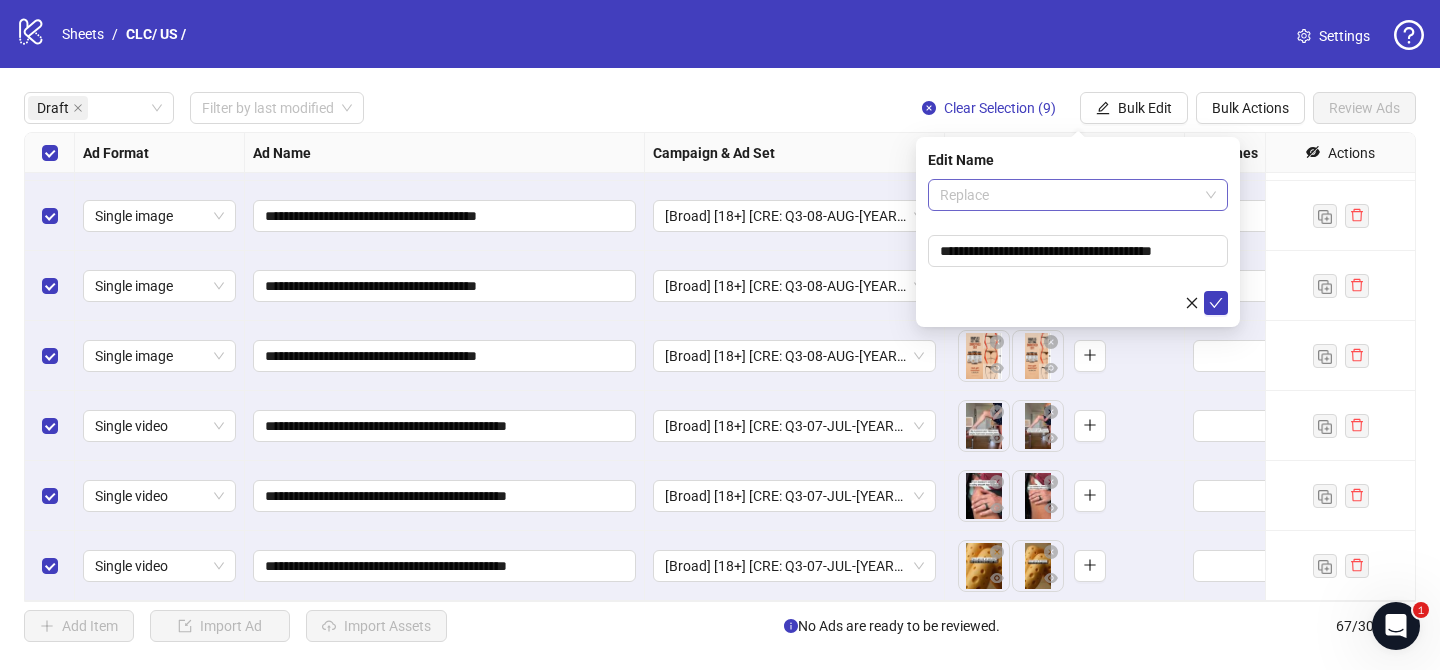 click on "Replace" at bounding box center [1078, 195] 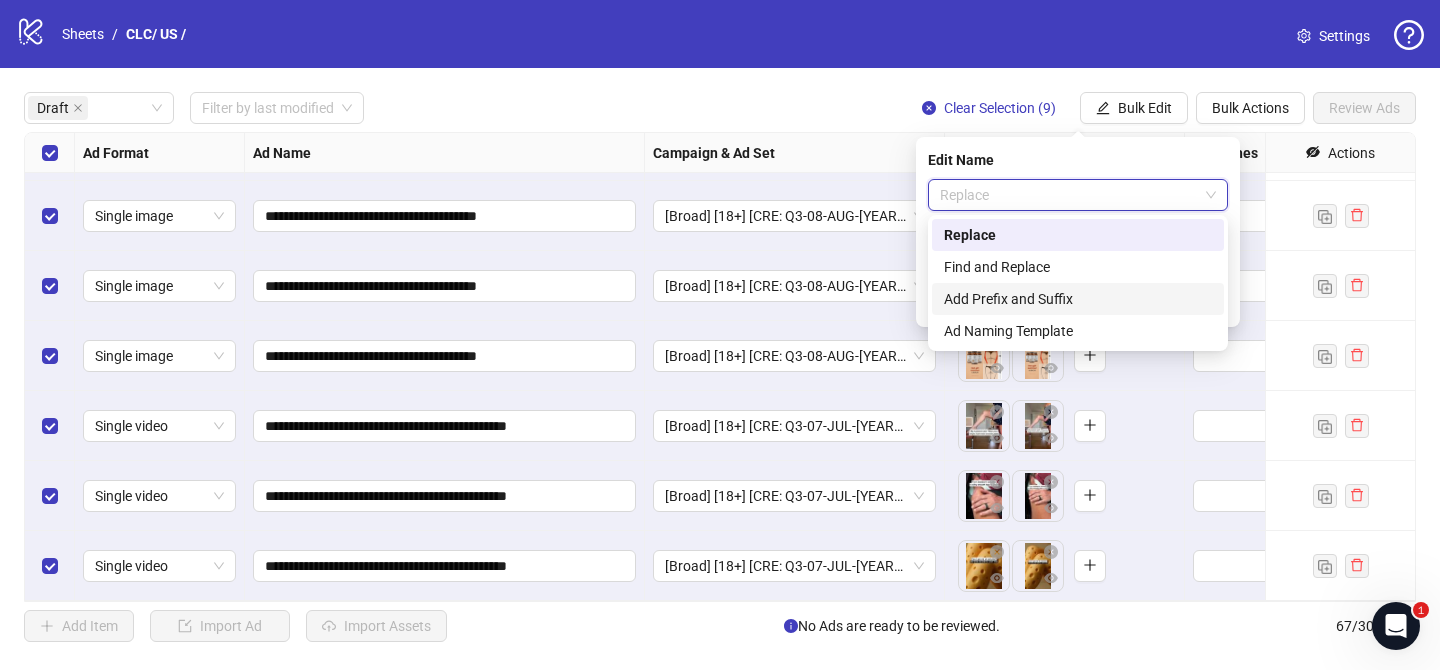 click on "Add Prefix and Suffix" at bounding box center (1078, 299) 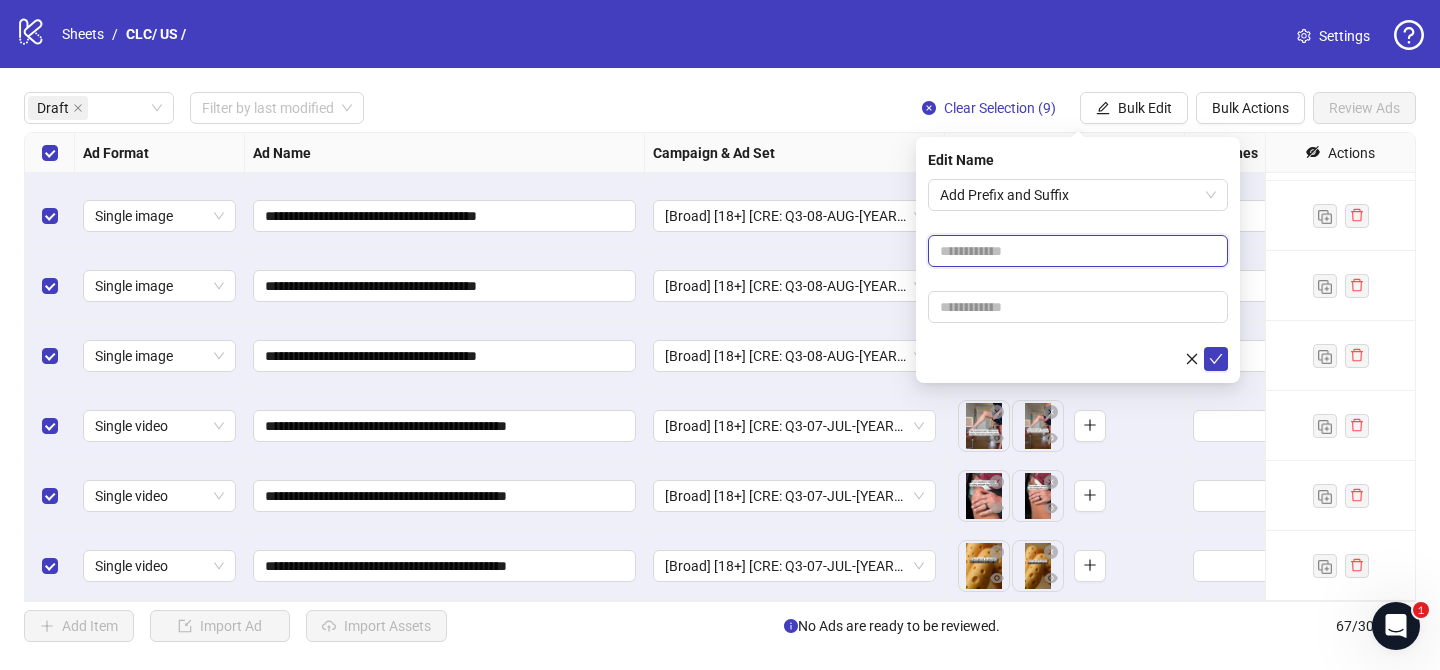click at bounding box center (1078, 251) 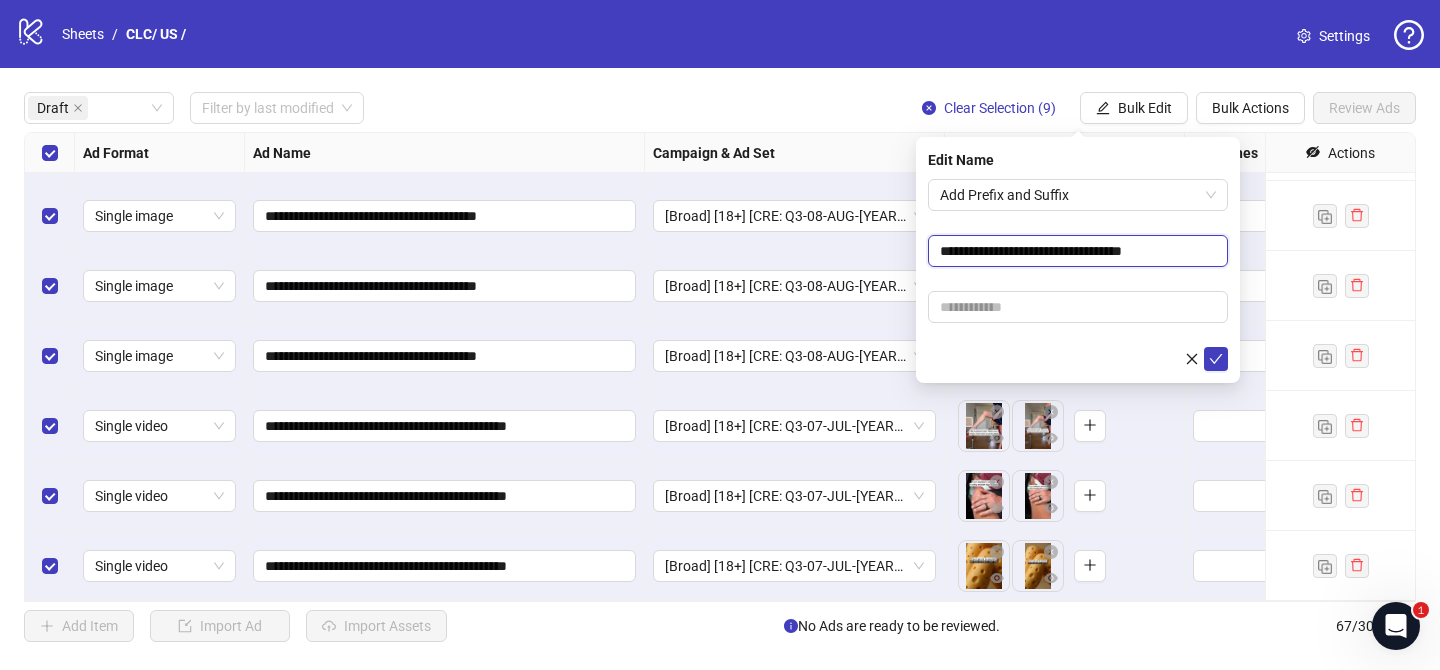 click on "**********" at bounding box center [1078, 251] 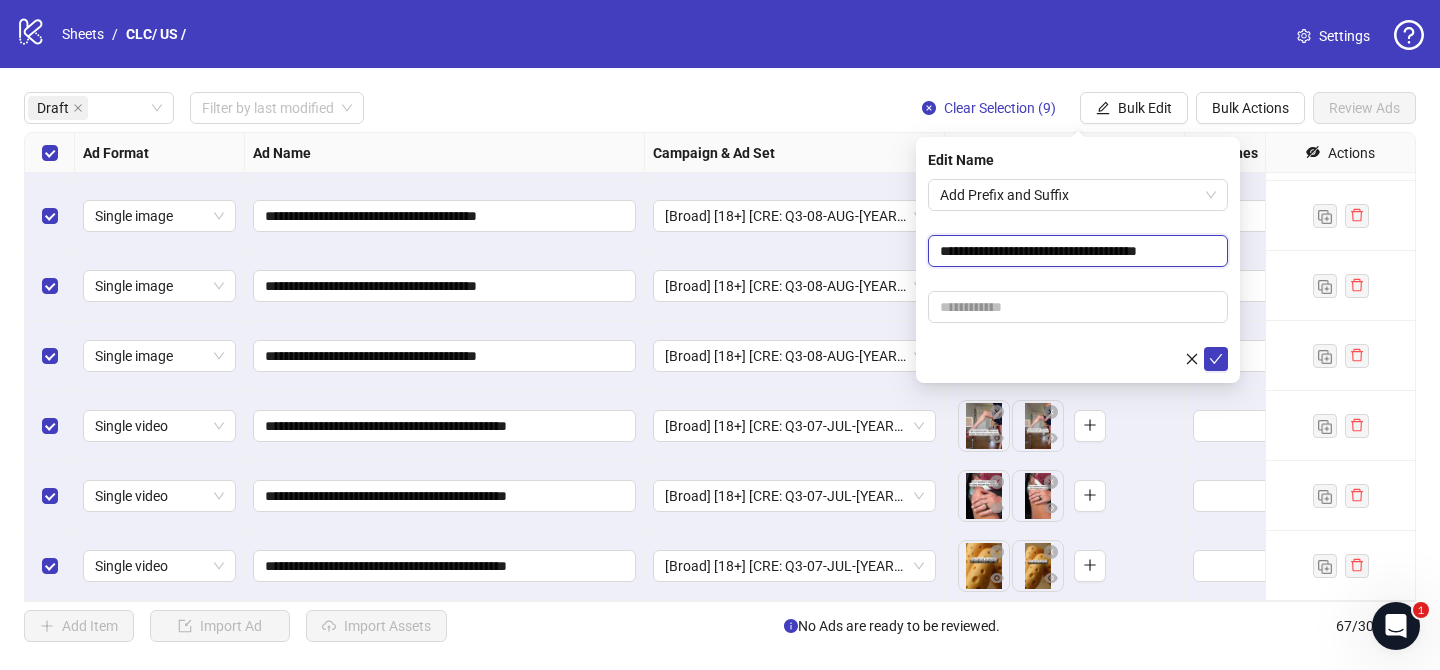 type on "**********" 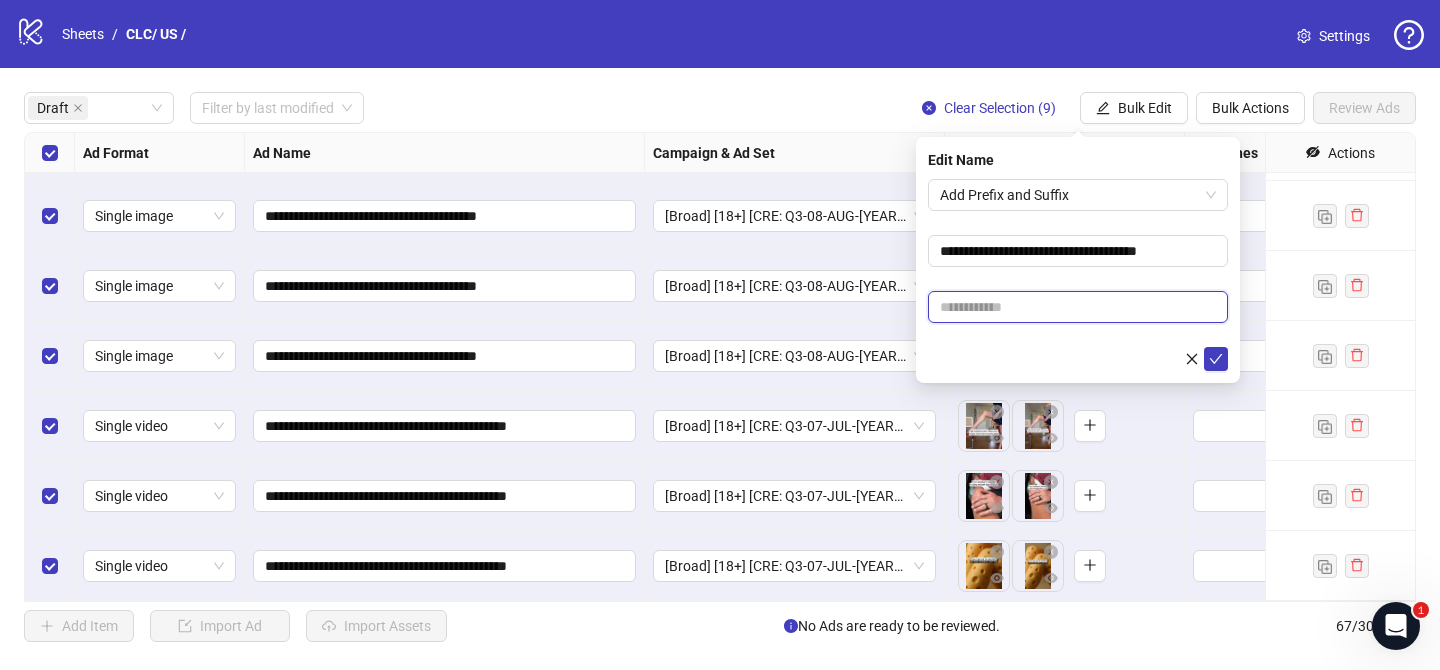 click at bounding box center [1078, 307] 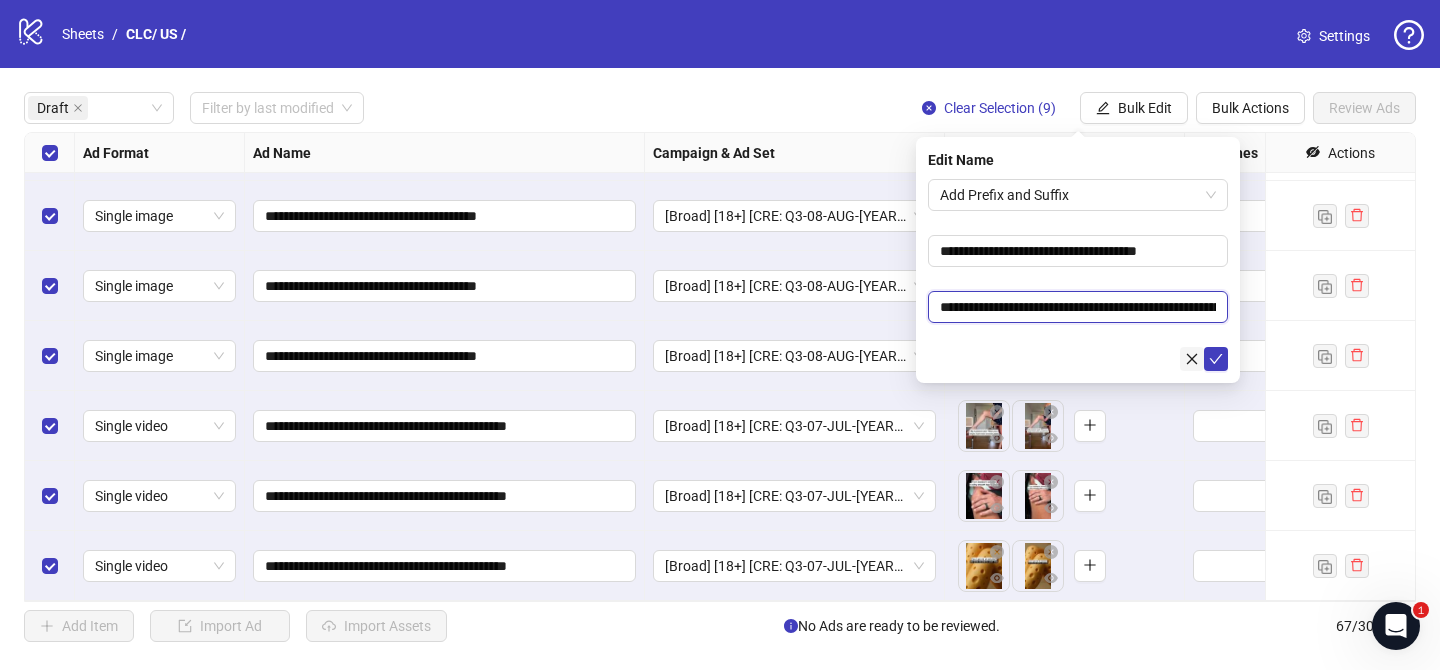 scroll, scrollTop: 0, scrollLeft: 135, axis: horizontal 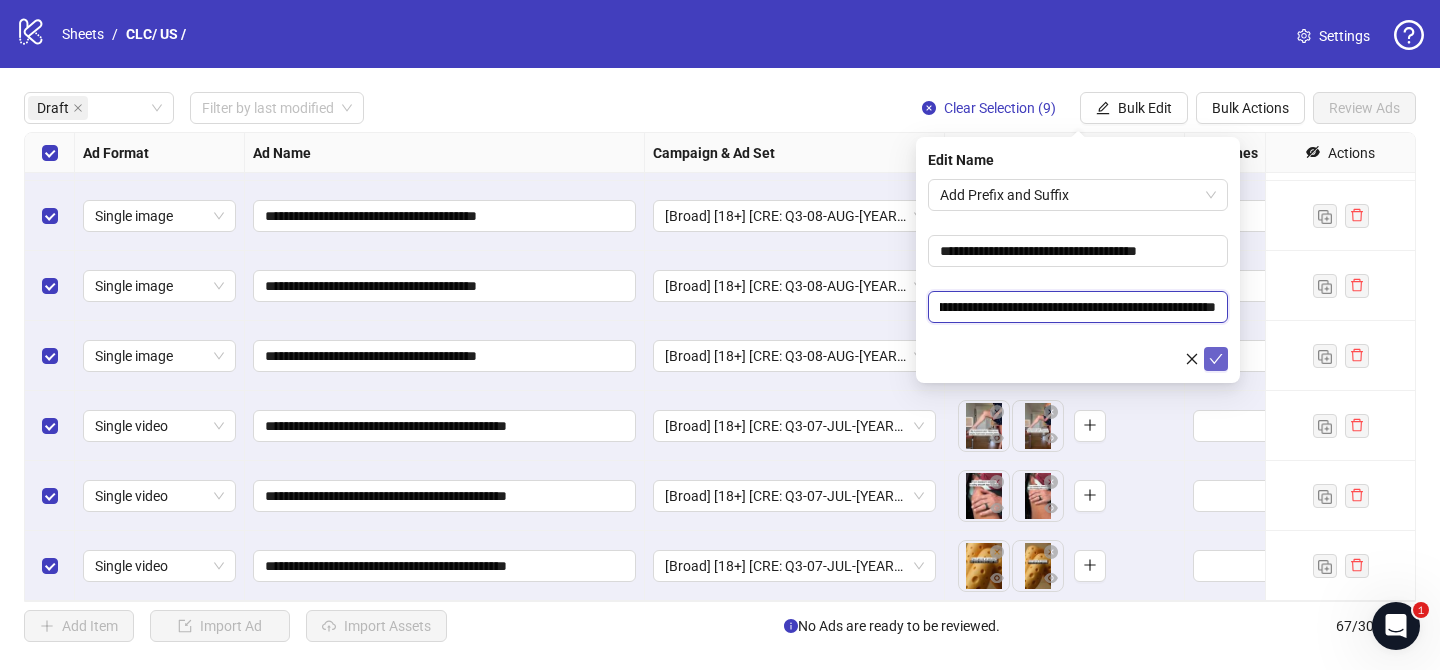type on "**********" 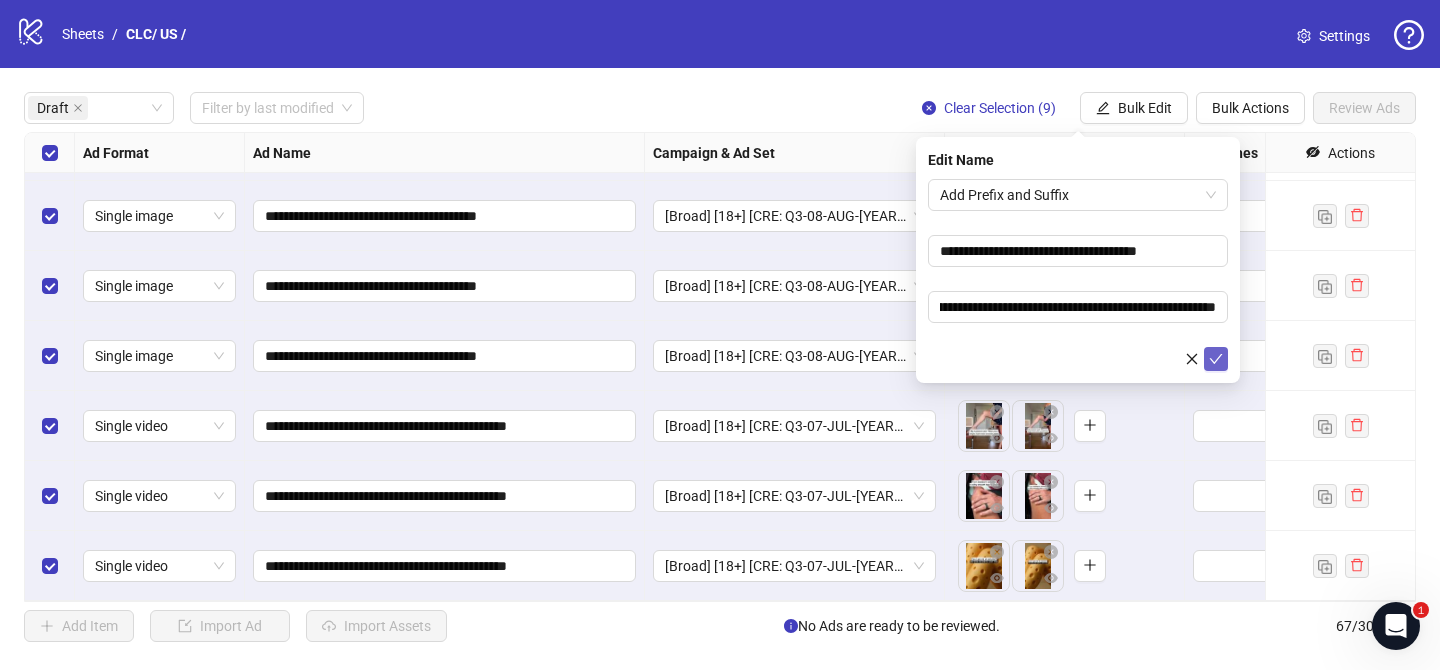 click 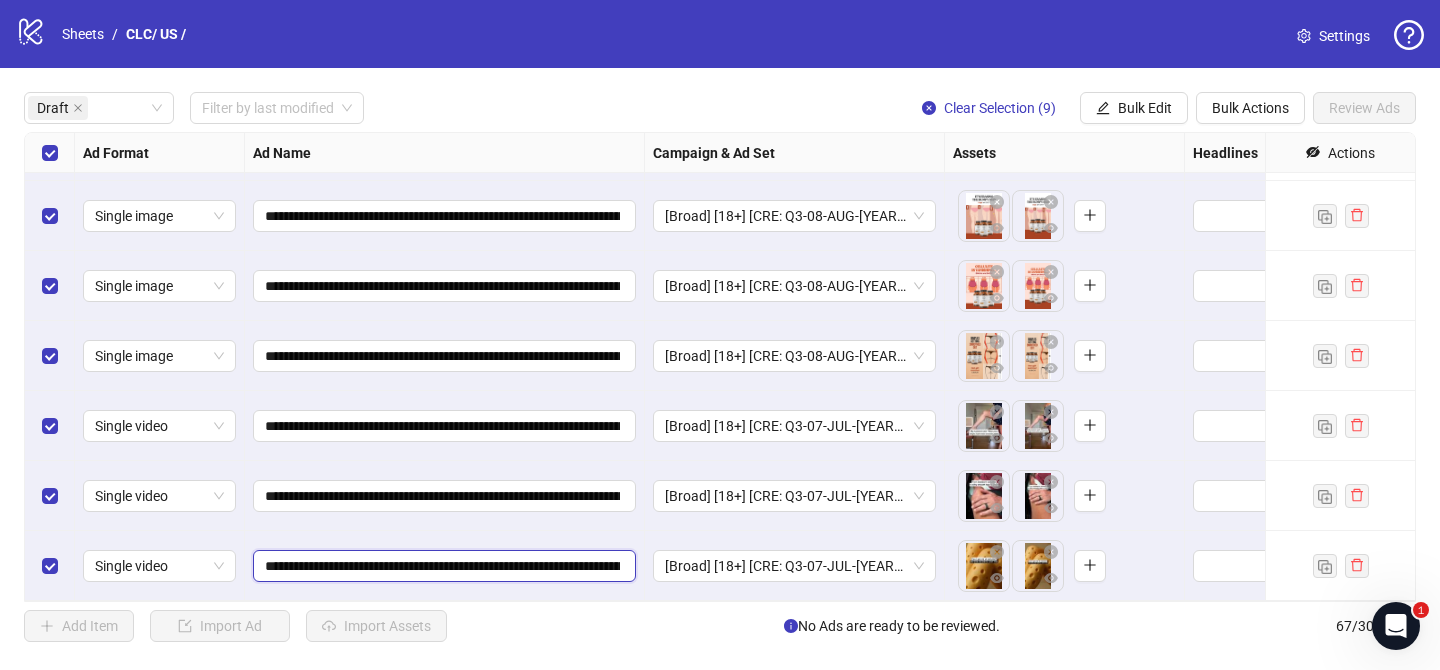 click on "**********" at bounding box center (442, 566) 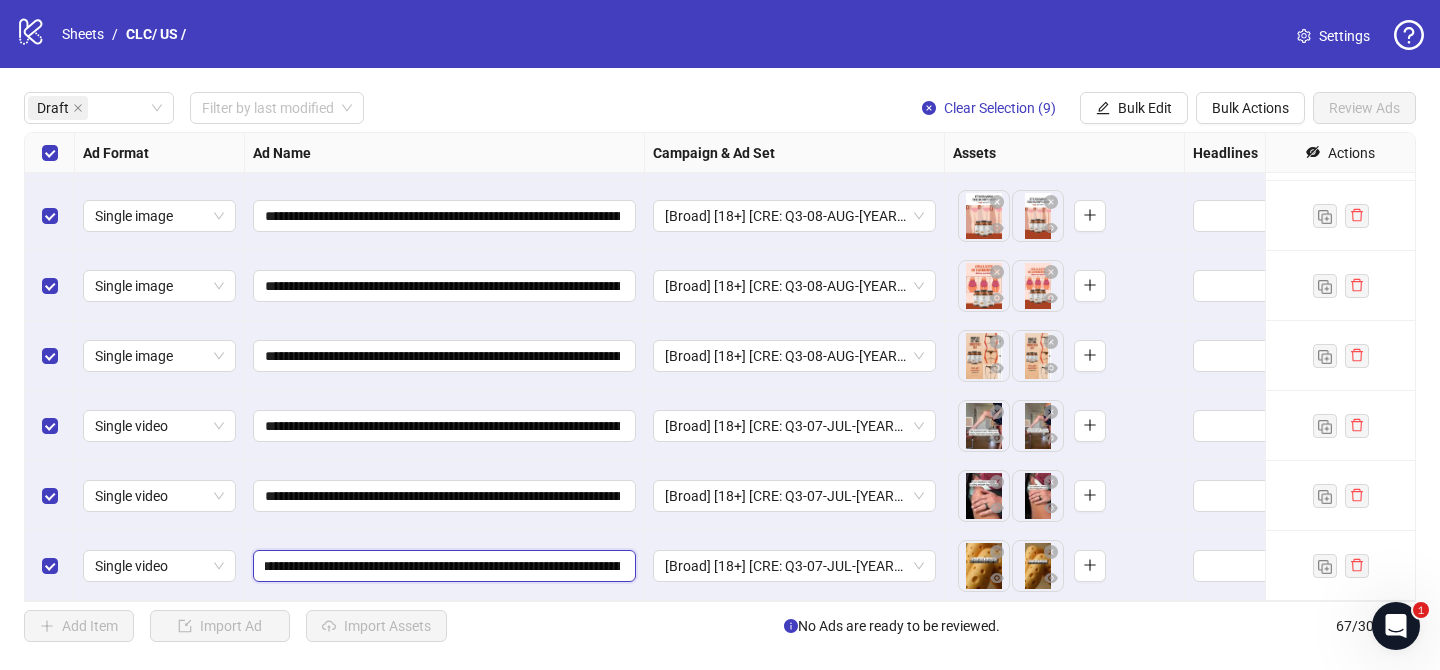 click on "**********" at bounding box center [442, 566] 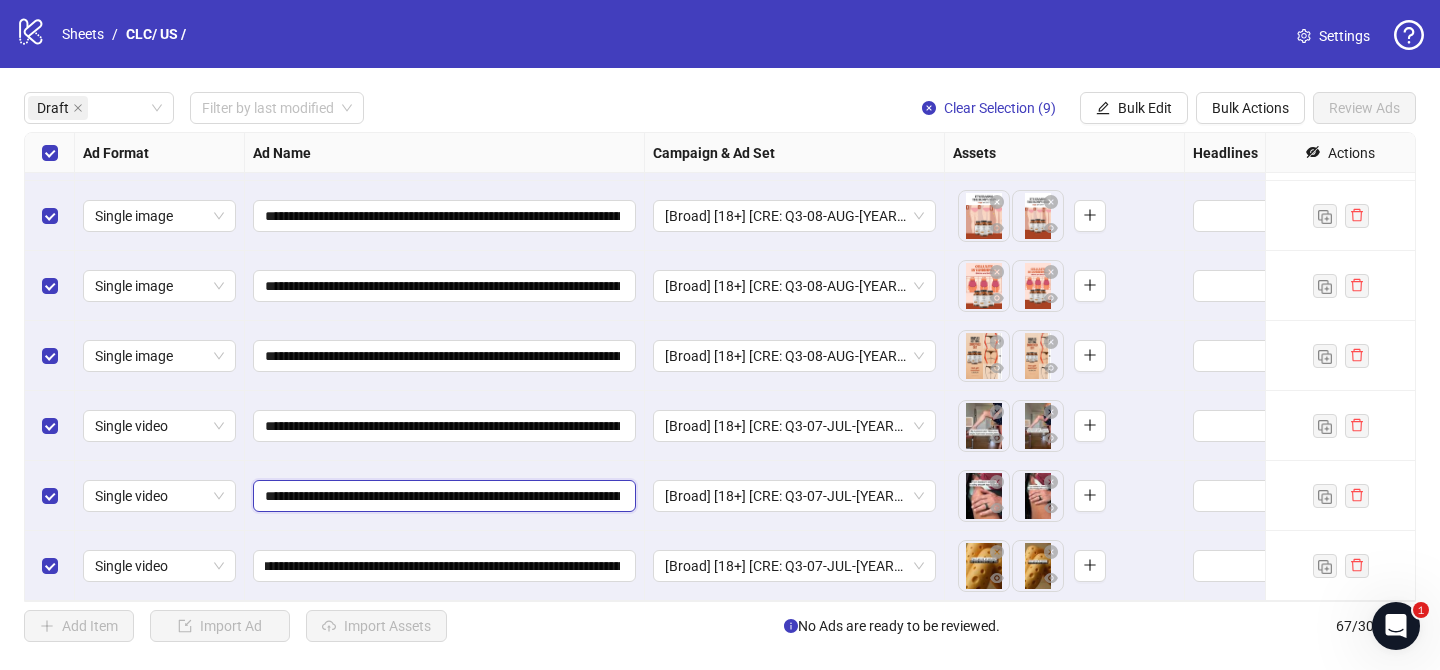 click on "**********" at bounding box center (442, 496) 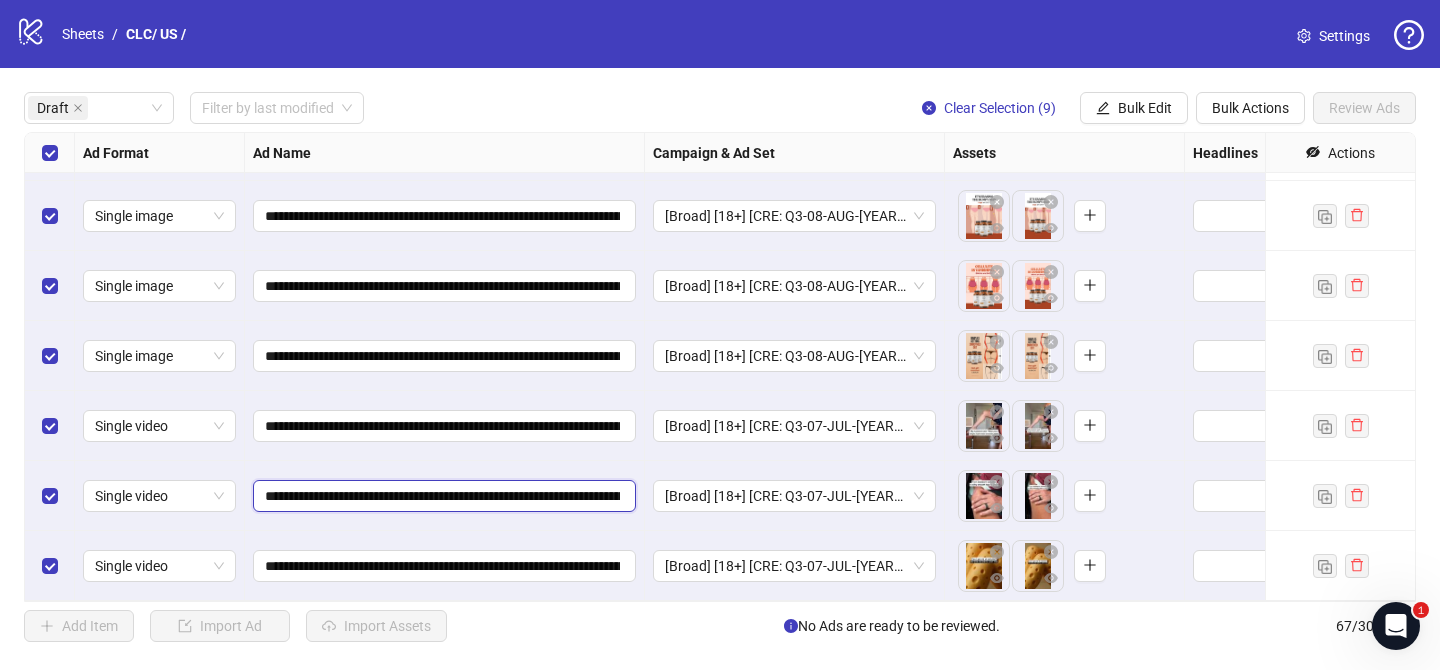 click on "**********" at bounding box center (442, 496) 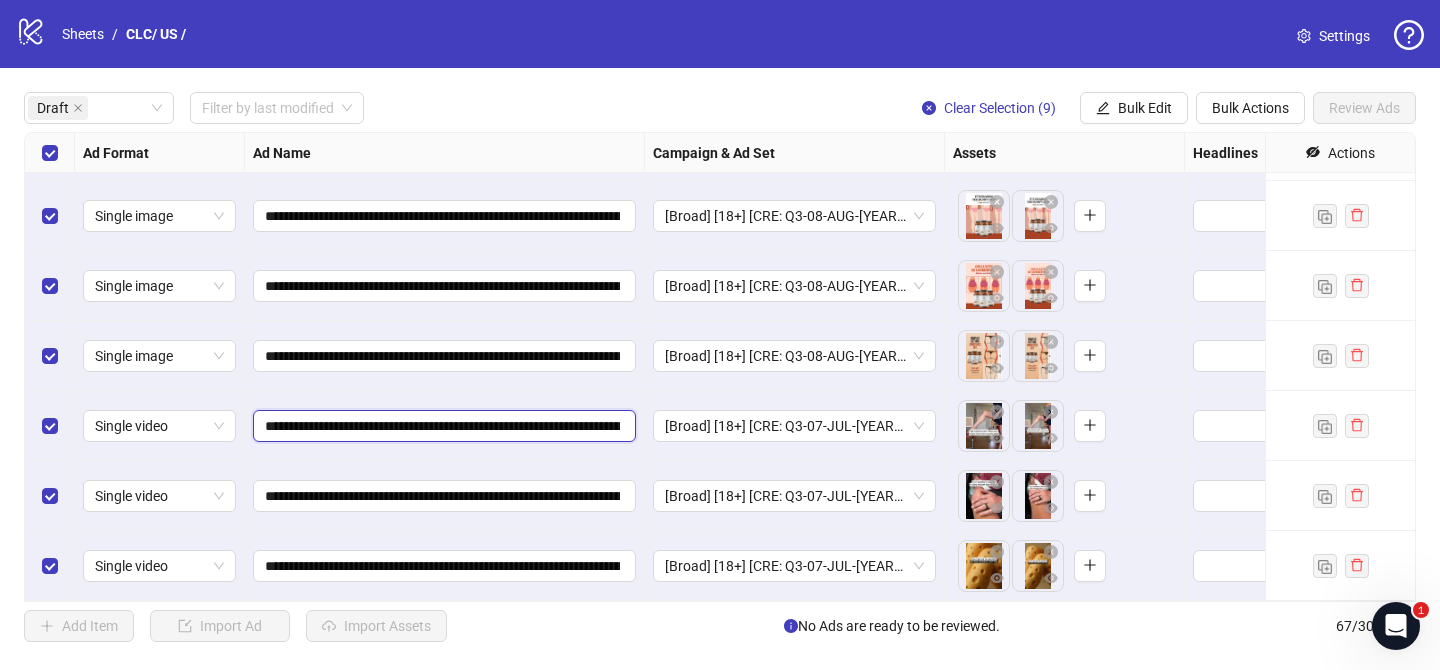 click on "**********" at bounding box center [442, 426] 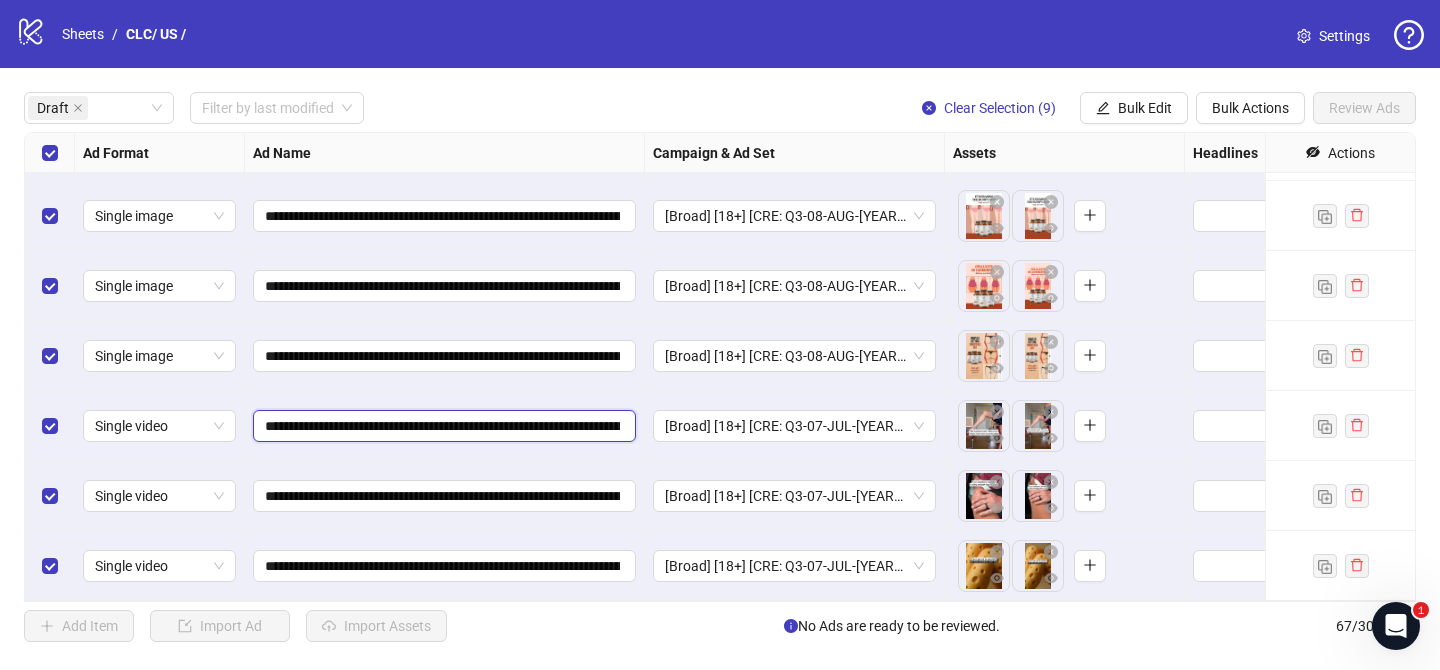 paste 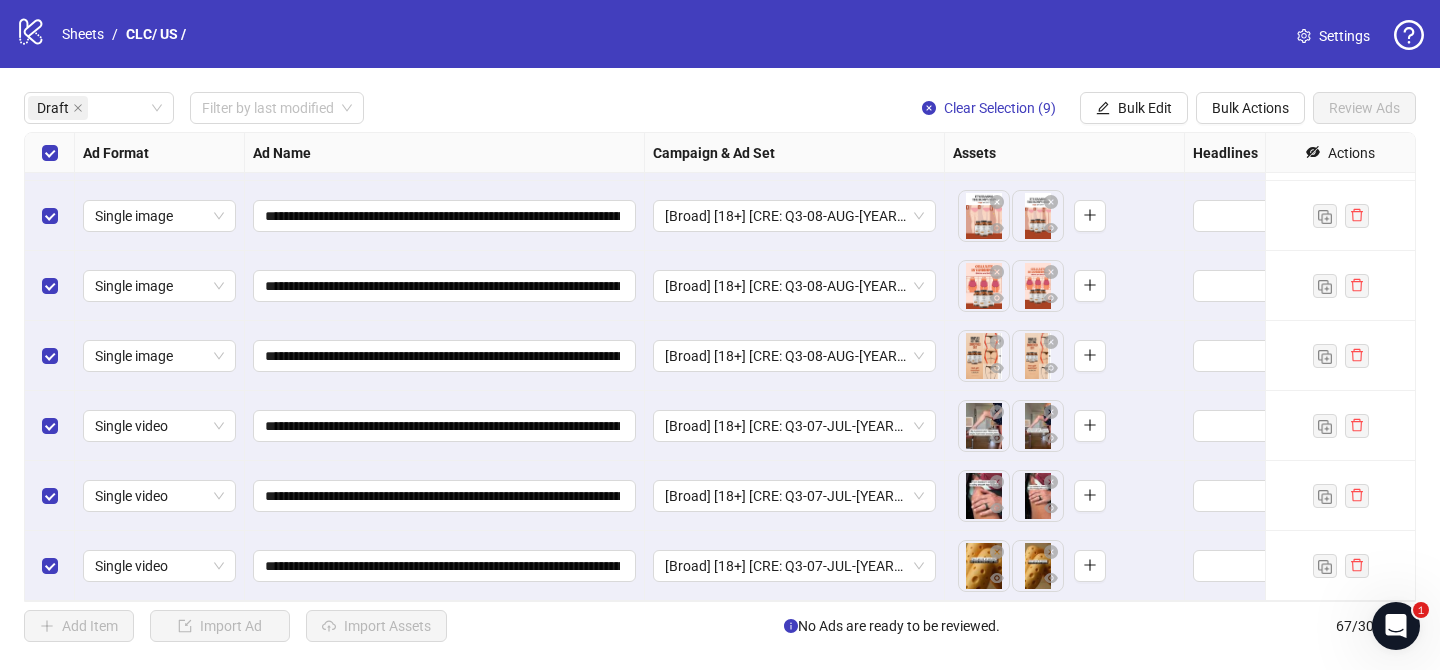 click on "Draft   Filter by last modified Clear Selection (9) Bulk Edit Bulk Actions Review Ads" at bounding box center (720, 108) 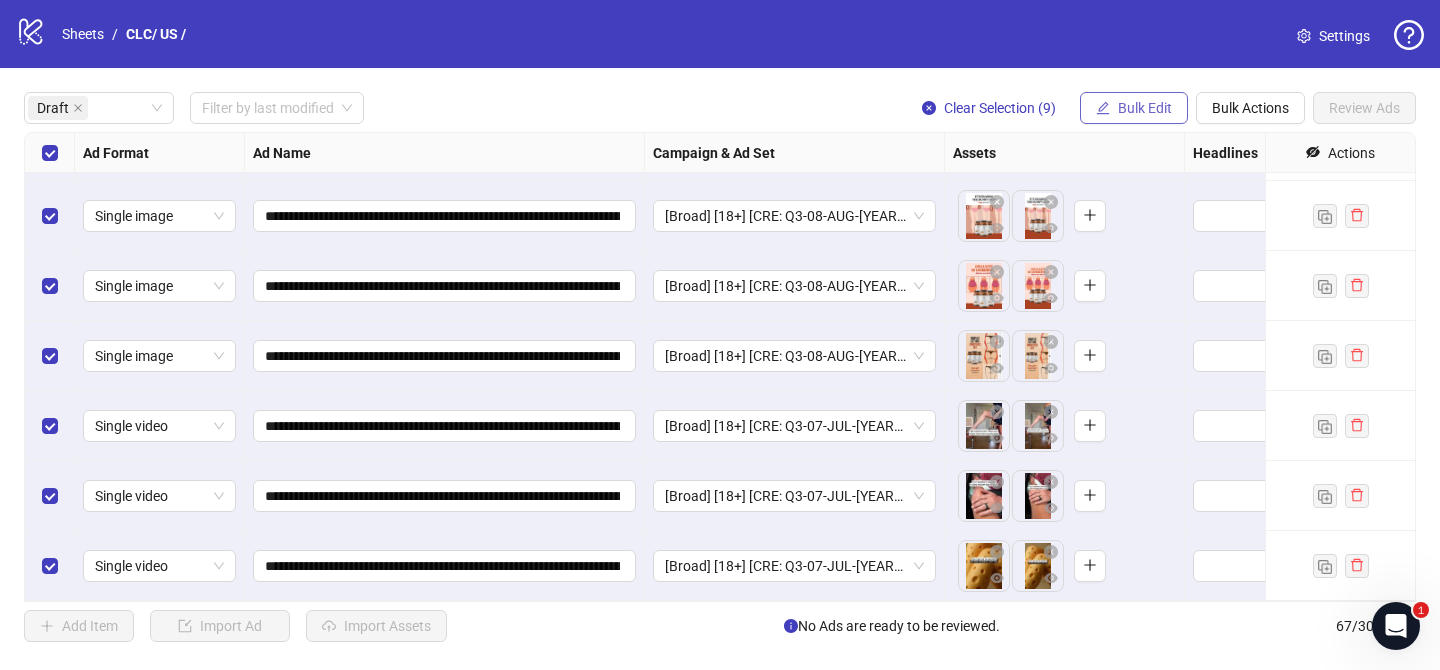 click on "Bulk Edit" at bounding box center [1145, 108] 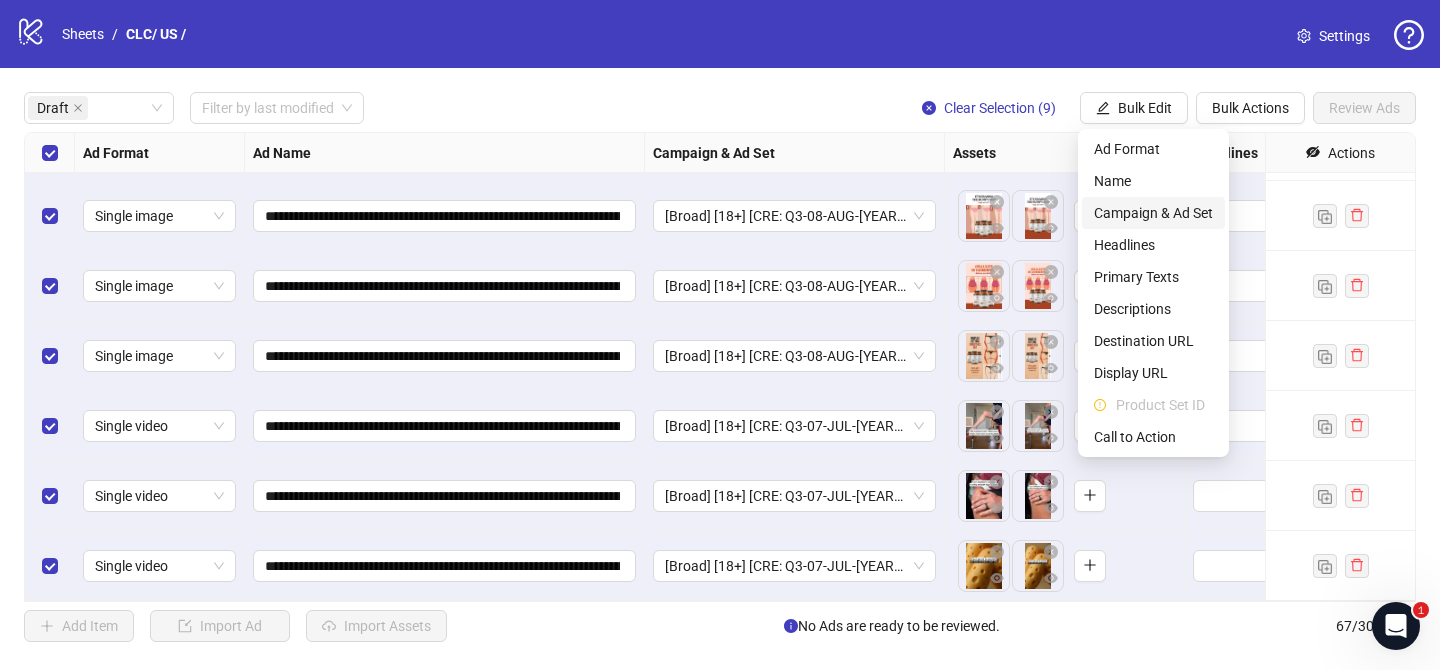 click on "Campaign & Ad Set" at bounding box center (1153, 213) 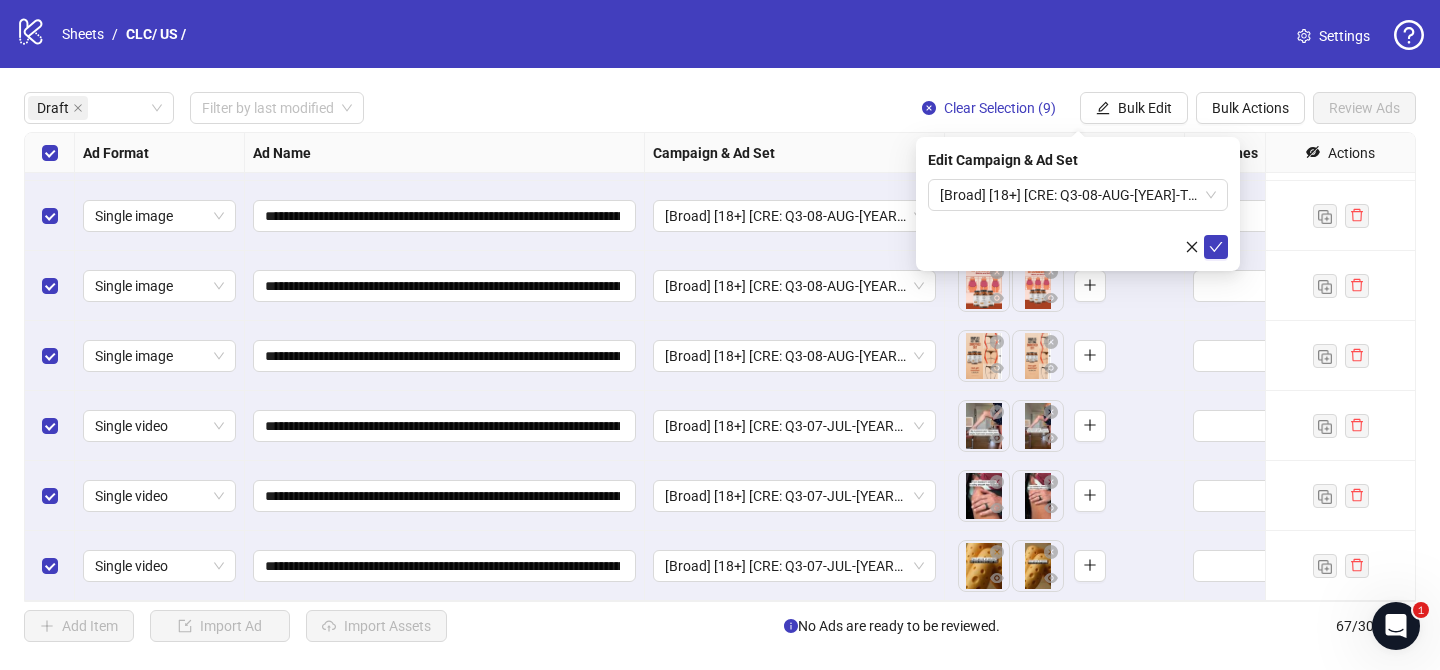 drag, startPoint x: 1154, startPoint y: 113, endPoint x: 1163, endPoint y: 144, distance: 32.280025 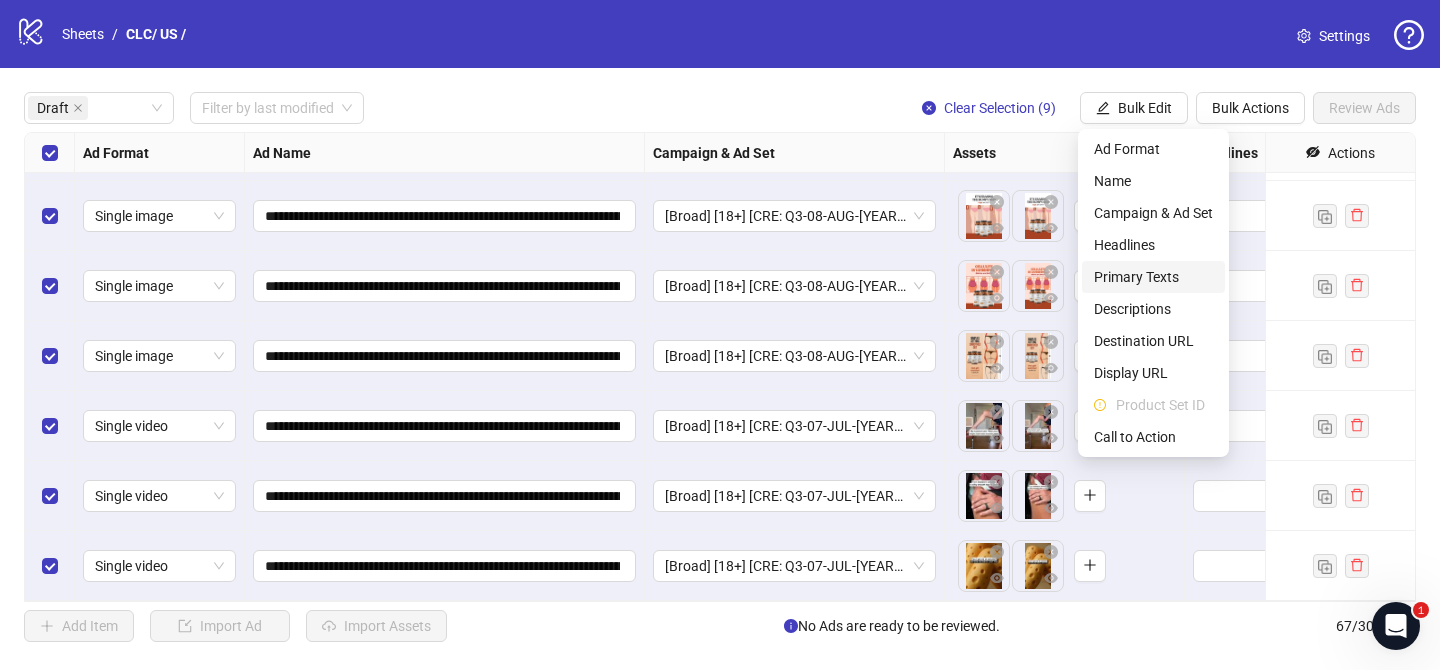 click on "Primary Texts" at bounding box center [1153, 277] 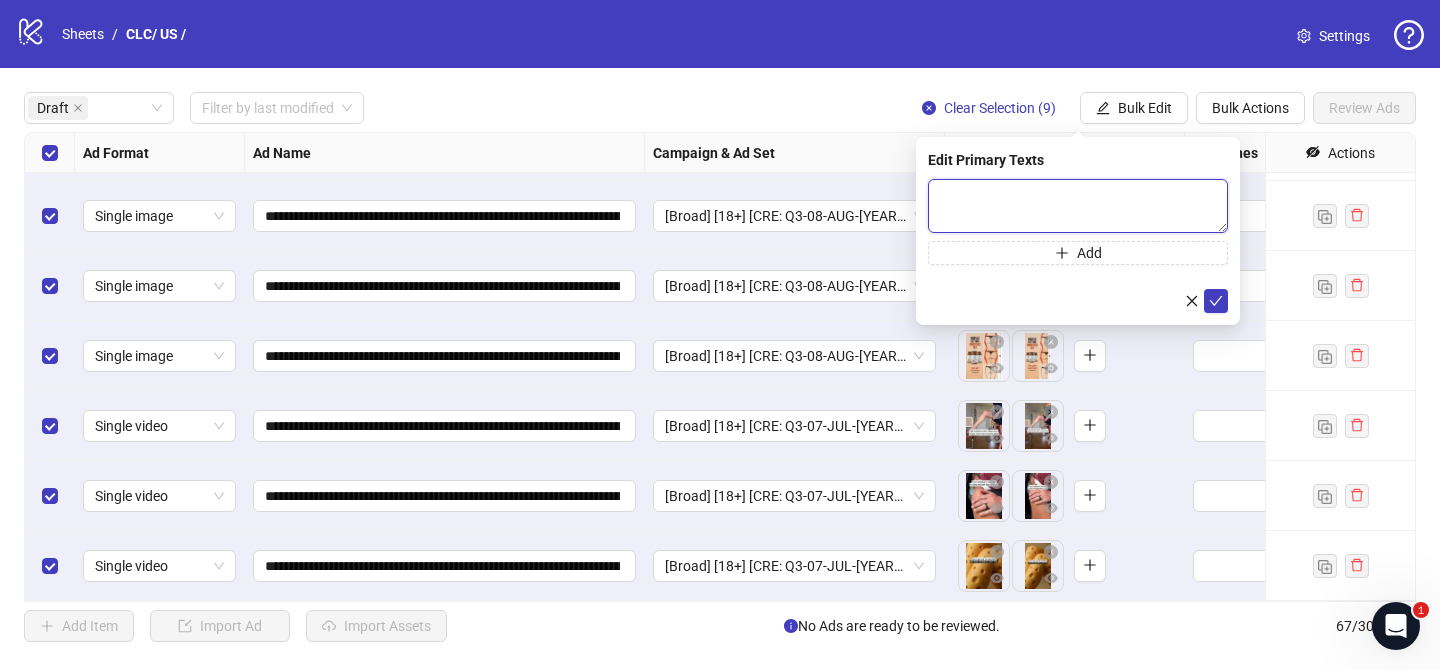 click at bounding box center [1078, 206] 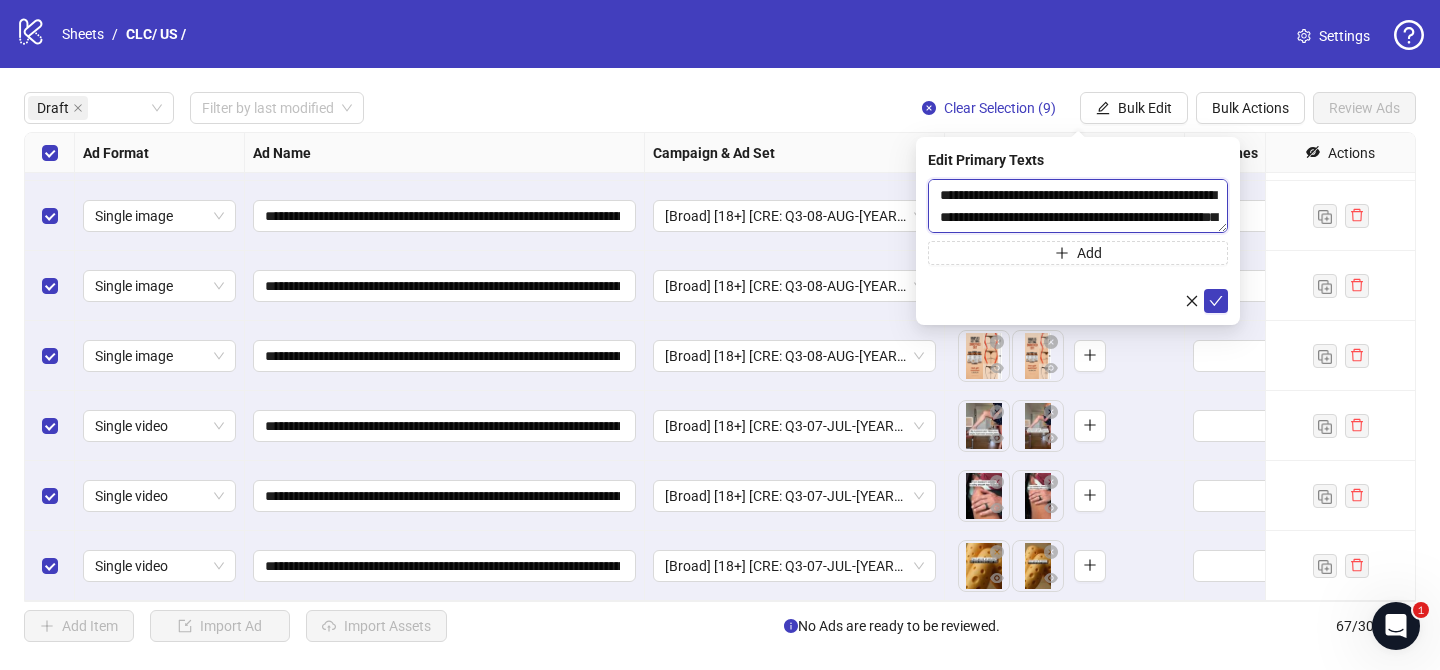 scroll, scrollTop: 763, scrollLeft: 0, axis: vertical 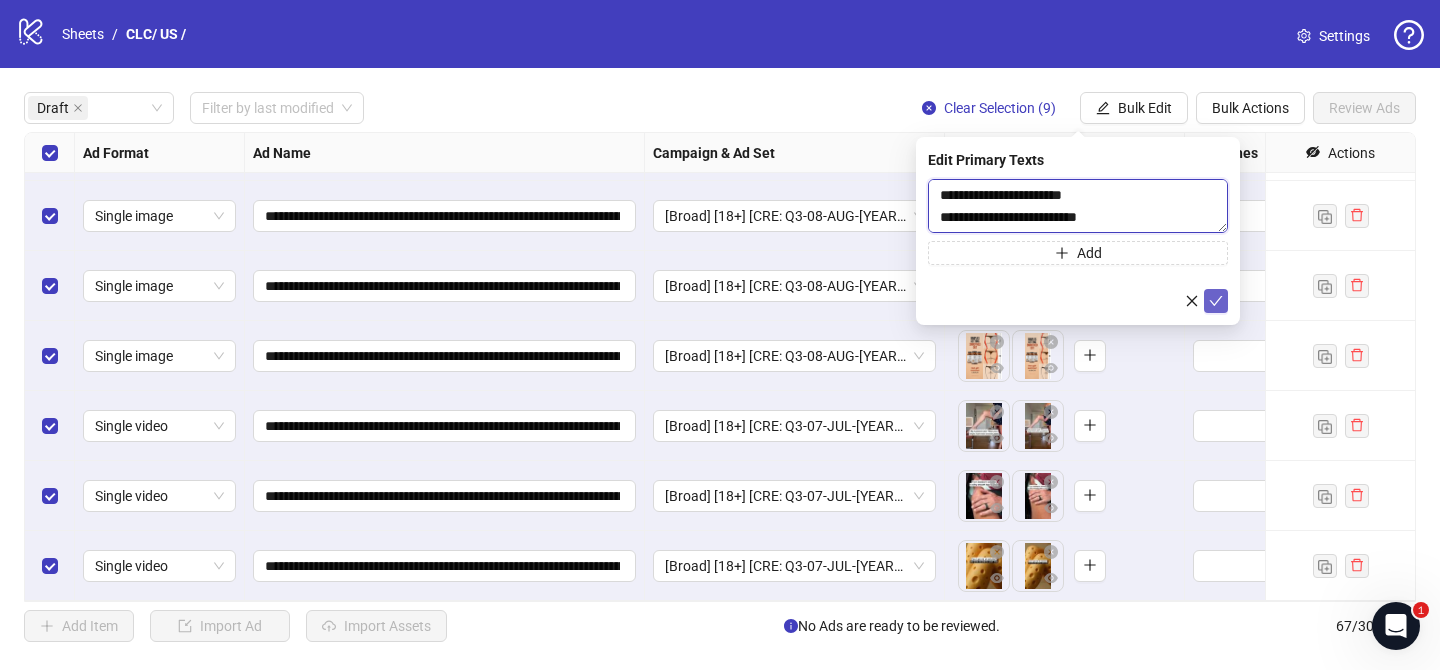 type on "**********" 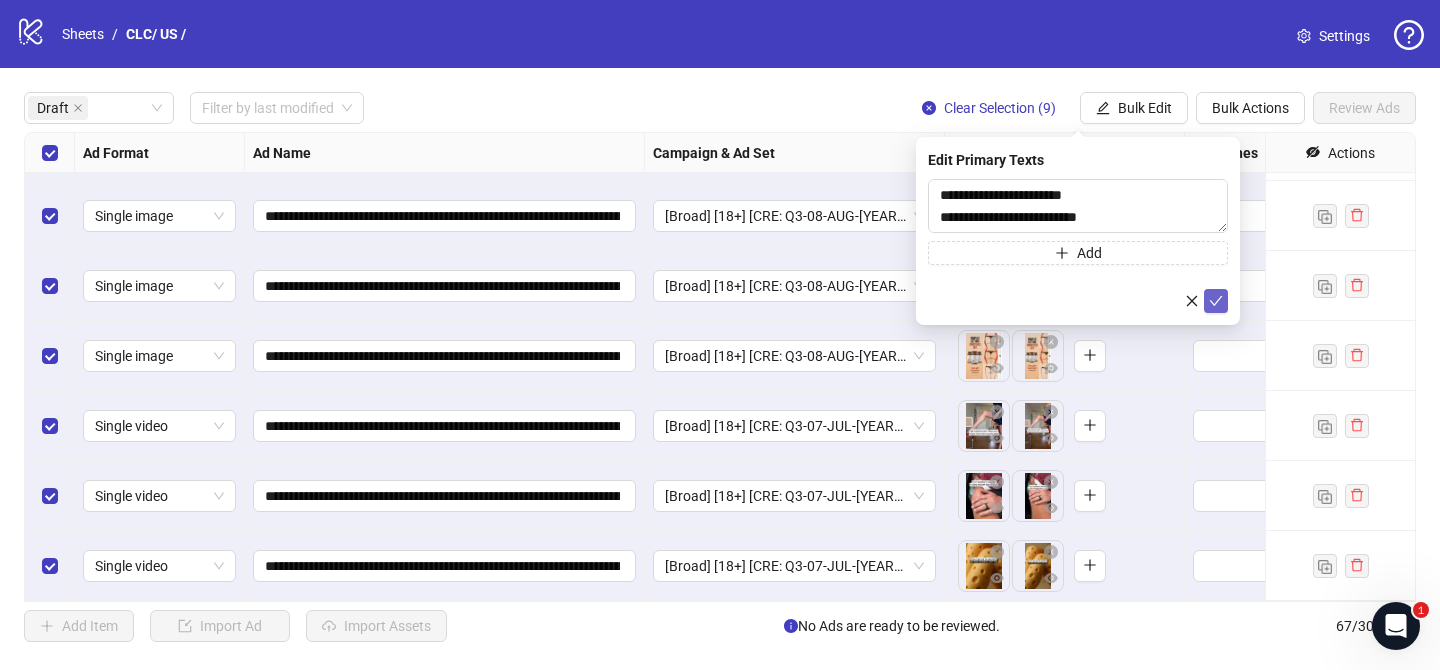 click at bounding box center [1216, 301] 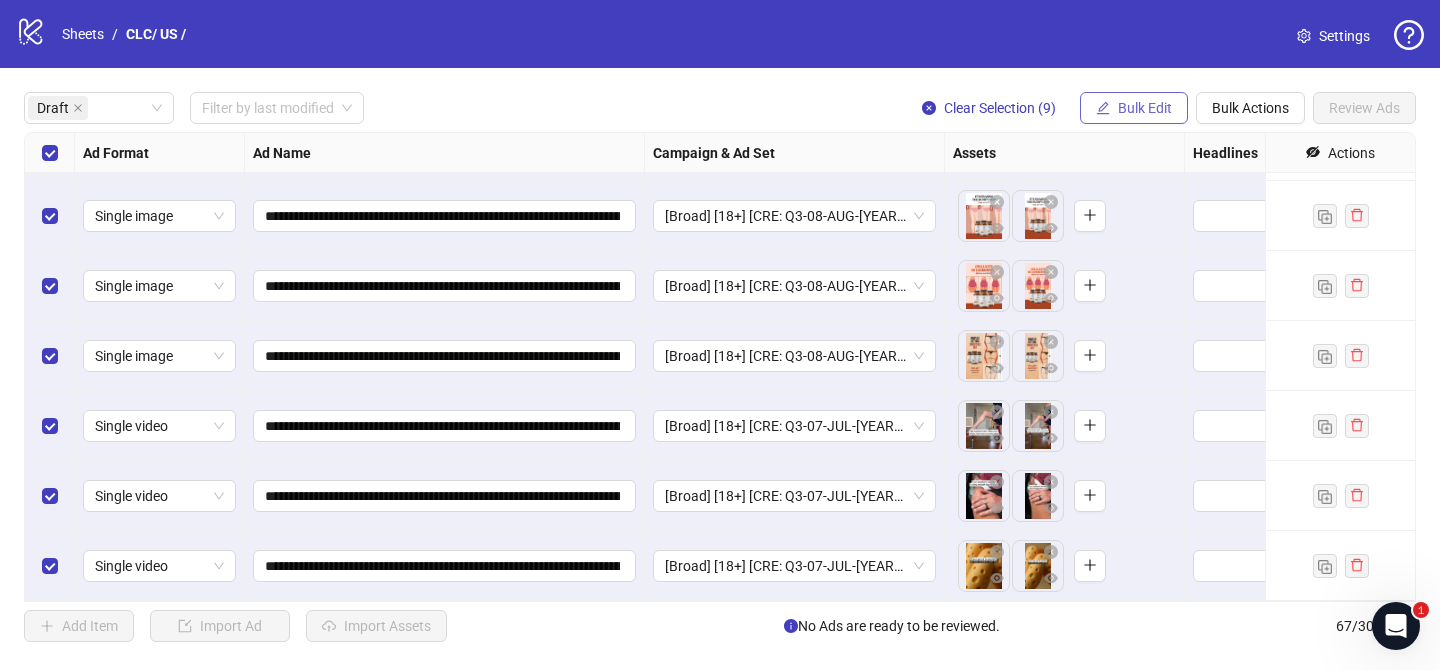 click on "Bulk Edit" at bounding box center (1145, 108) 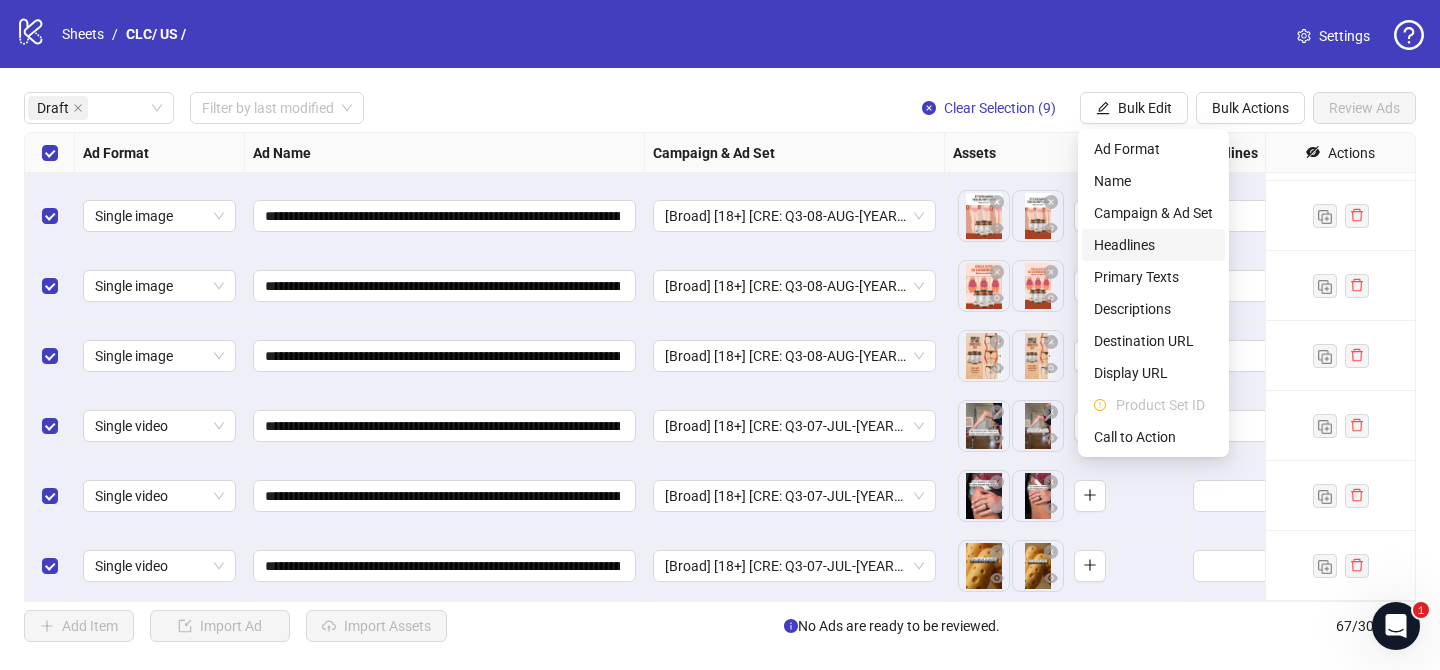 click on "Headlines" at bounding box center [1153, 245] 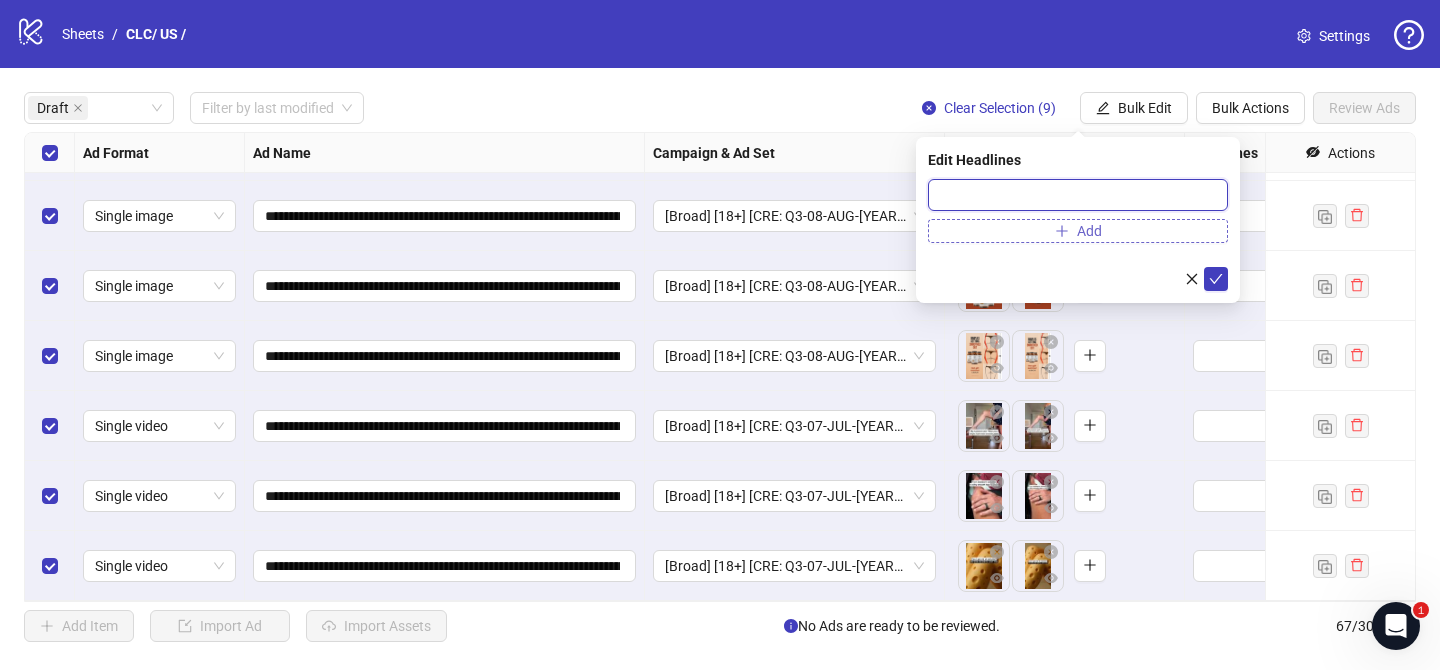 drag, startPoint x: 1201, startPoint y: 202, endPoint x: 1221, endPoint y: 238, distance: 41.18252 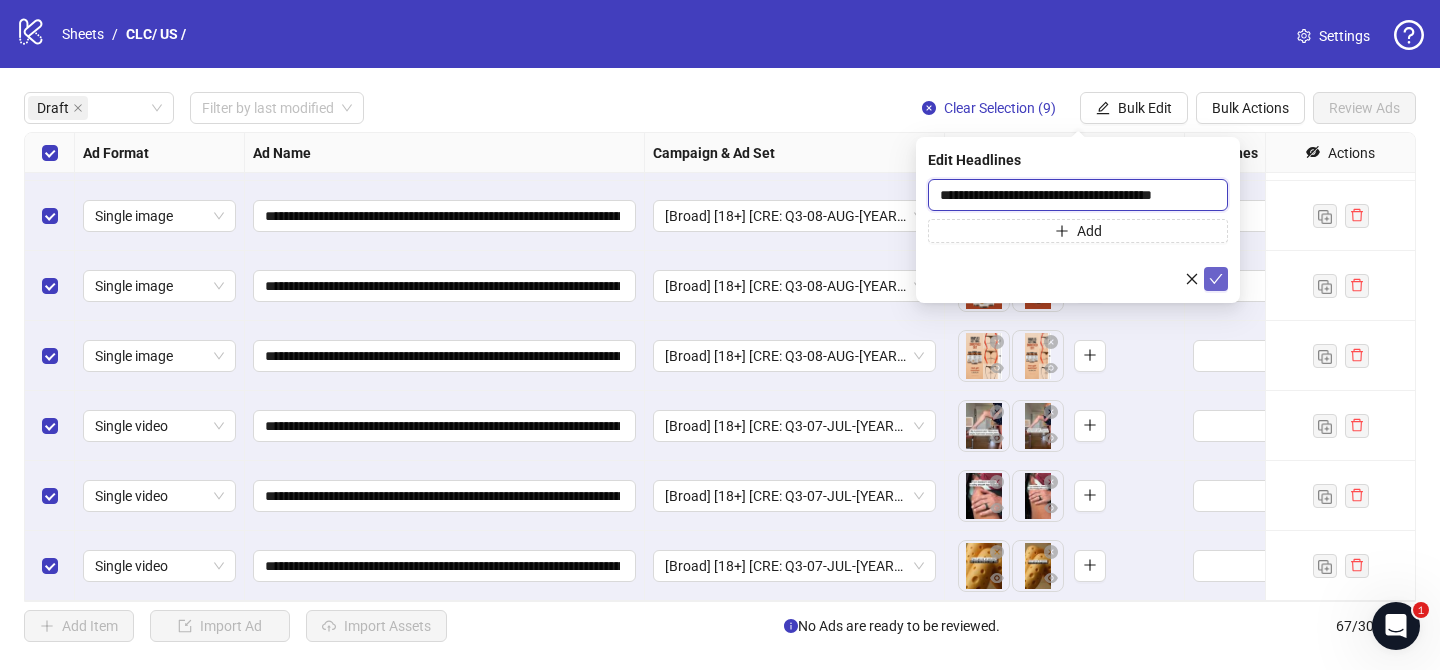 scroll, scrollTop: 0, scrollLeft: 24, axis: horizontal 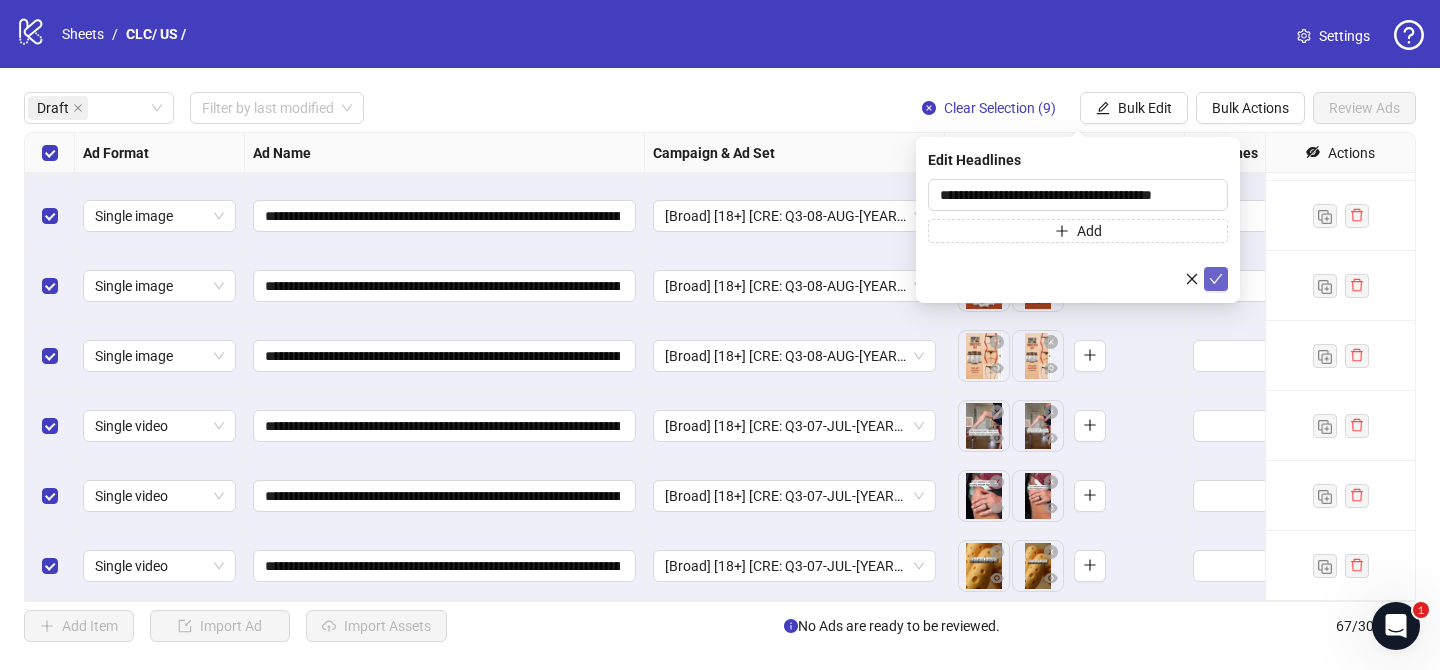 click 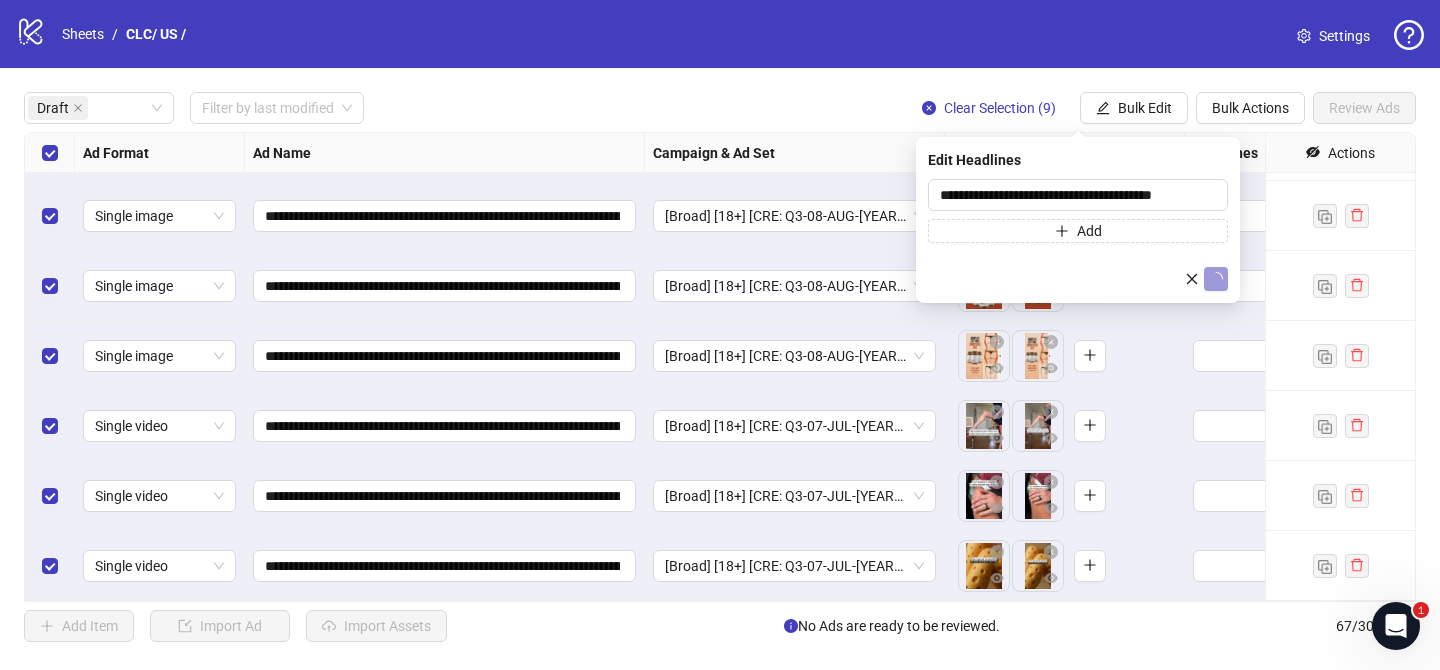 scroll, scrollTop: 0, scrollLeft: 0, axis: both 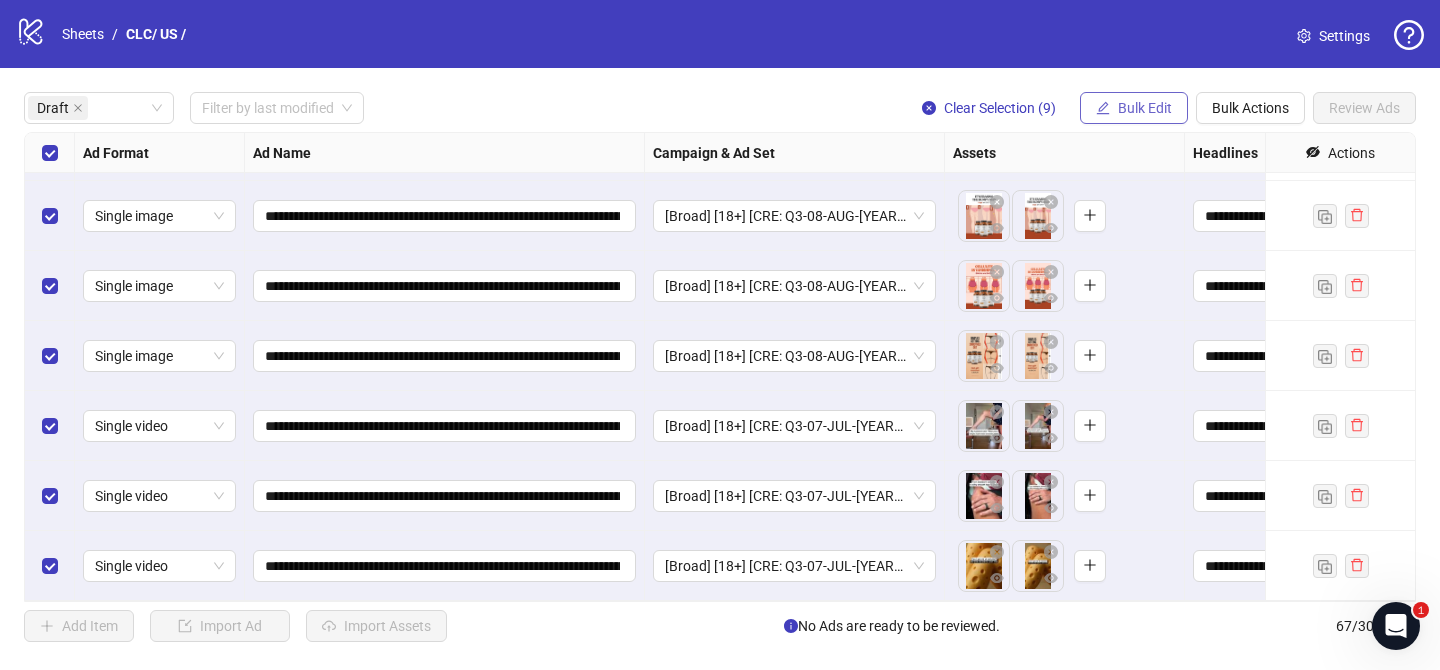click on "Bulk Edit" at bounding box center (1145, 108) 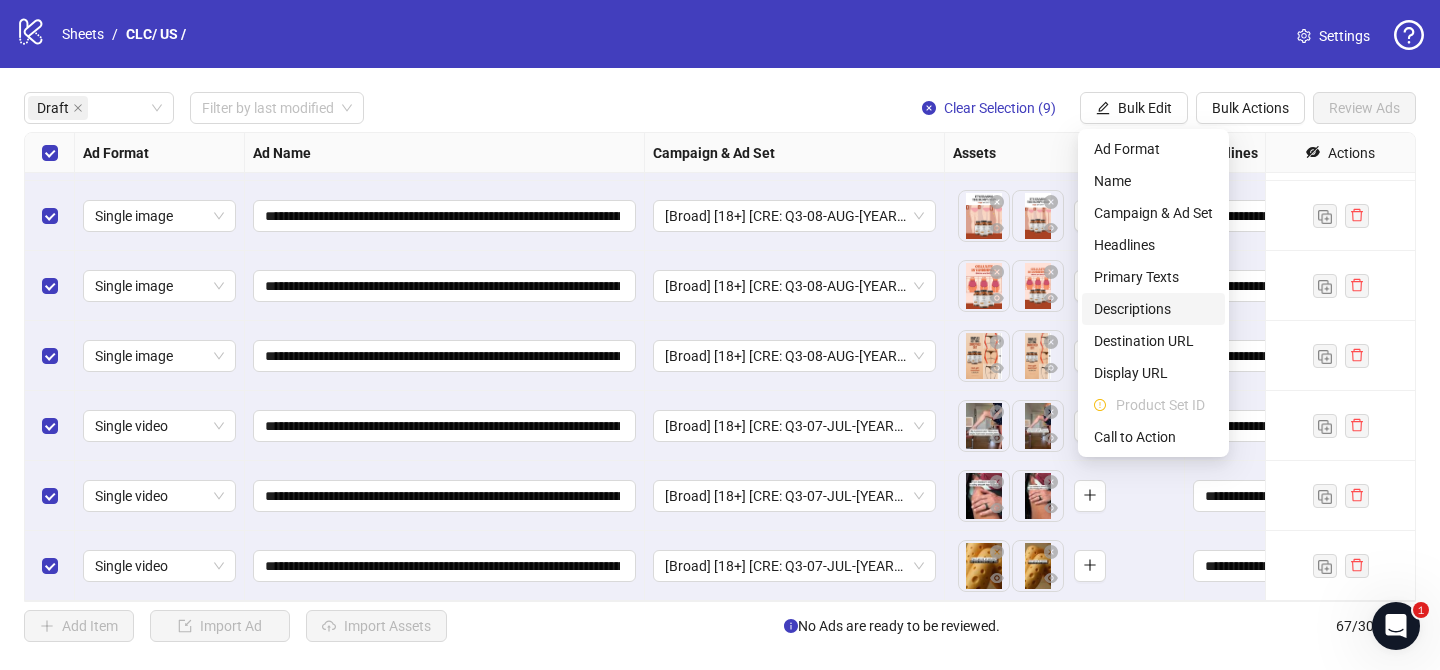 click on "Descriptions" at bounding box center [1153, 309] 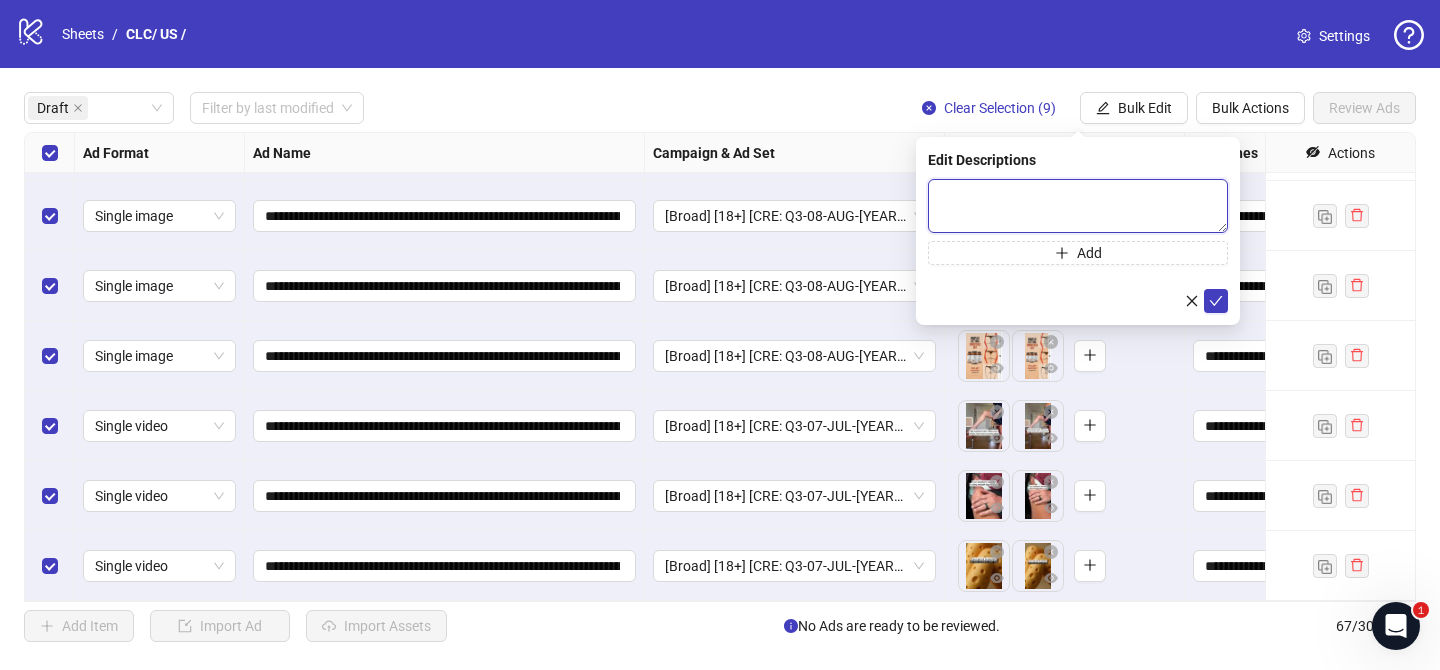 click at bounding box center [1078, 206] 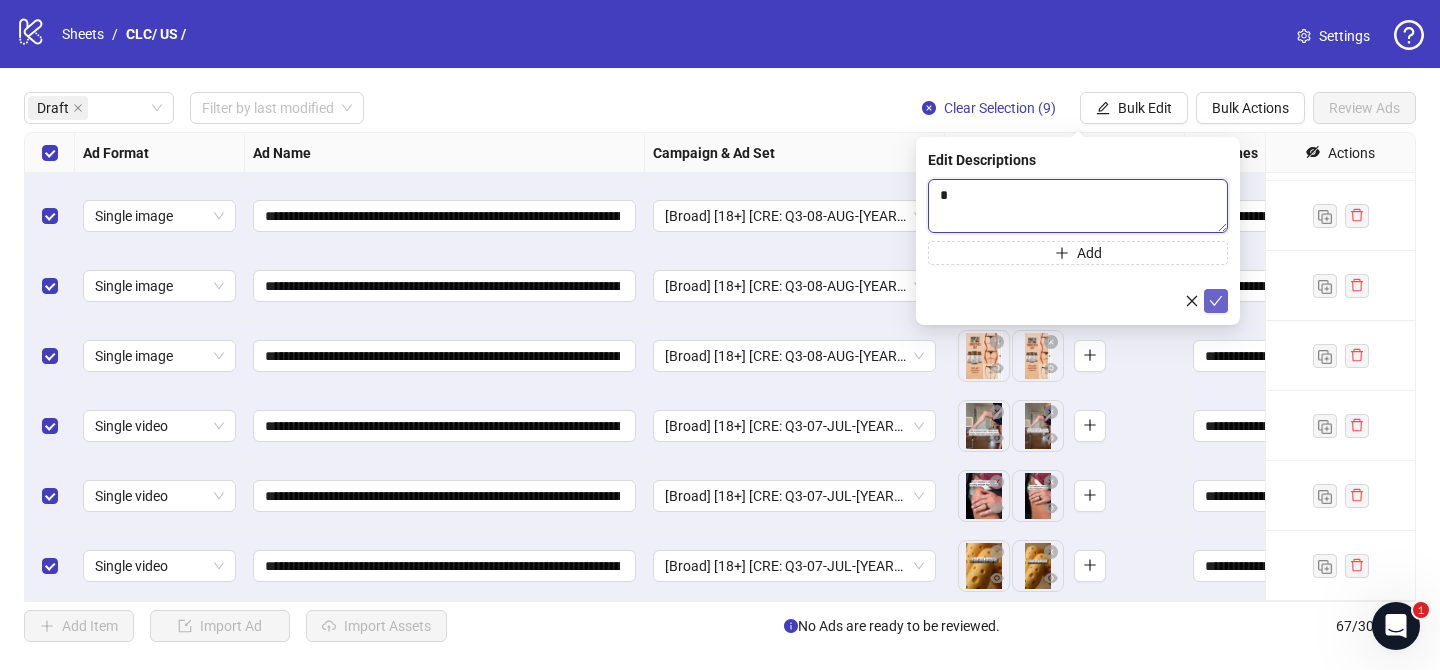 type 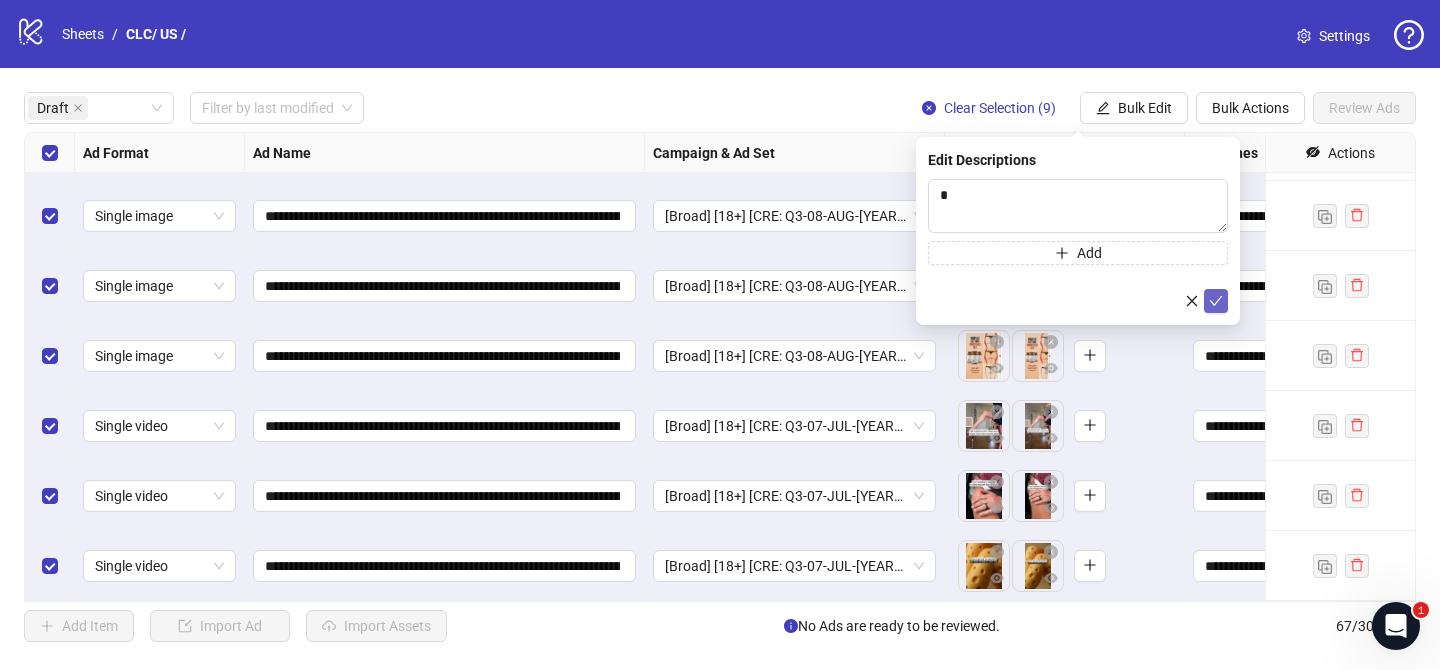 click 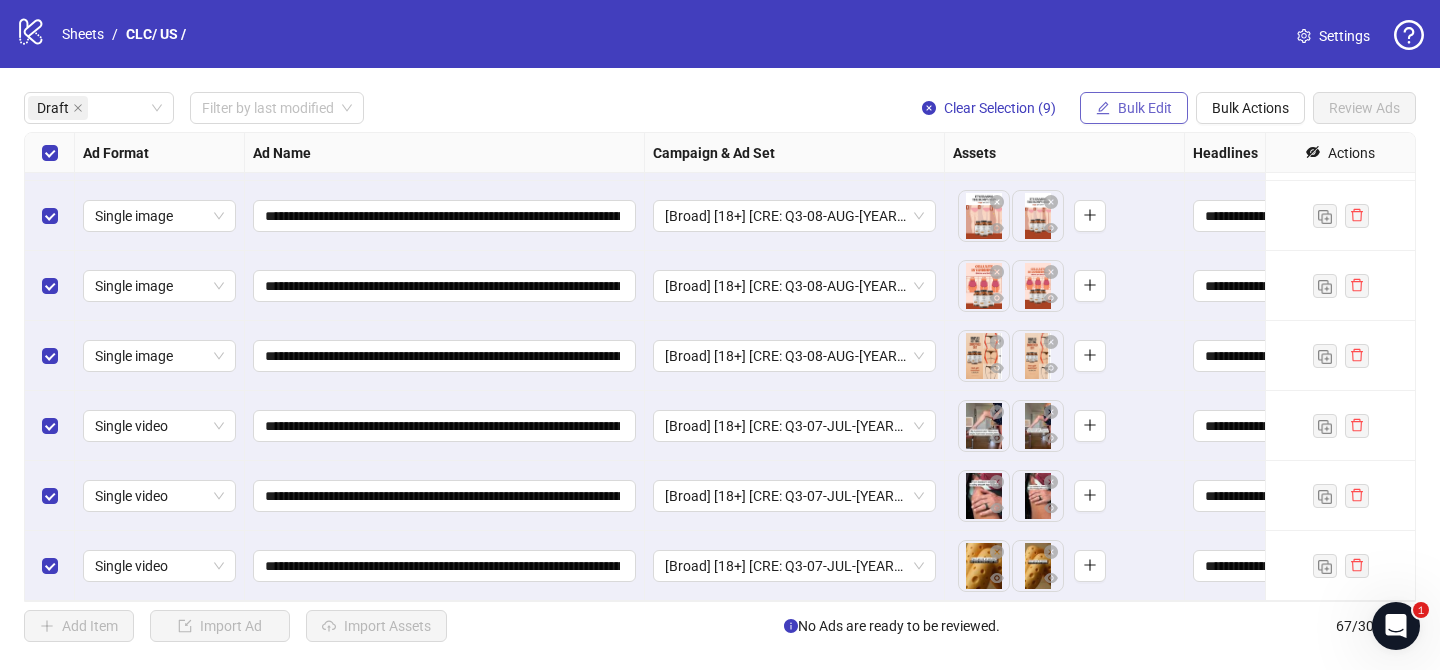click on "Bulk Edit" at bounding box center (1145, 108) 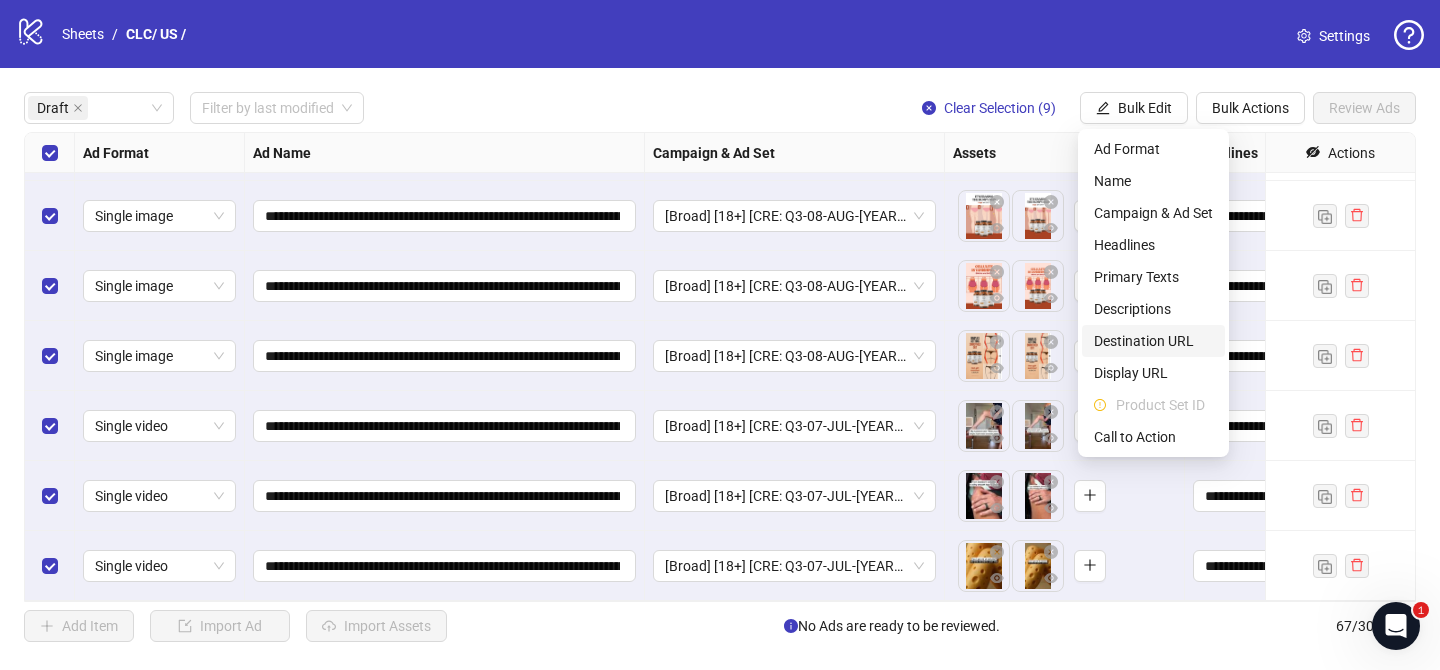 click on "Destination URL" at bounding box center [1153, 341] 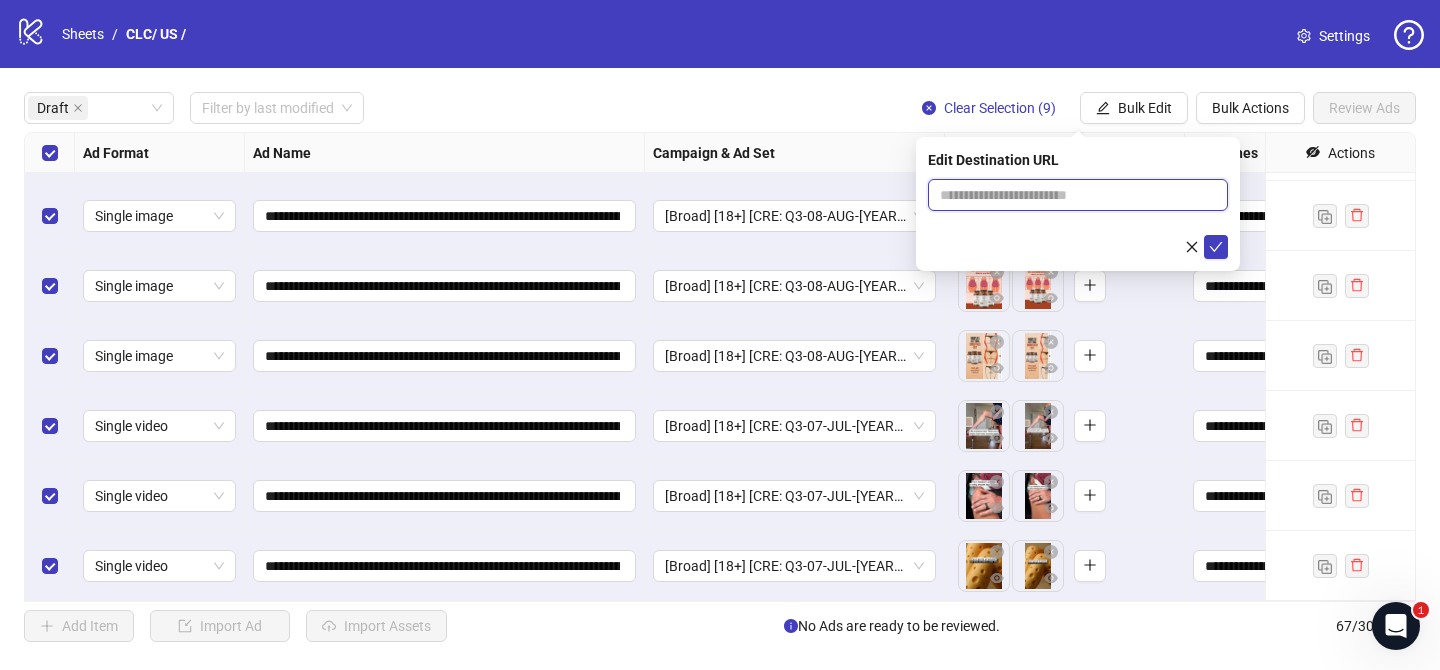 drag, startPoint x: 1146, startPoint y: 189, endPoint x: 1186, endPoint y: 201, distance: 41.761227 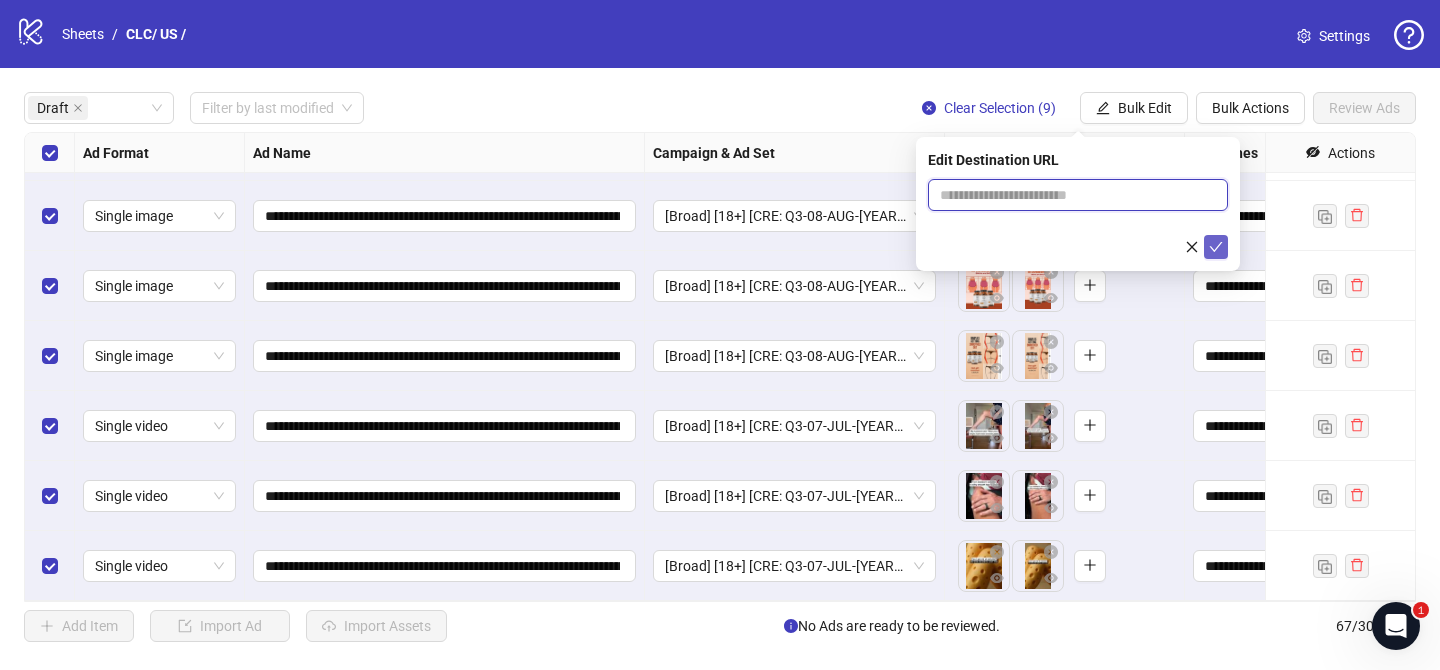 paste on "**********" 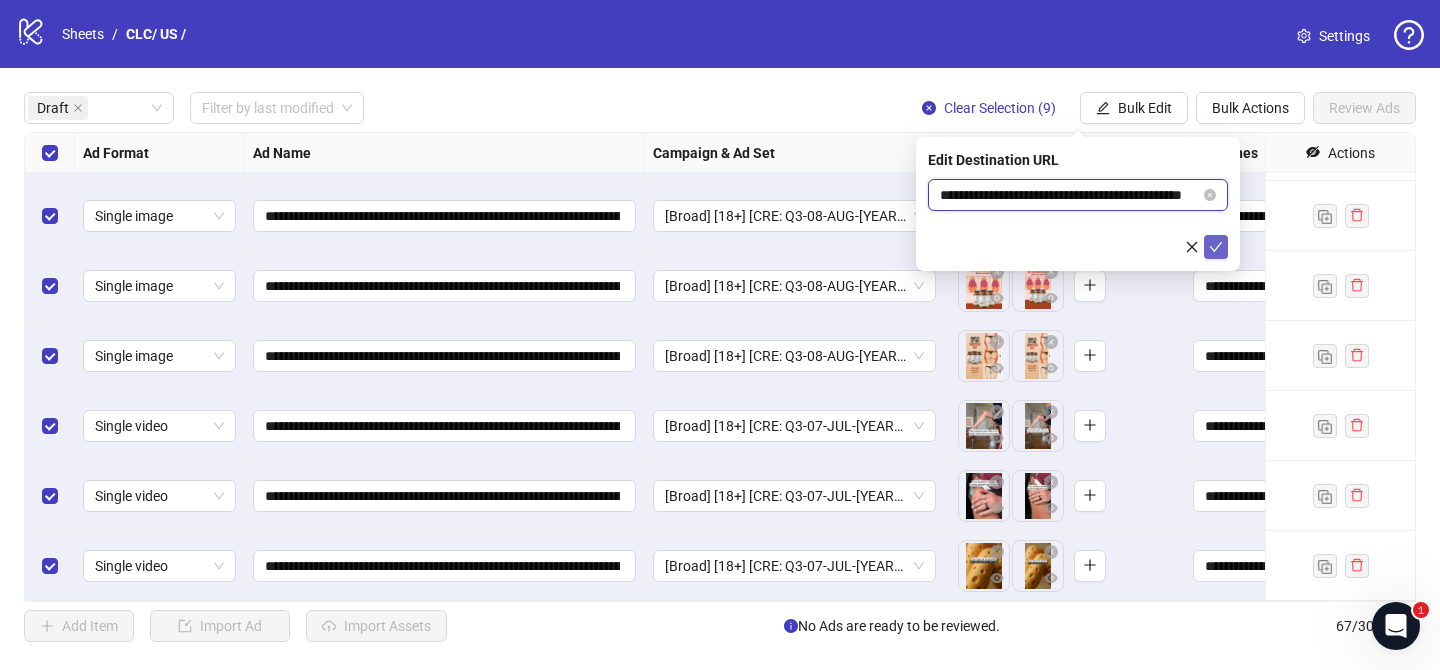 scroll, scrollTop: 0, scrollLeft: 85, axis: horizontal 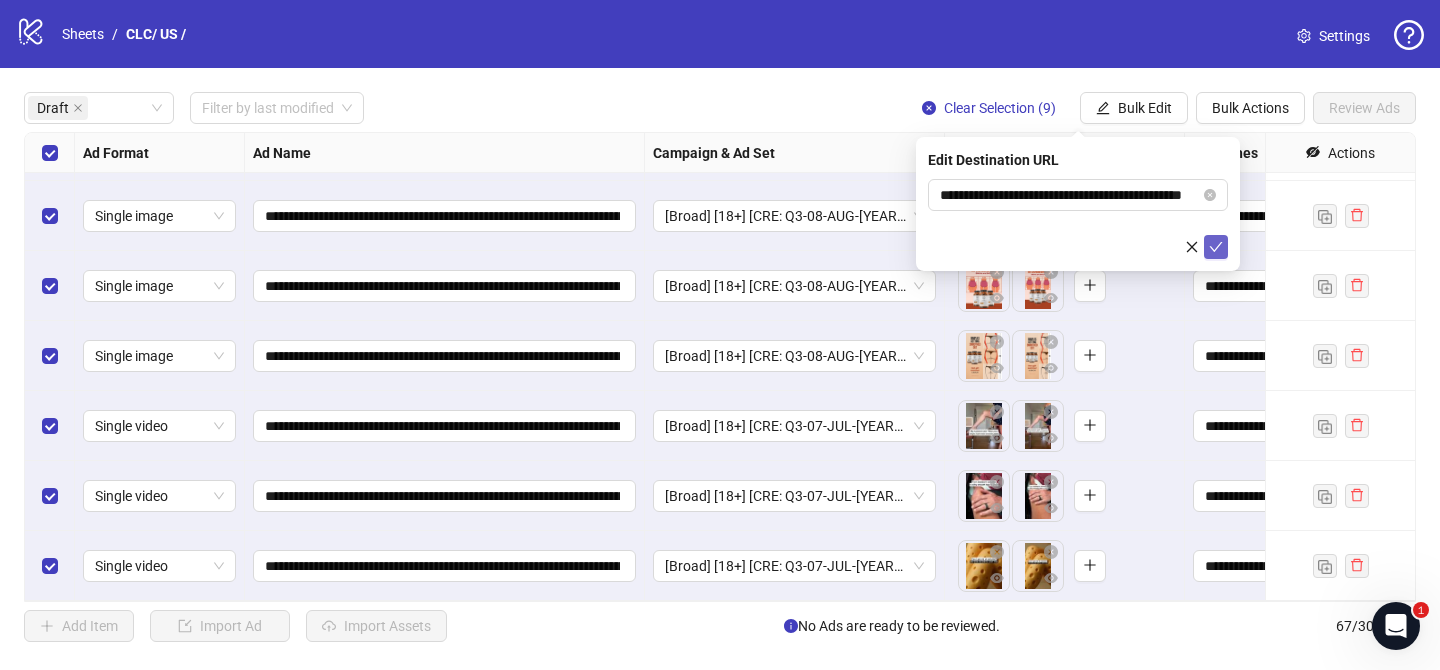 click 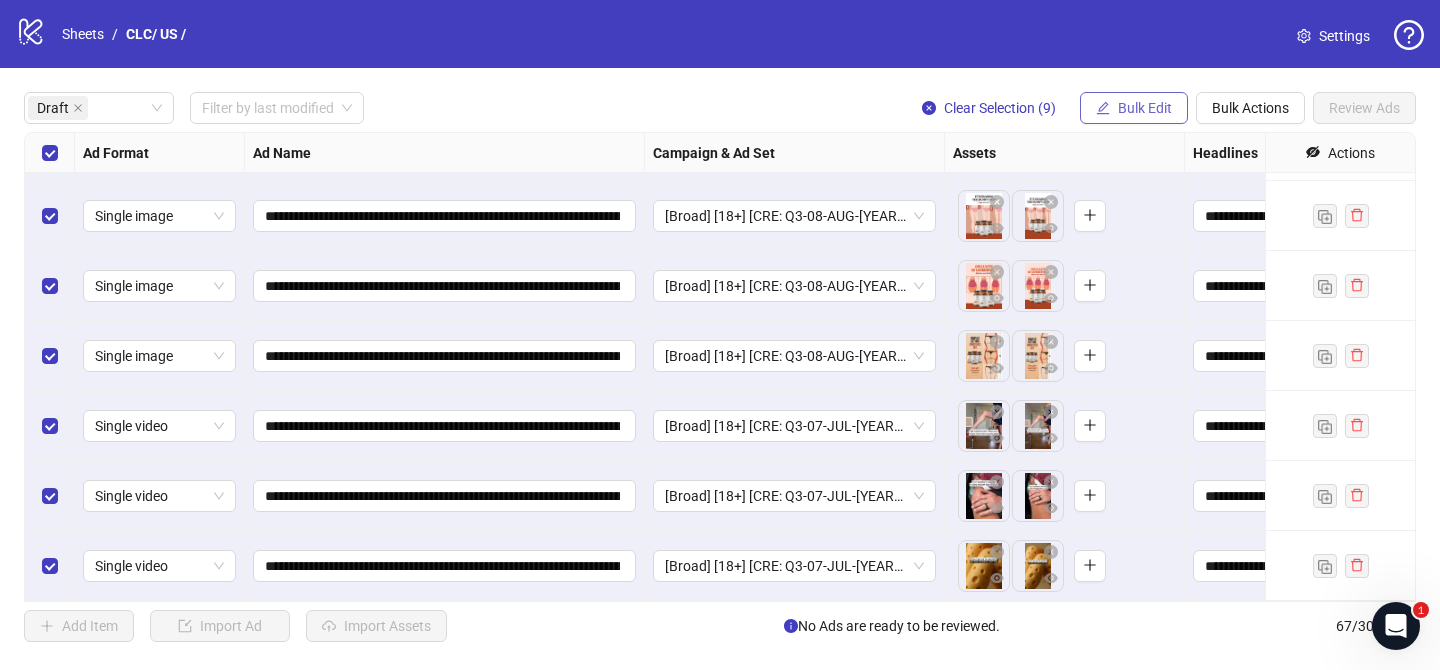 click on "Bulk Edit" at bounding box center (1145, 108) 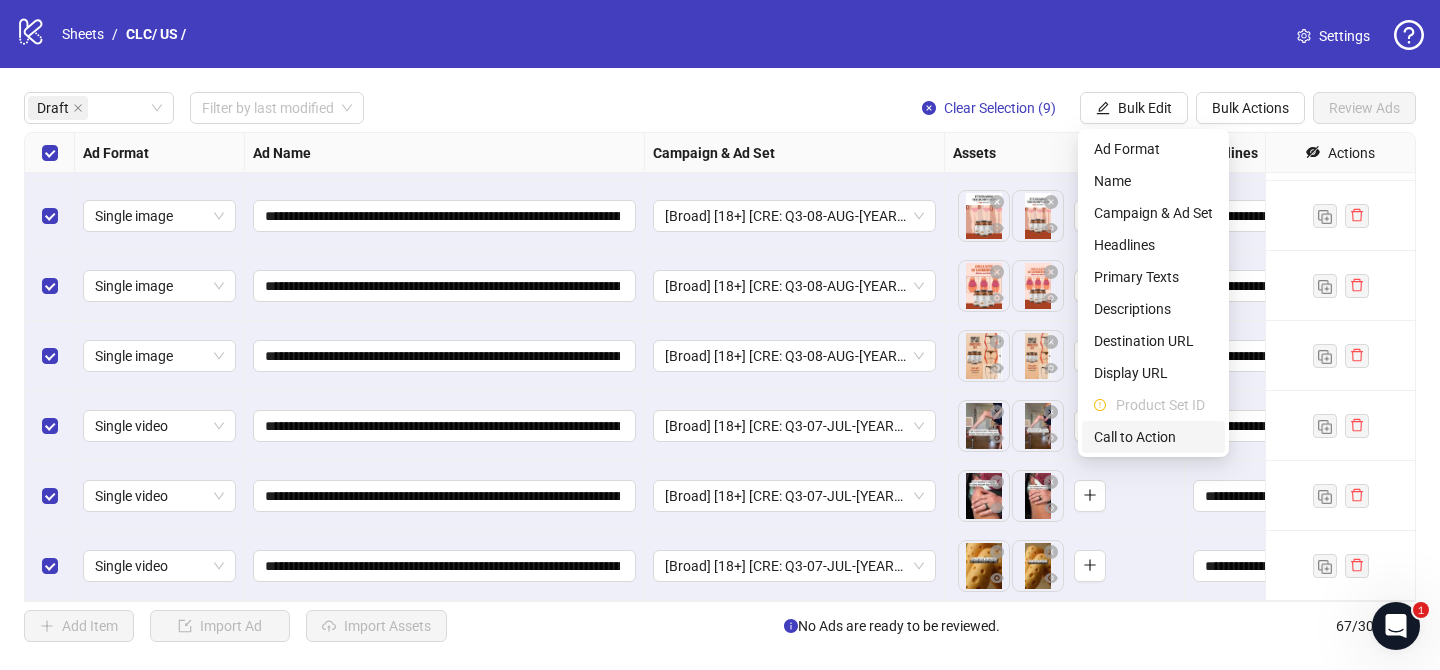 drag, startPoint x: 1141, startPoint y: 441, endPoint x: 1117, endPoint y: 422, distance: 30.610456 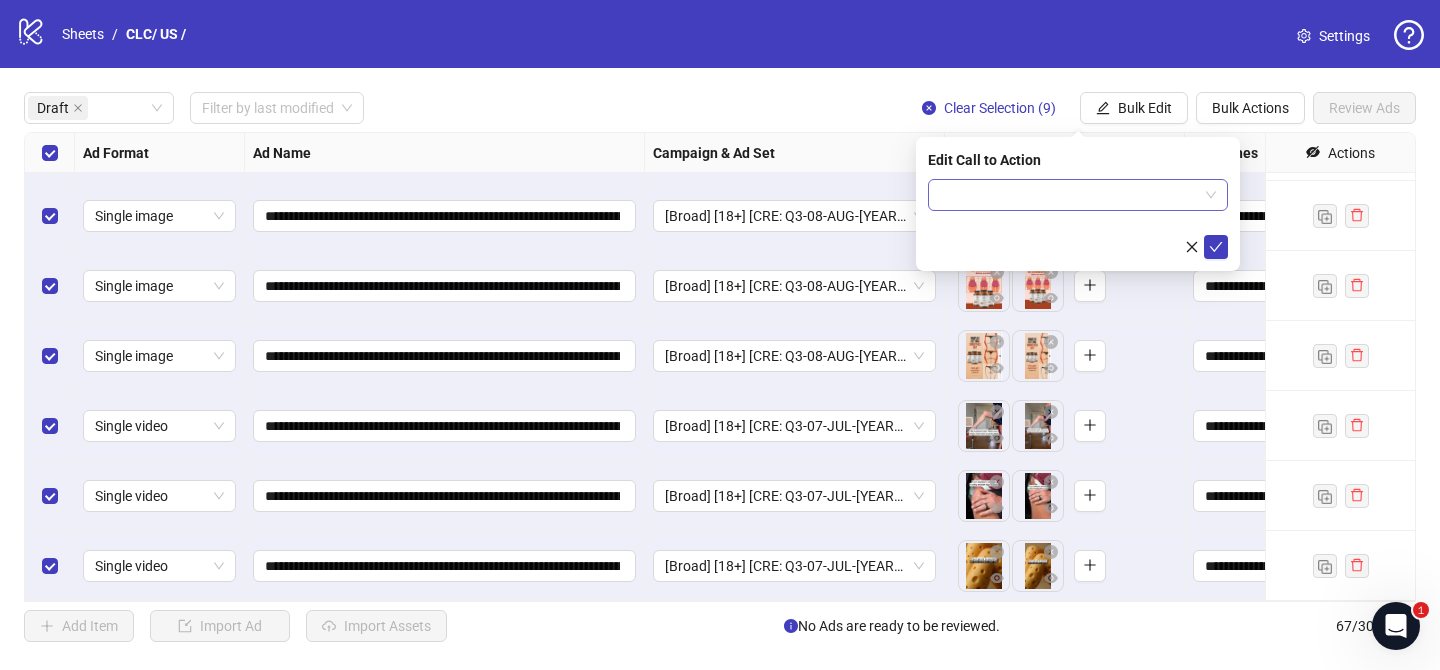 click at bounding box center [1069, 195] 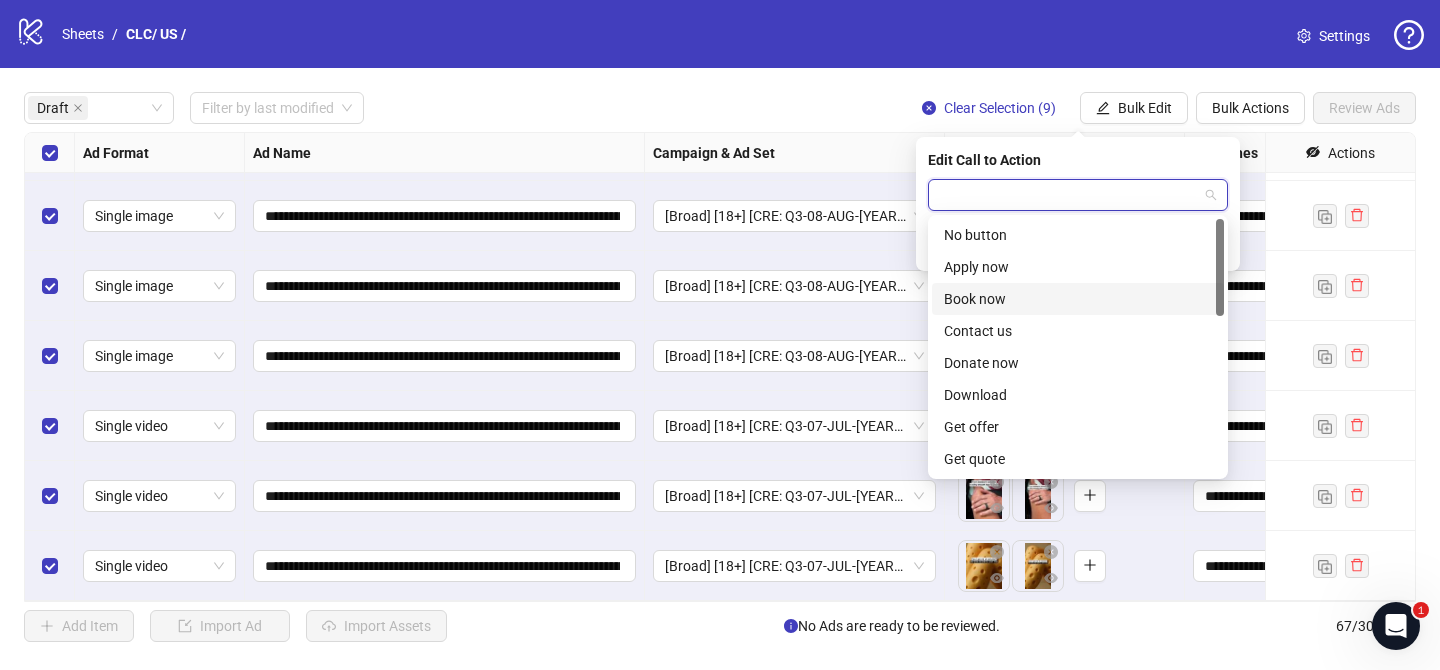 scroll, scrollTop: 416, scrollLeft: 0, axis: vertical 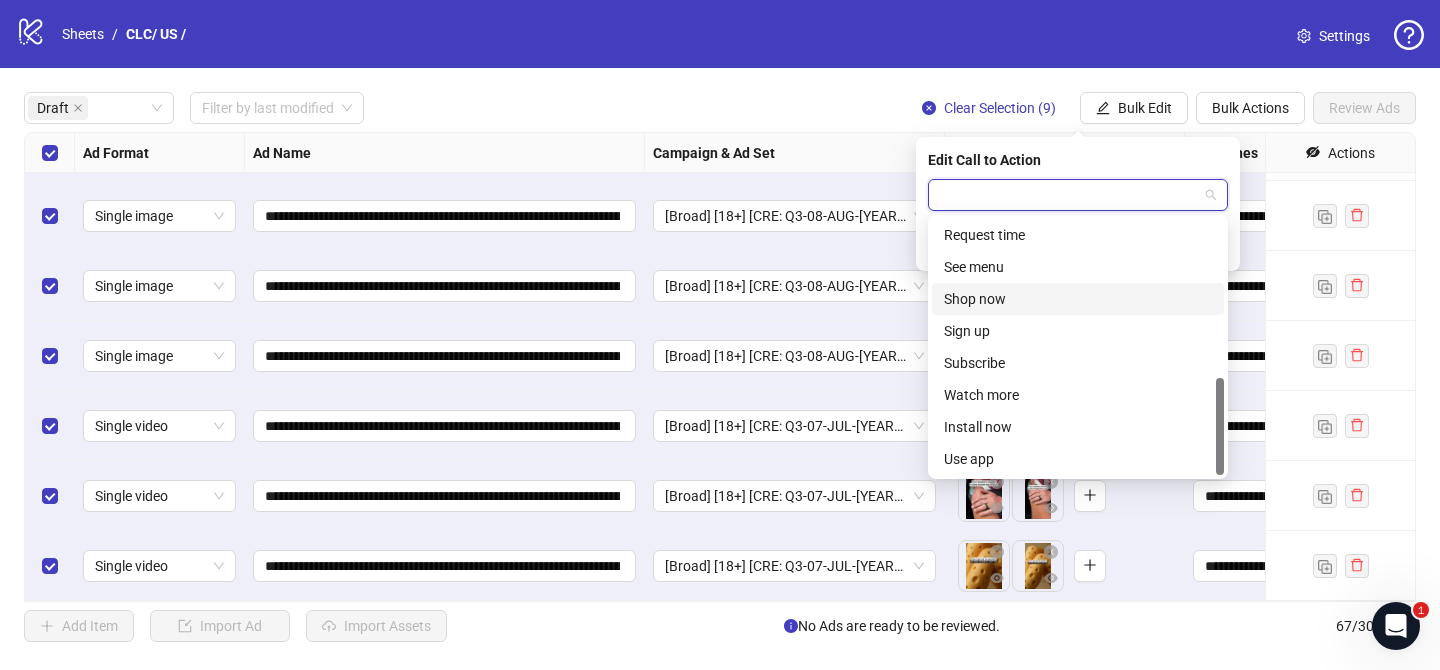 click on "Shop now" at bounding box center [1078, 299] 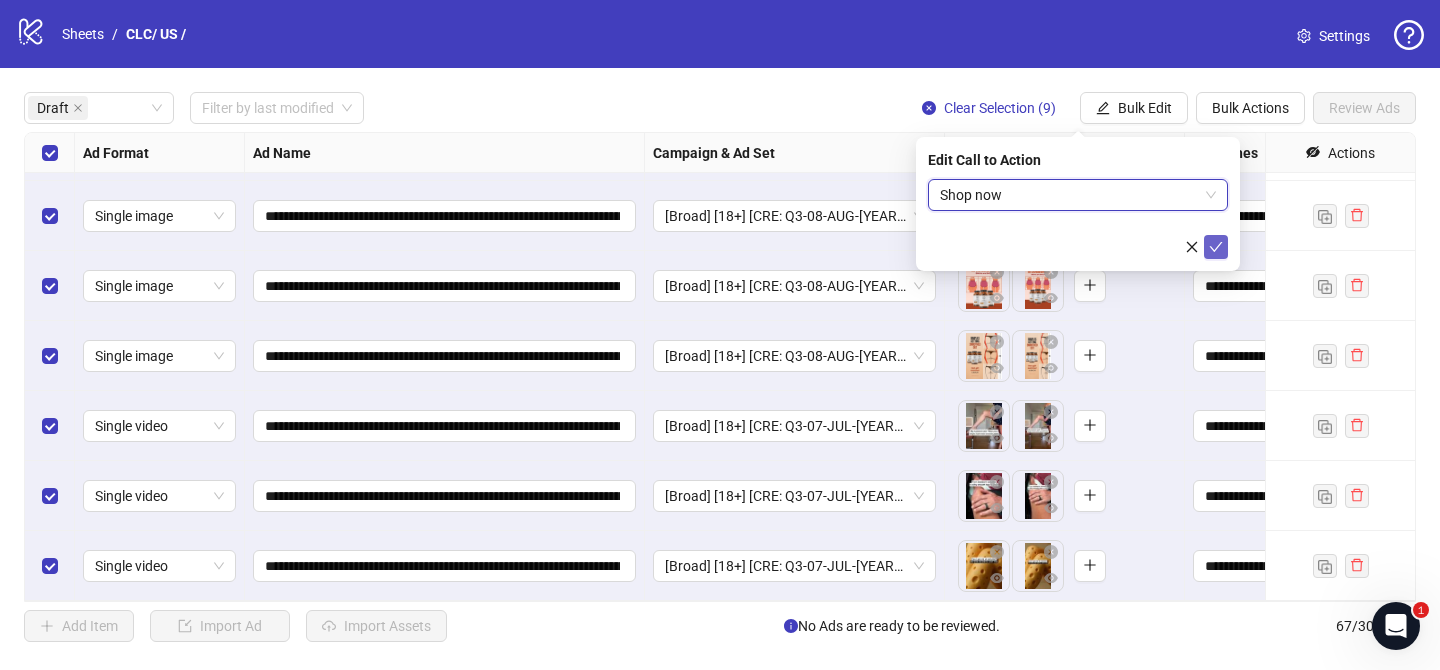 click 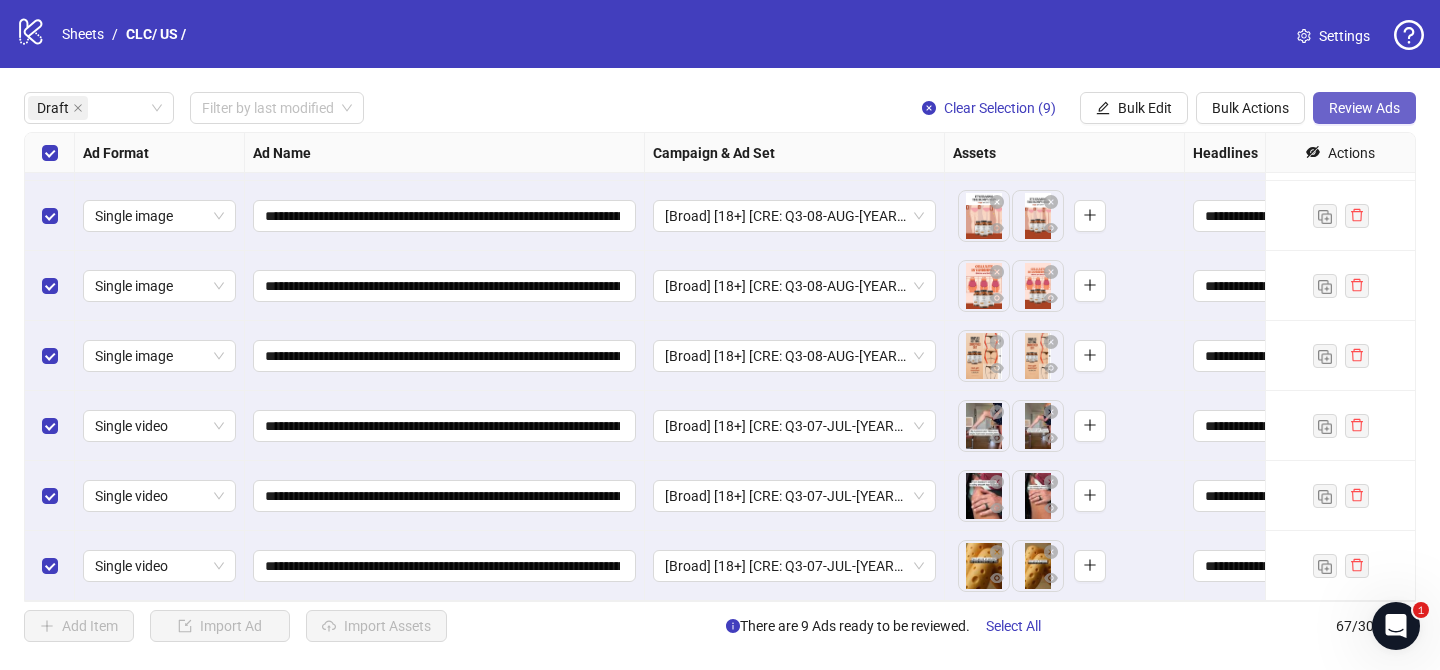 click on "Review Ads" at bounding box center [1364, 108] 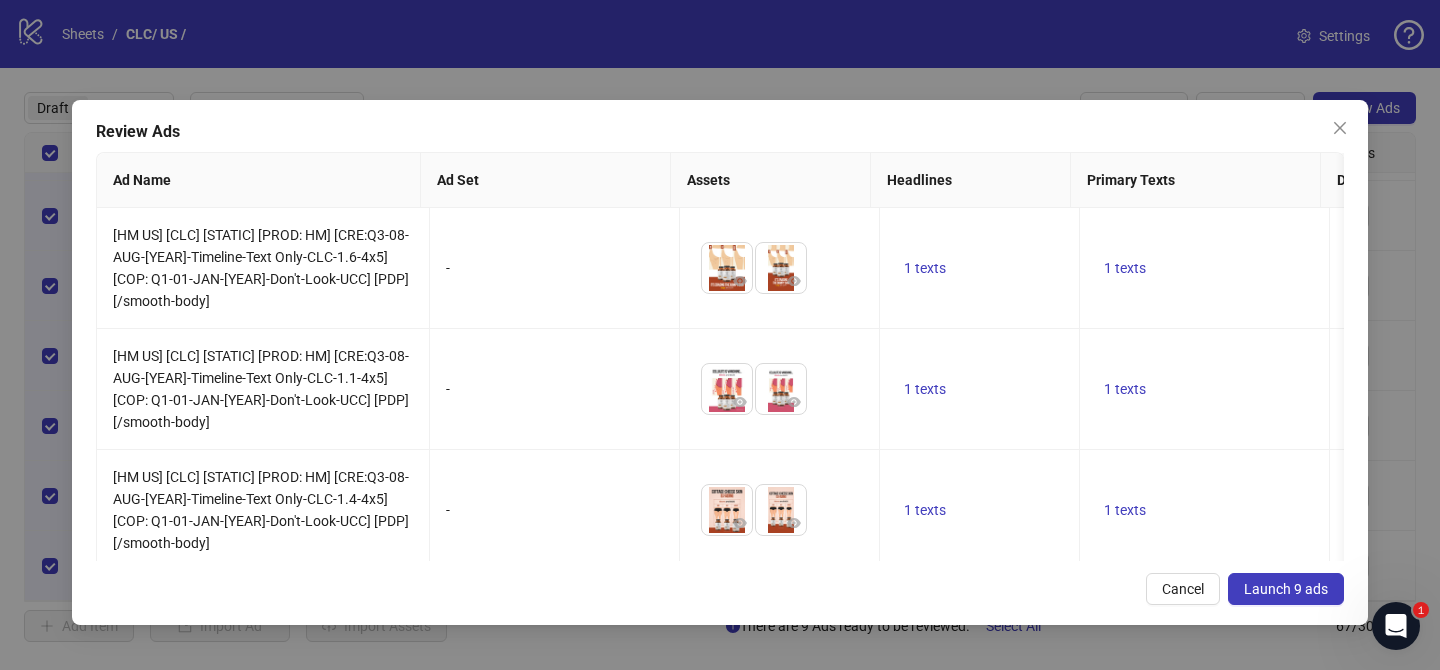 drag, startPoint x: 1304, startPoint y: 594, endPoint x: 1041, endPoint y: 422, distance: 314.2499 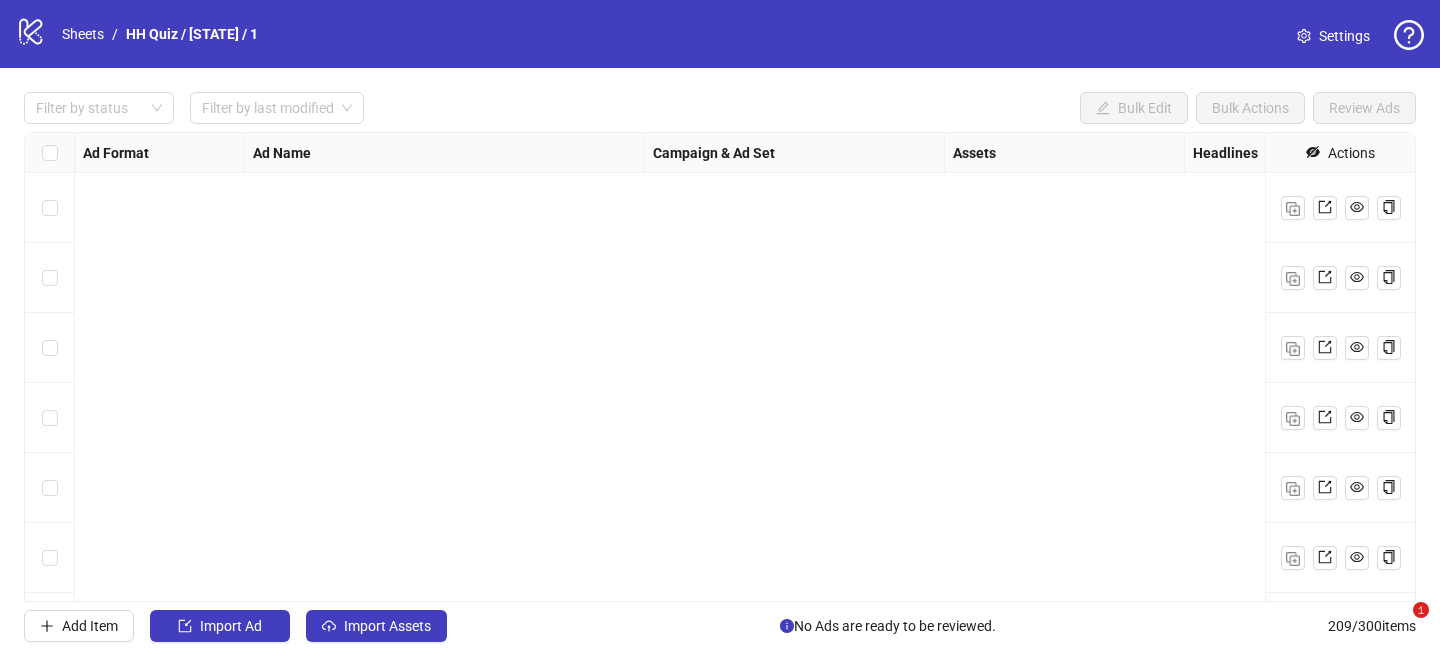 scroll, scrollTop: 0, scrollLeft: 0, axis: both 